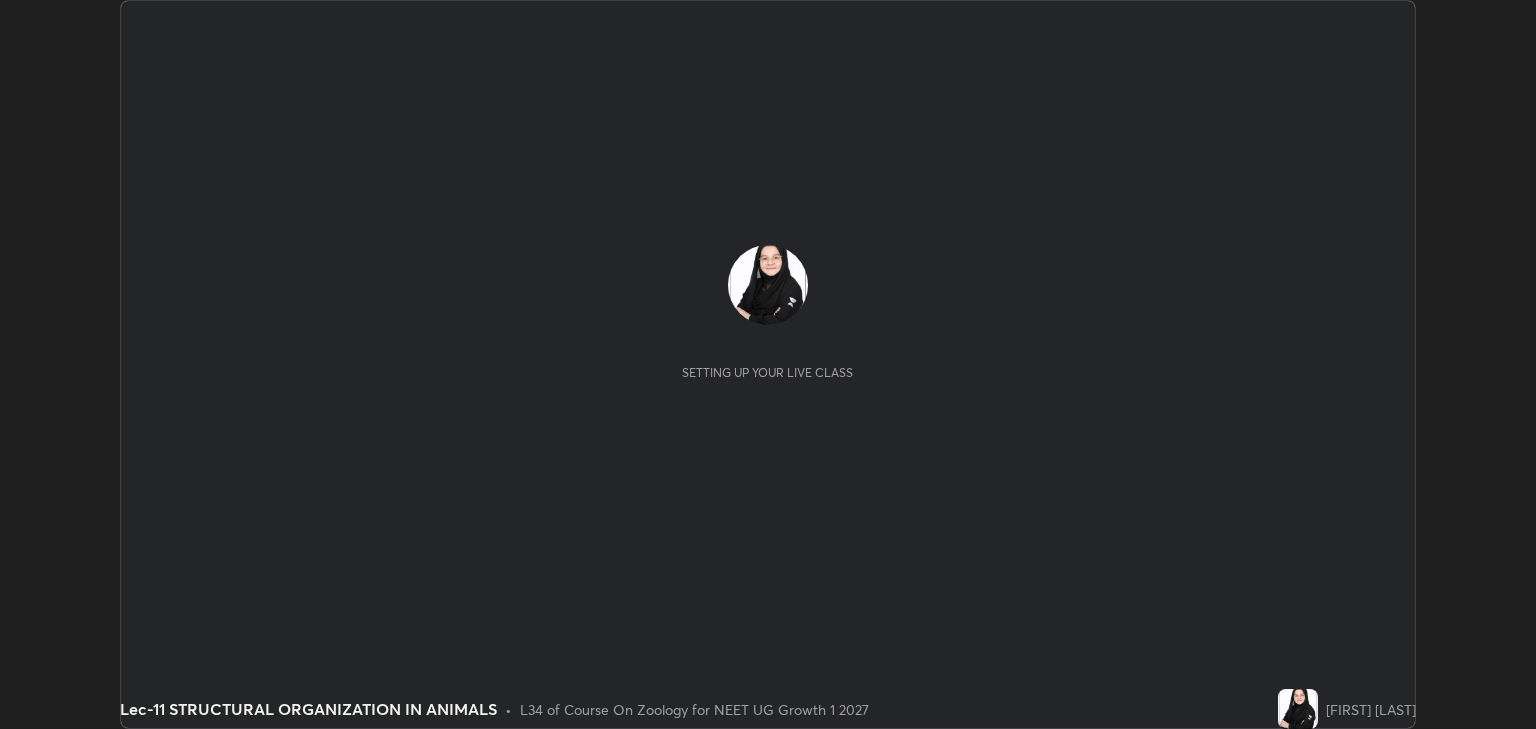 scroll, scrollTop: 0, scrollLeft: 0, axis: both 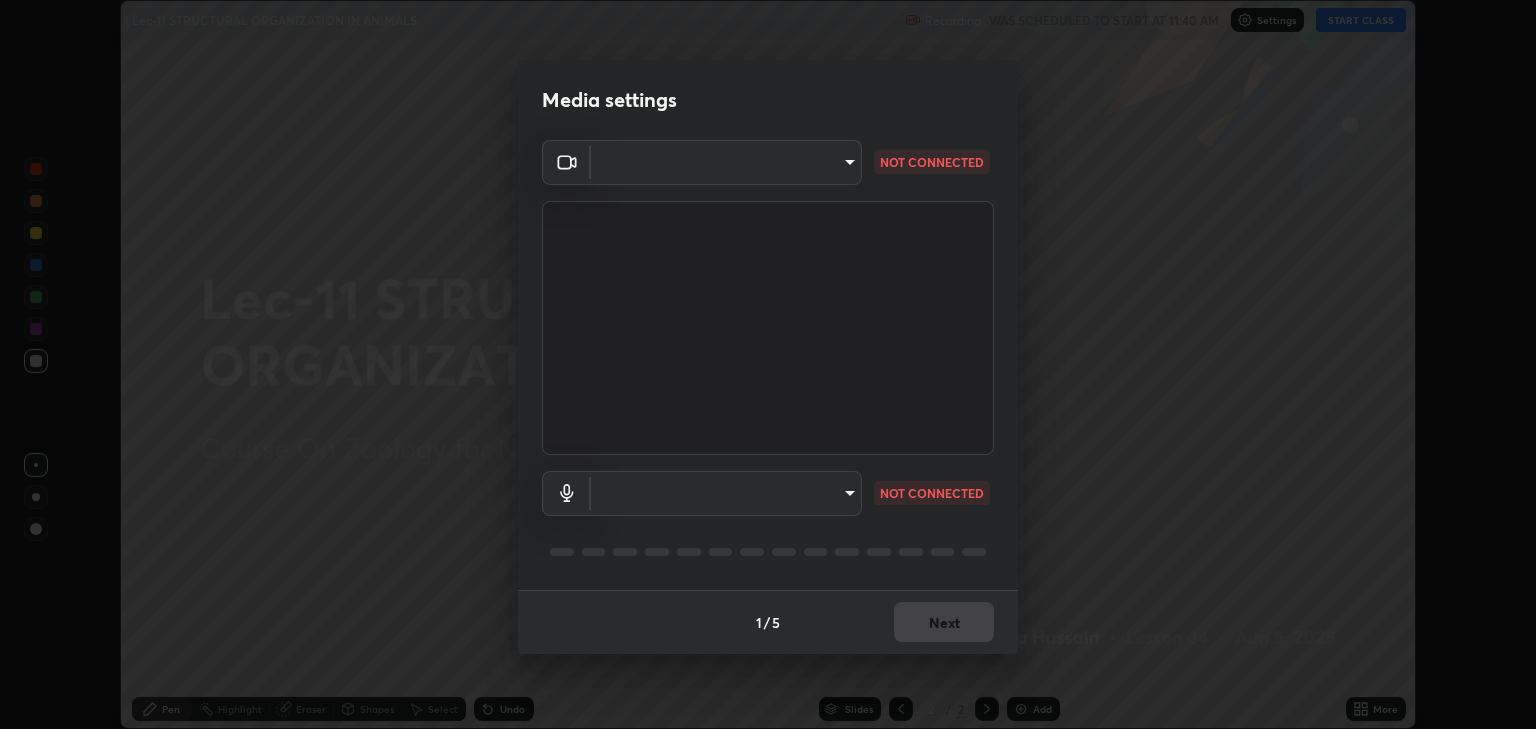 type on "6889e5757fad77820649456bc3a7e4ae290f4e048e3f3cb88d02d5782dedffd8" 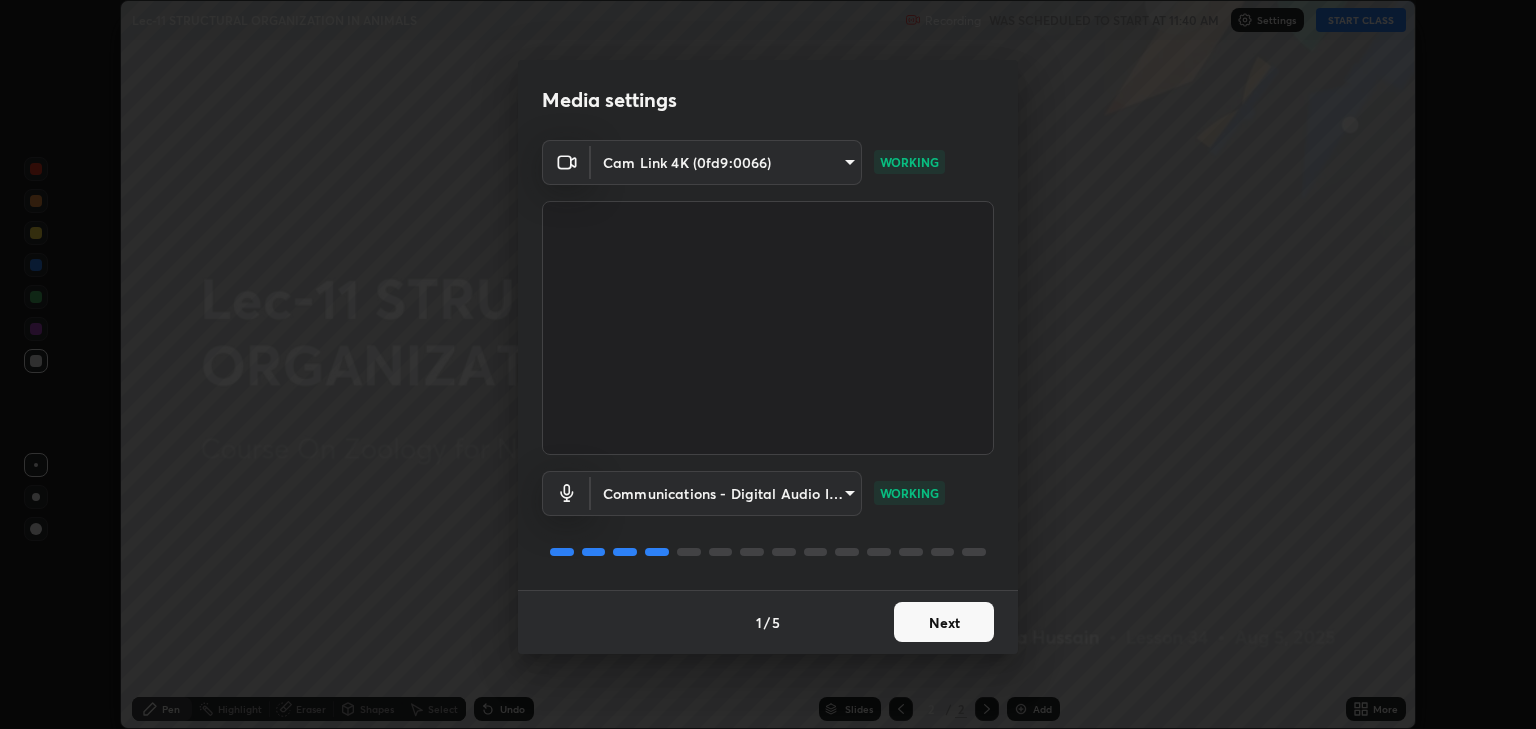 click on "Next" at bounding box center [944, 622] 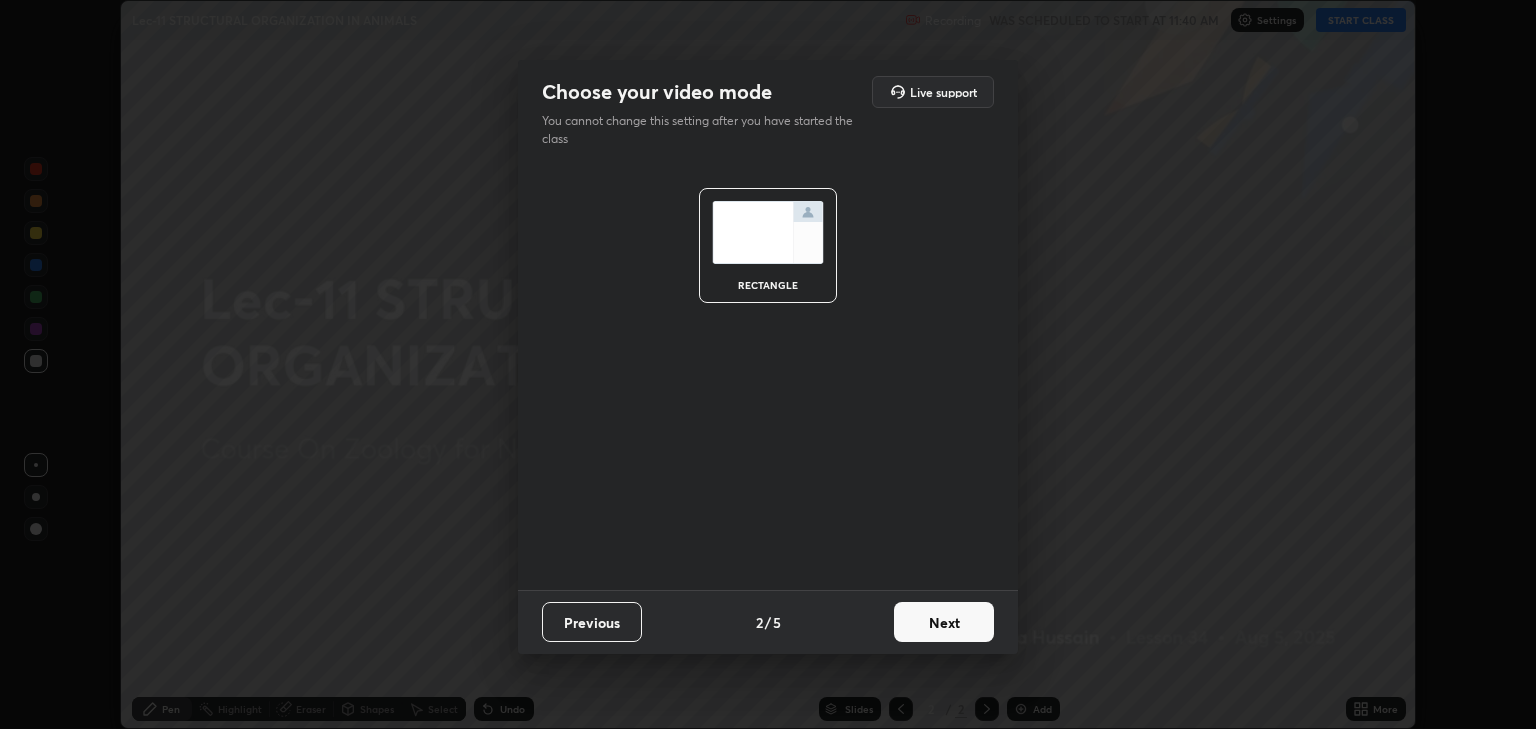 click on "Next" at bounding box center (944, 622) 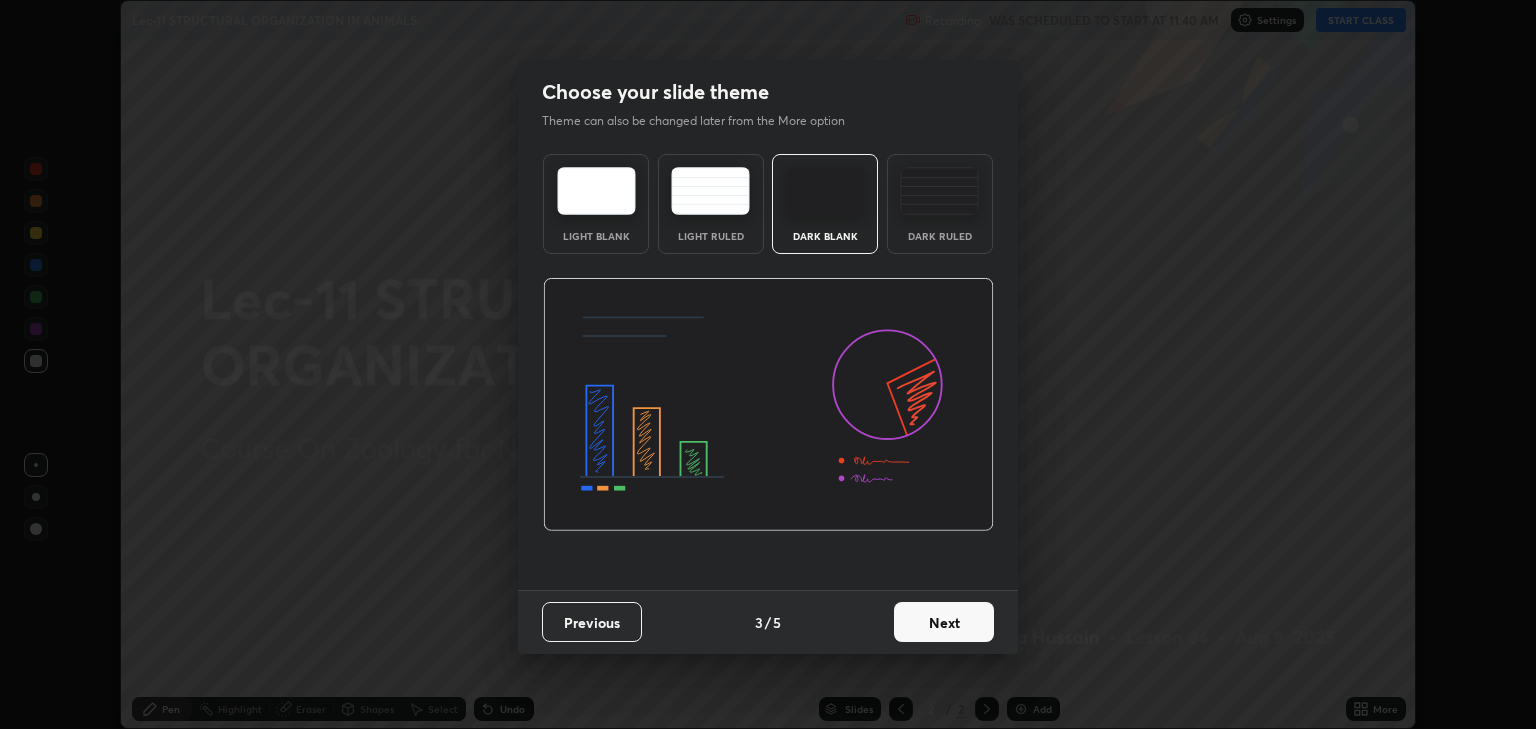 click on "Next" at bounding box center (944, 622) 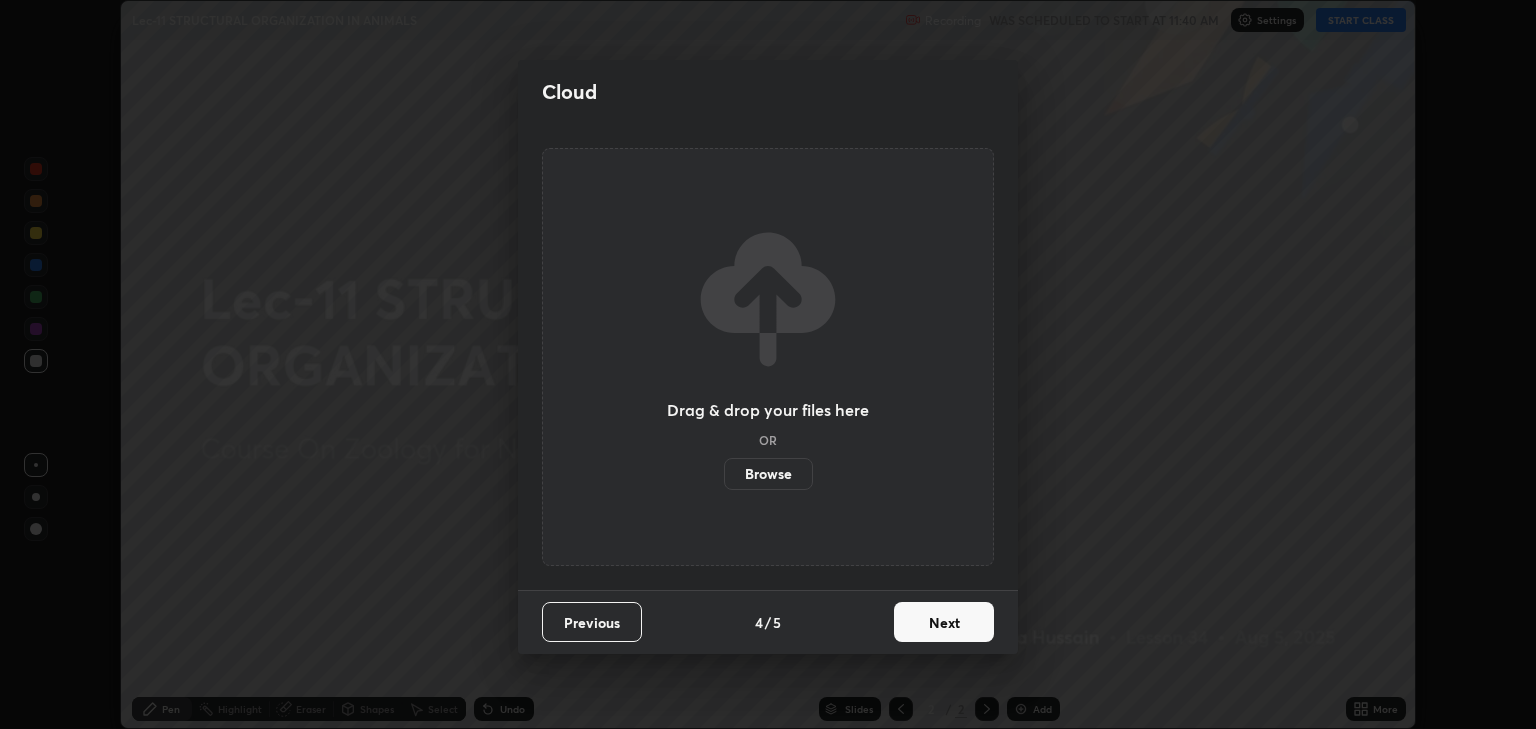 click on "Next" at bounding box center [944, 622] 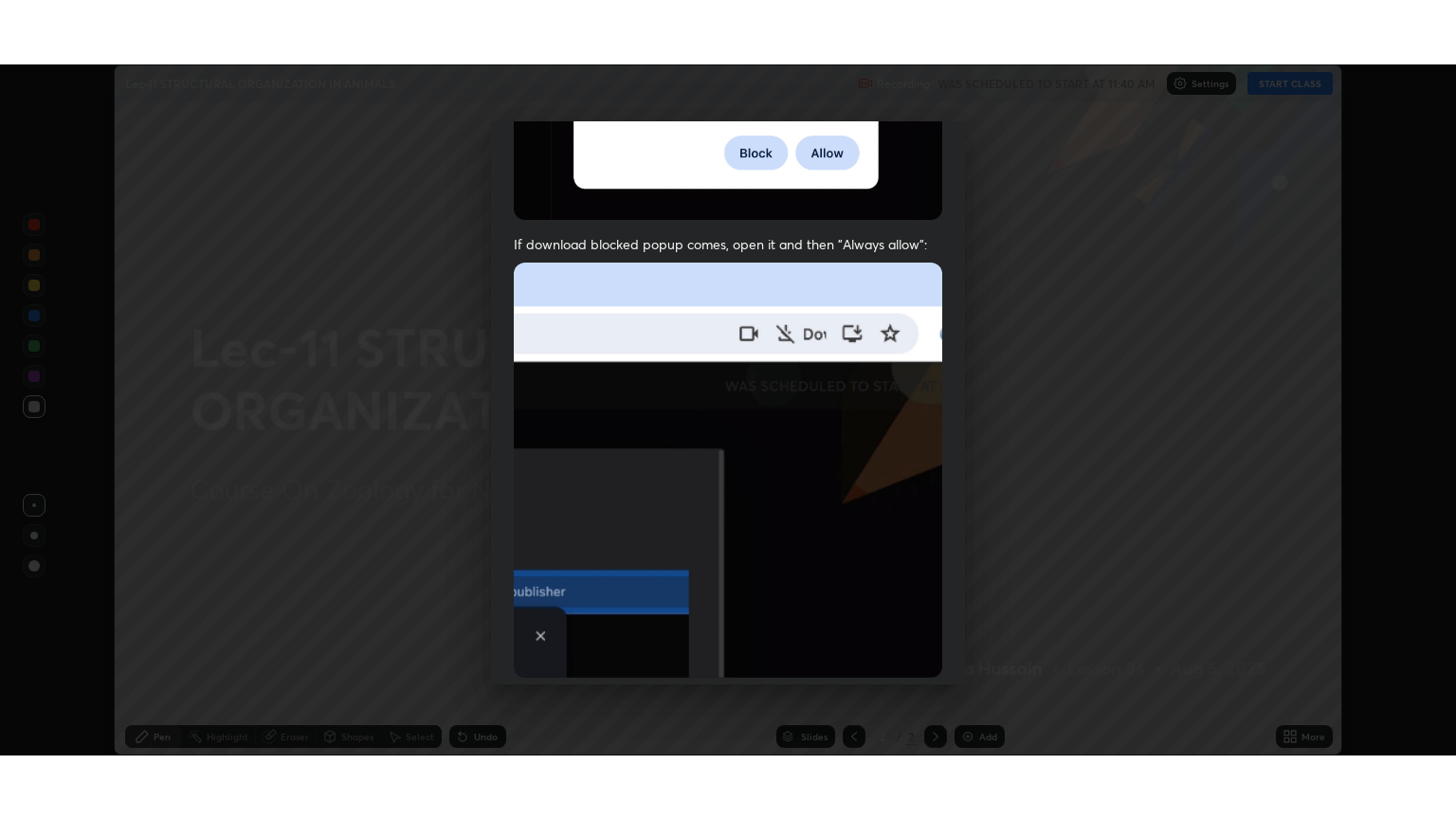 scroll, scrollTop: 384, scrollLeft: 0, axis: vertical 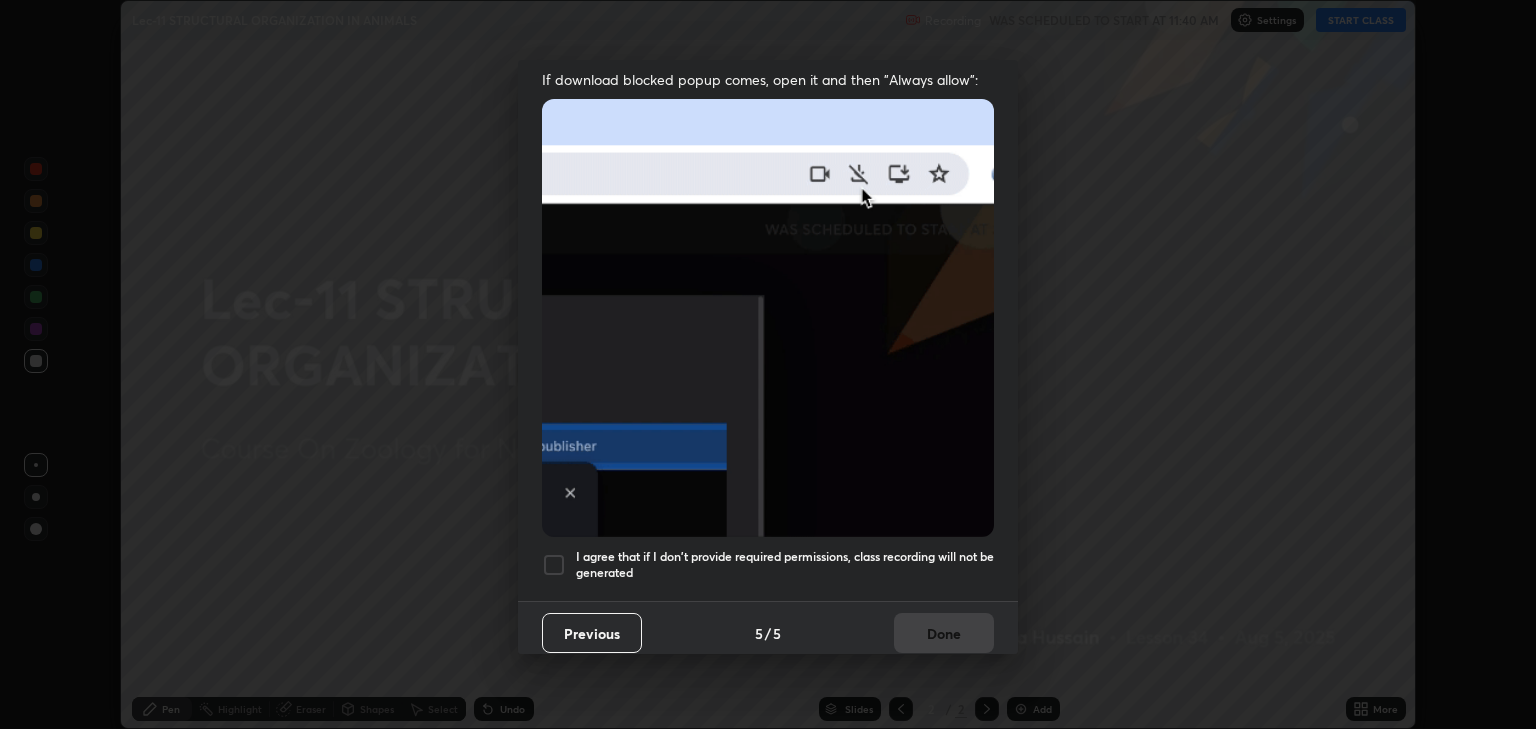 click at bounding box center [554, 565] 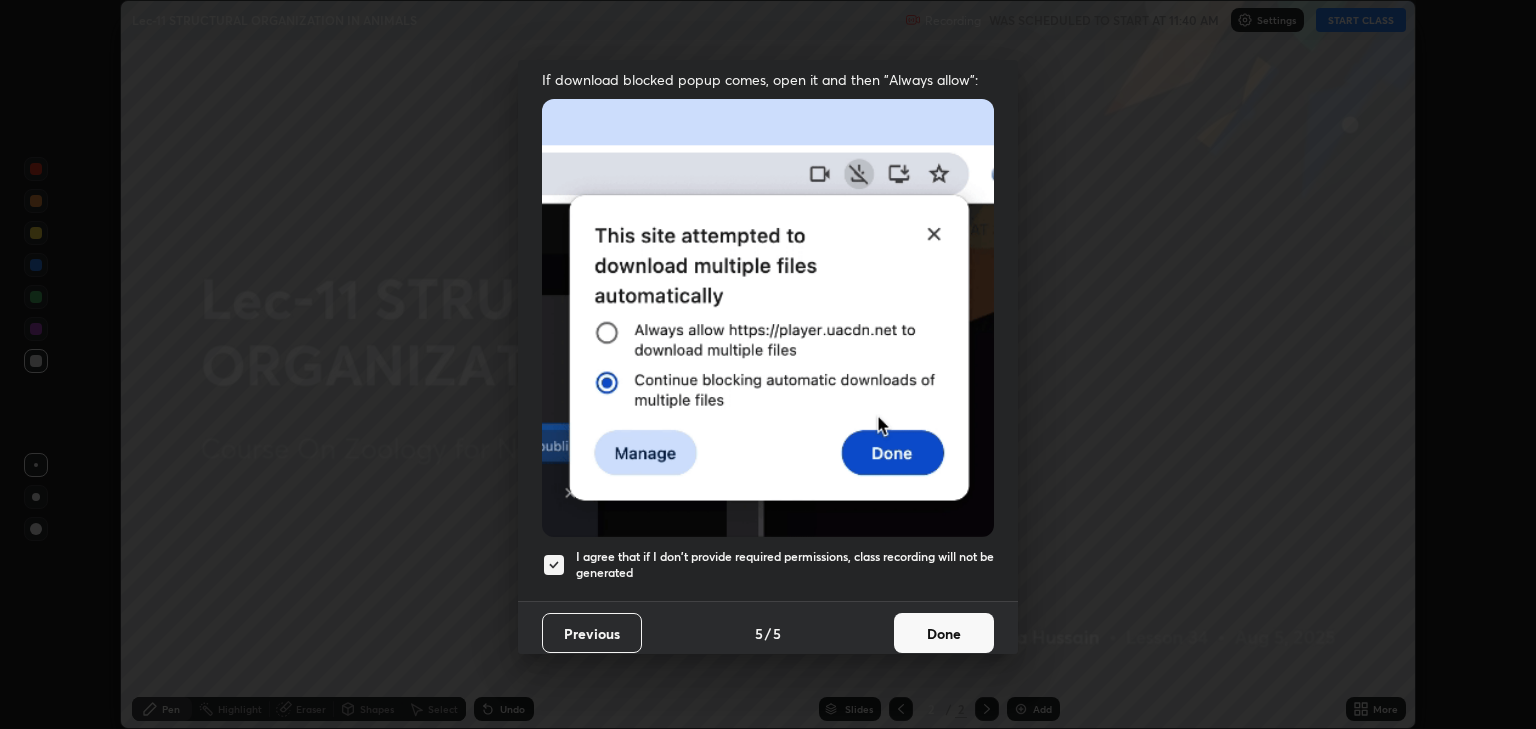 click on "Done" at bounding box center (944, 633) 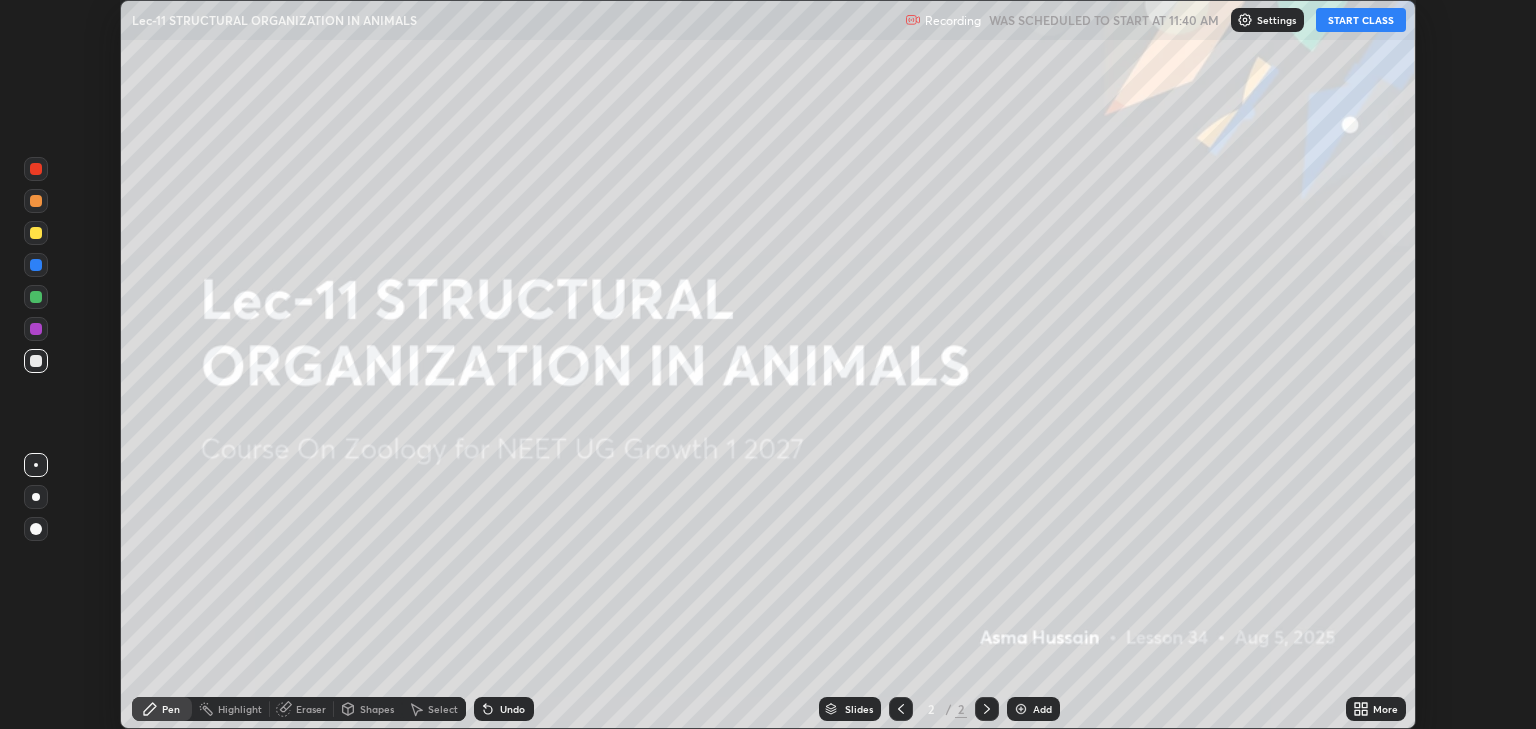 click on "START CLASS" at bounding box center [1361, 20] 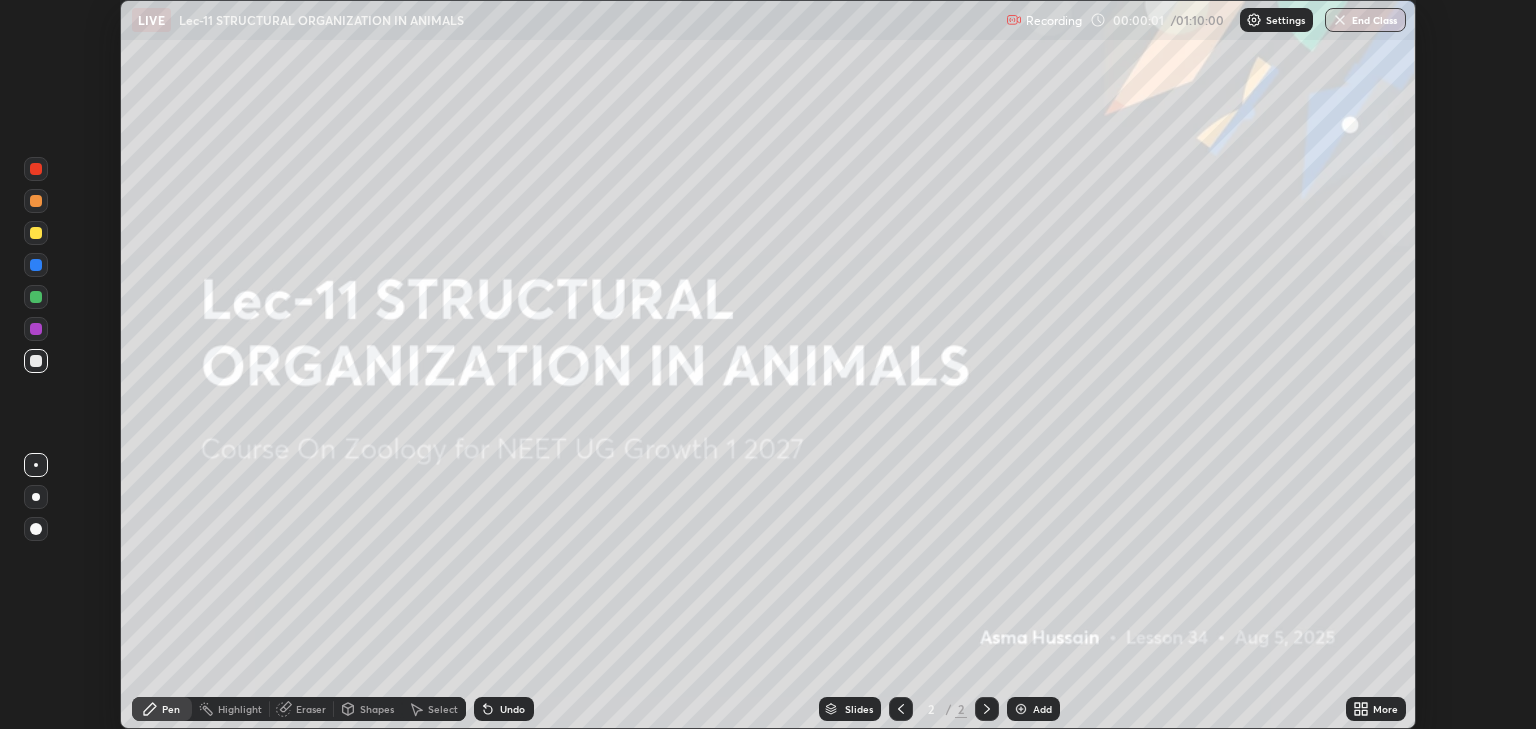 click 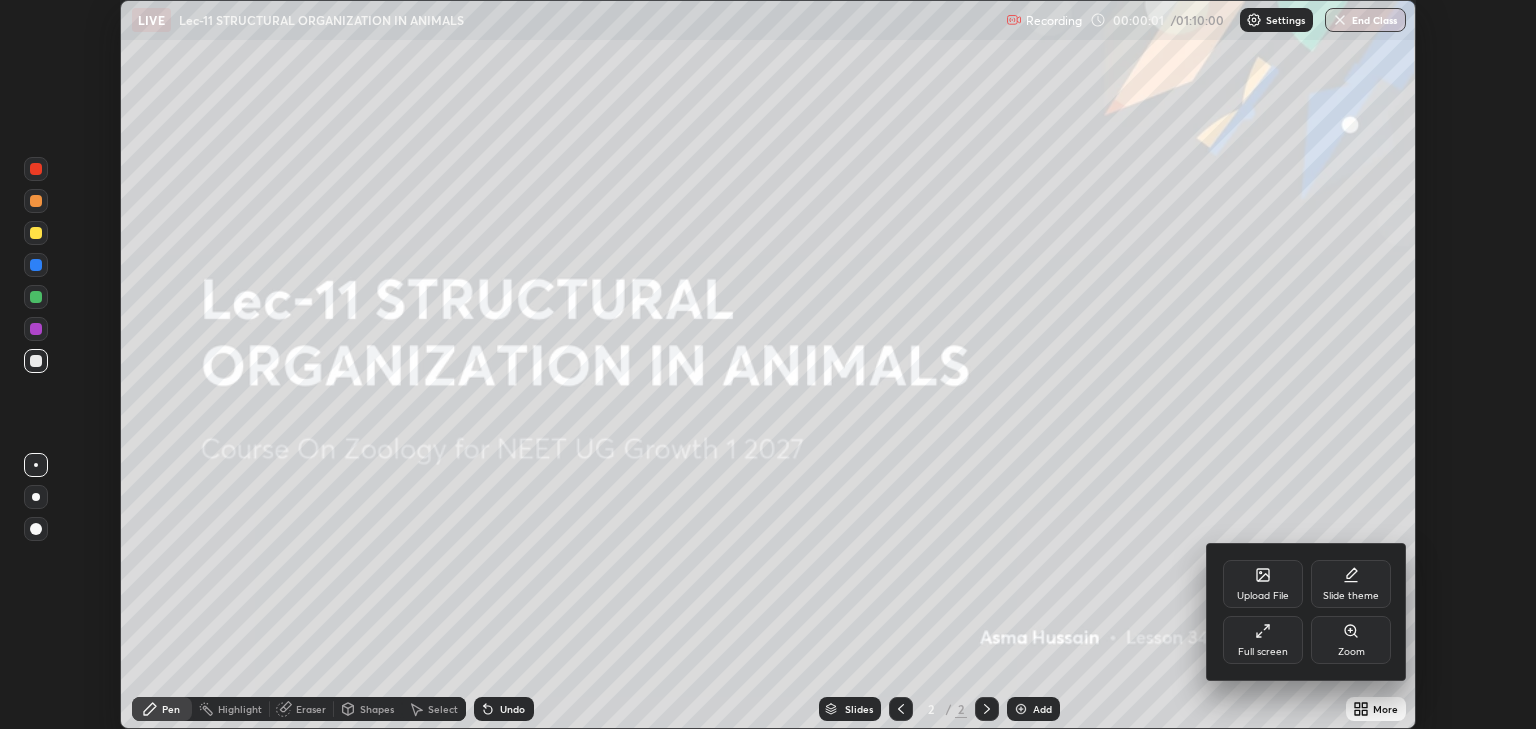 click on "Upload File" at bounding box center (1263, 584) 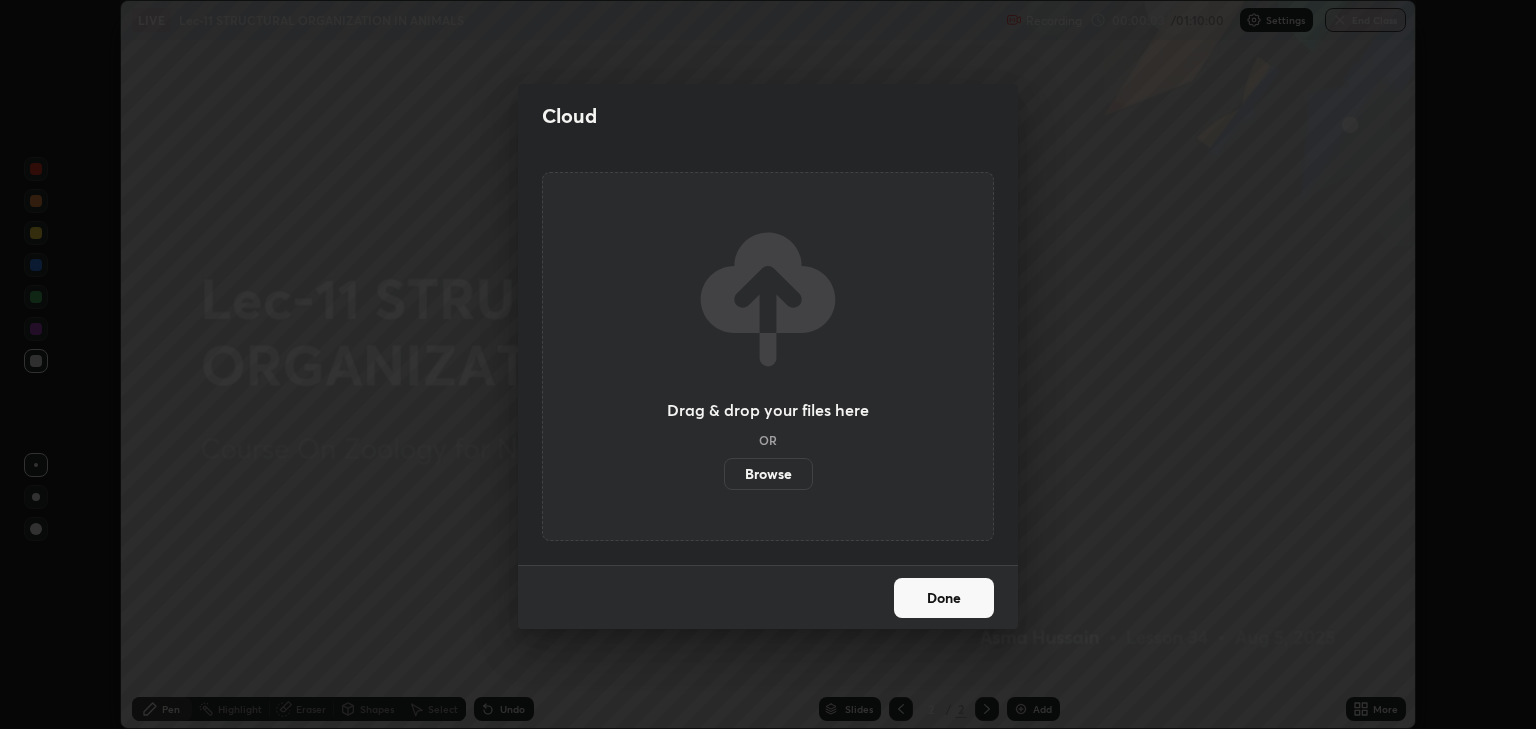 click on "Browse" at bounding box center (768, 474) 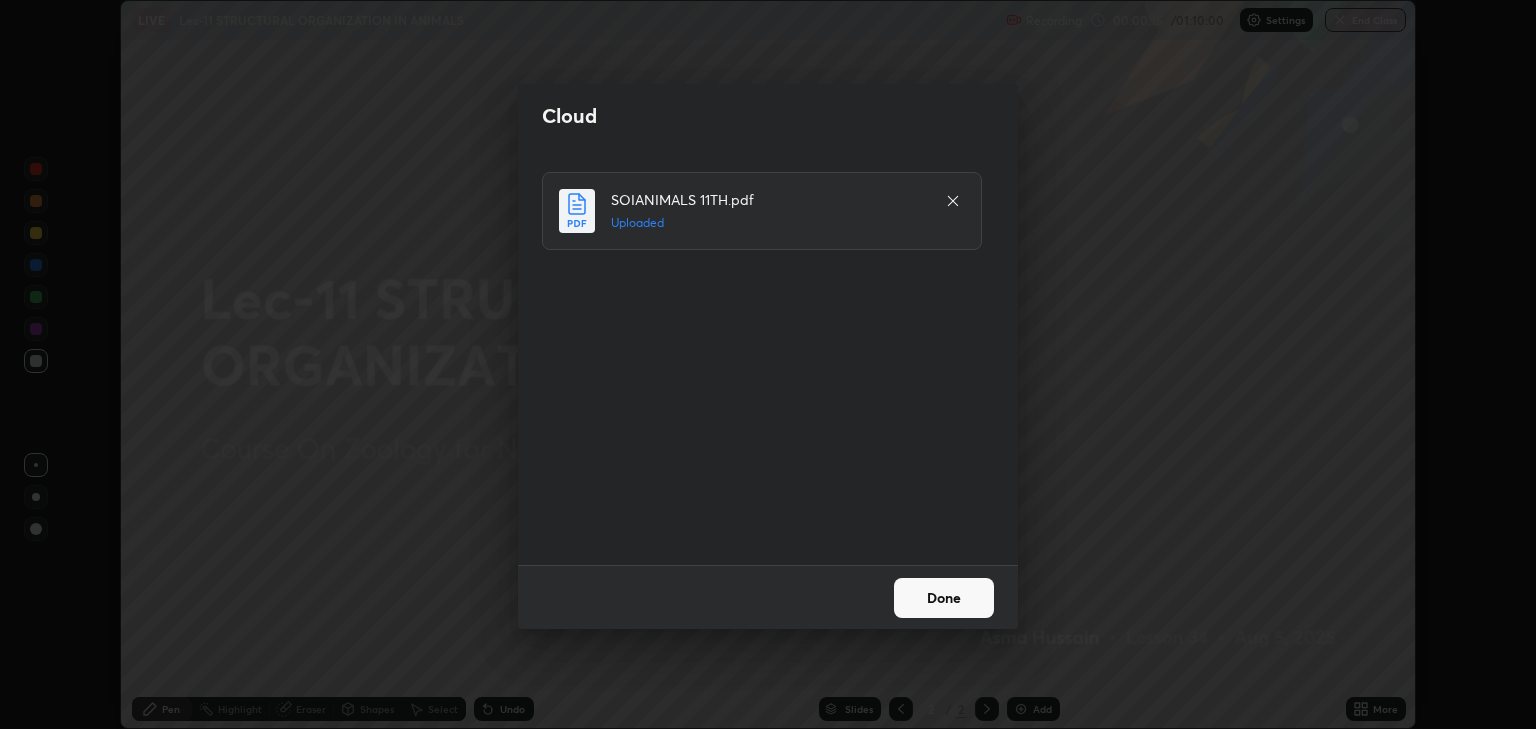 click on "Done" at bounding box center (944, 598) 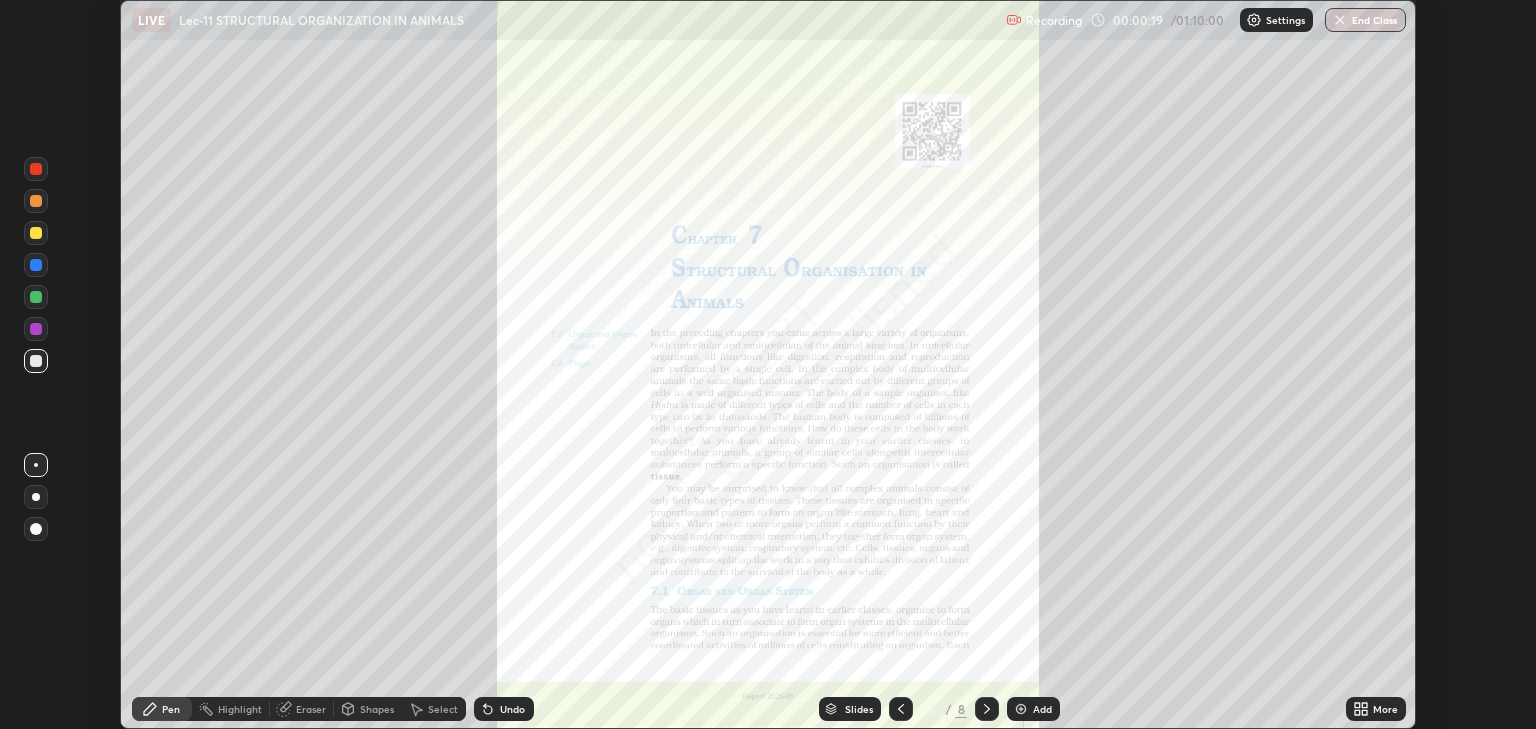click 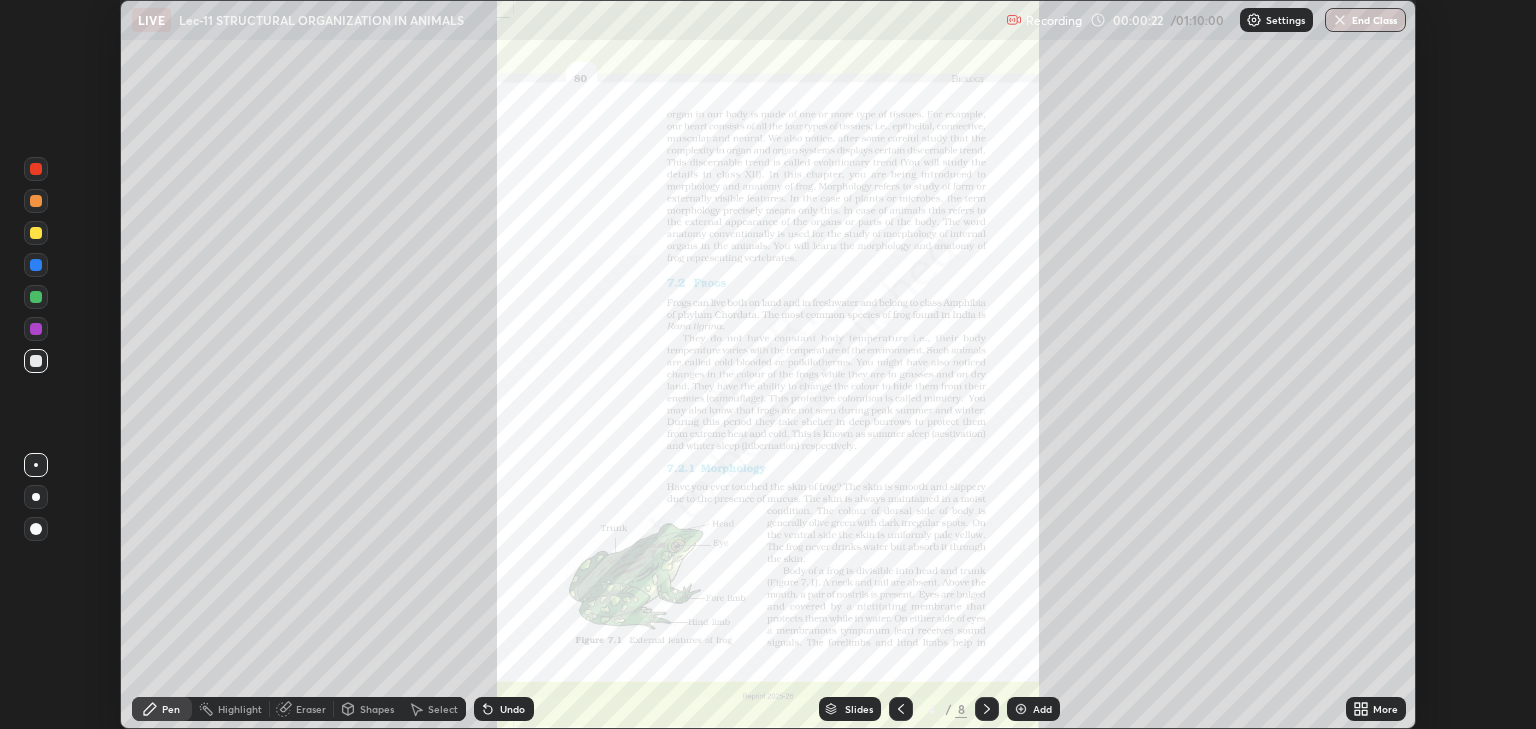 click 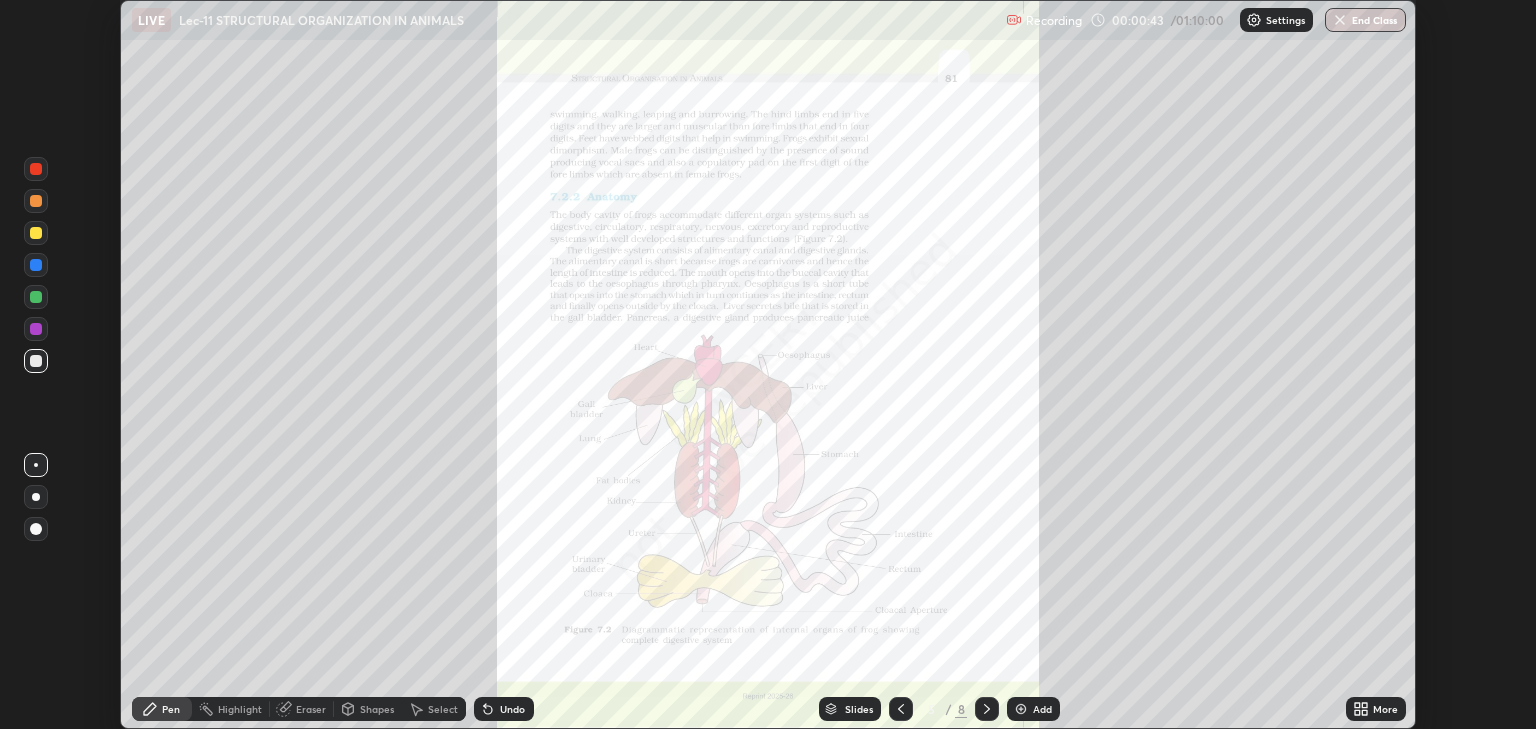 click 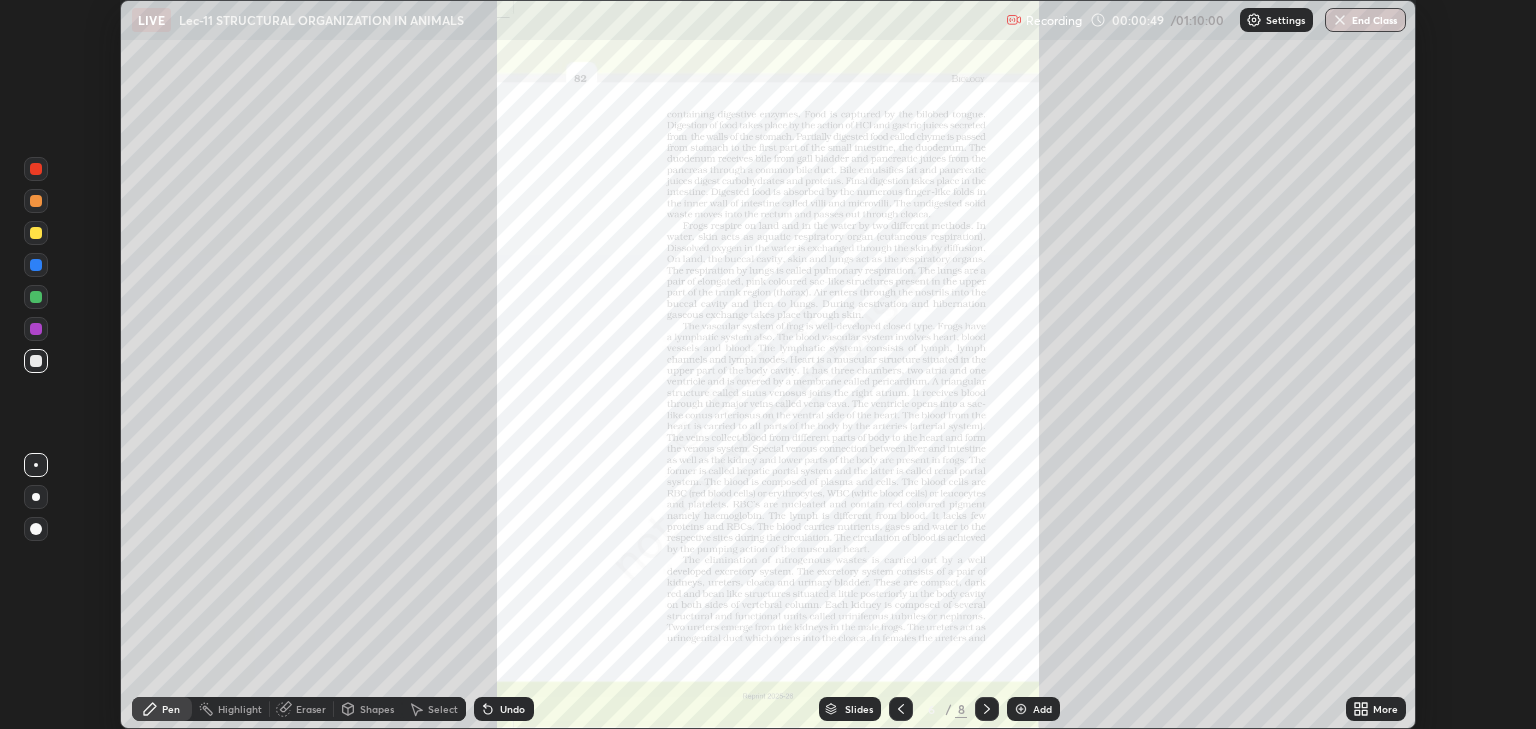 click on "Add" at bounding box center [1042, 709] 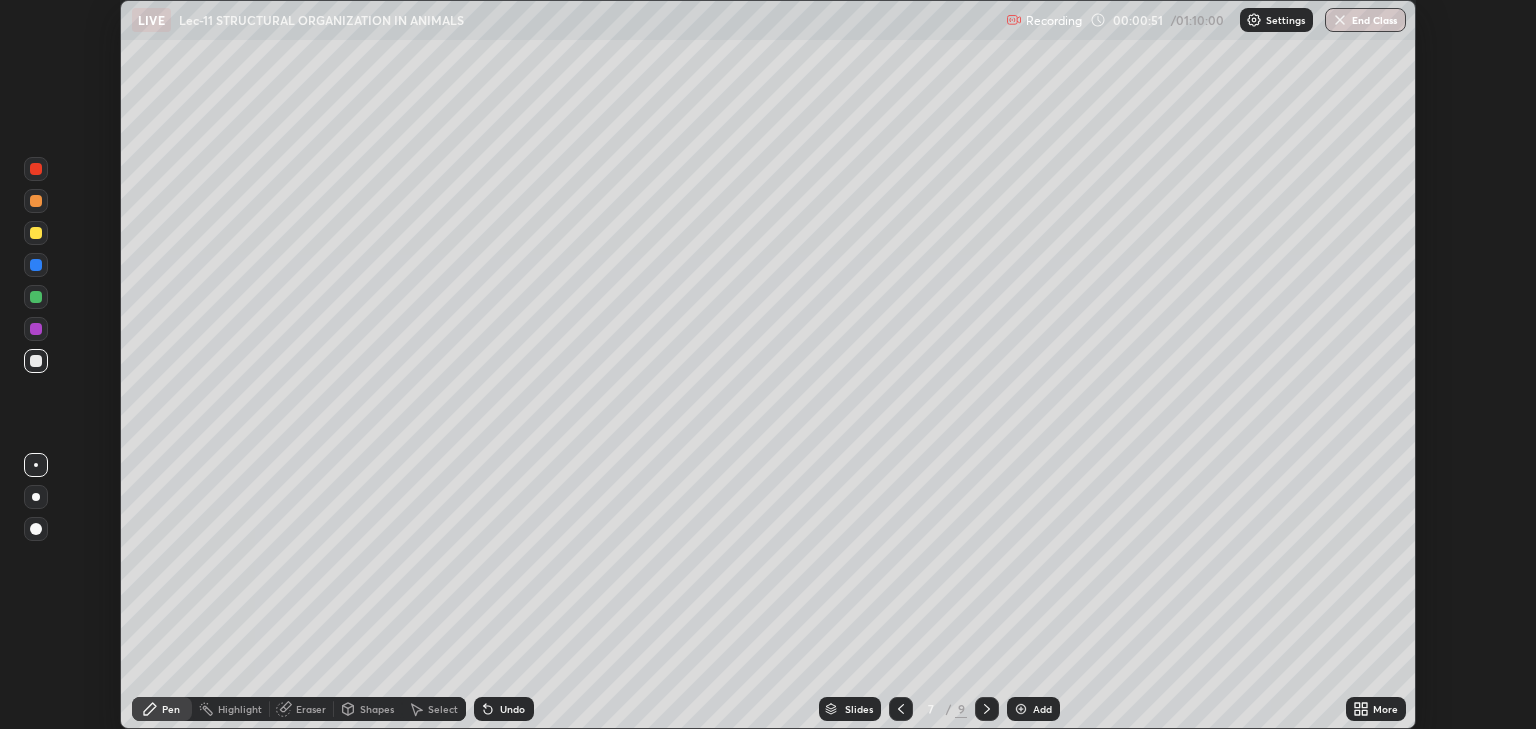click 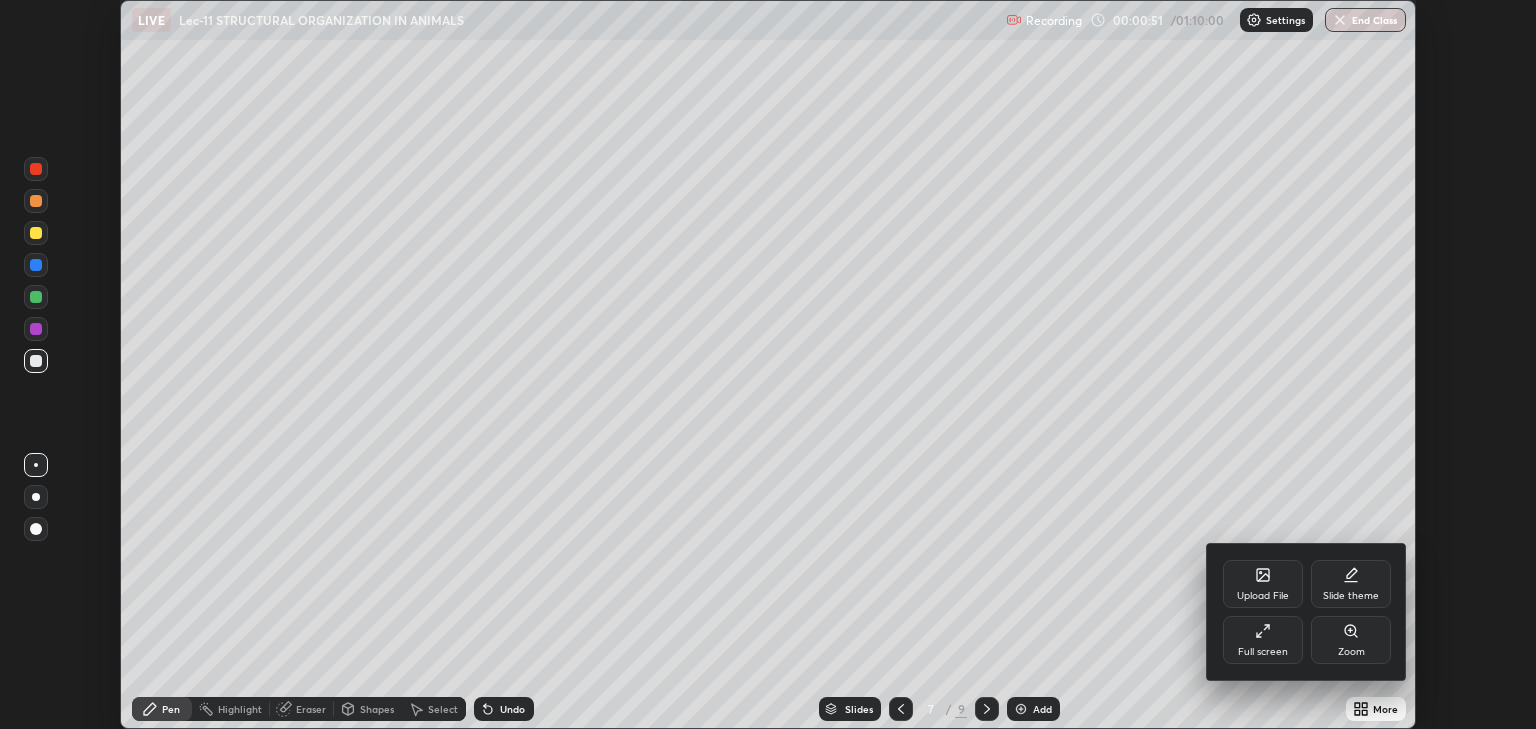 click on "Full screen" at bounding box center (1263, 652) 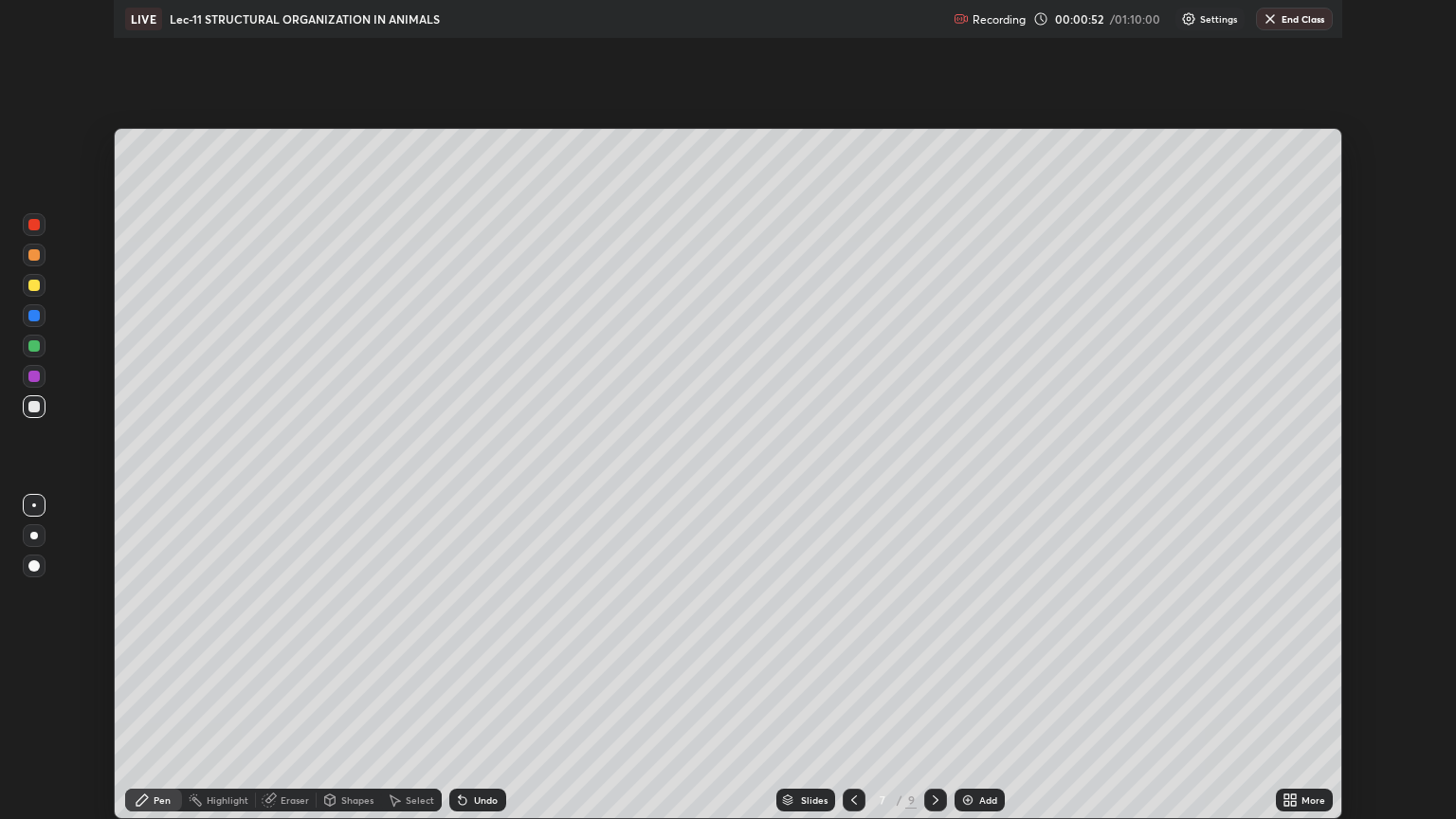 scroll, scrollTop: 93973, scrollLeft: 93336, axis: both 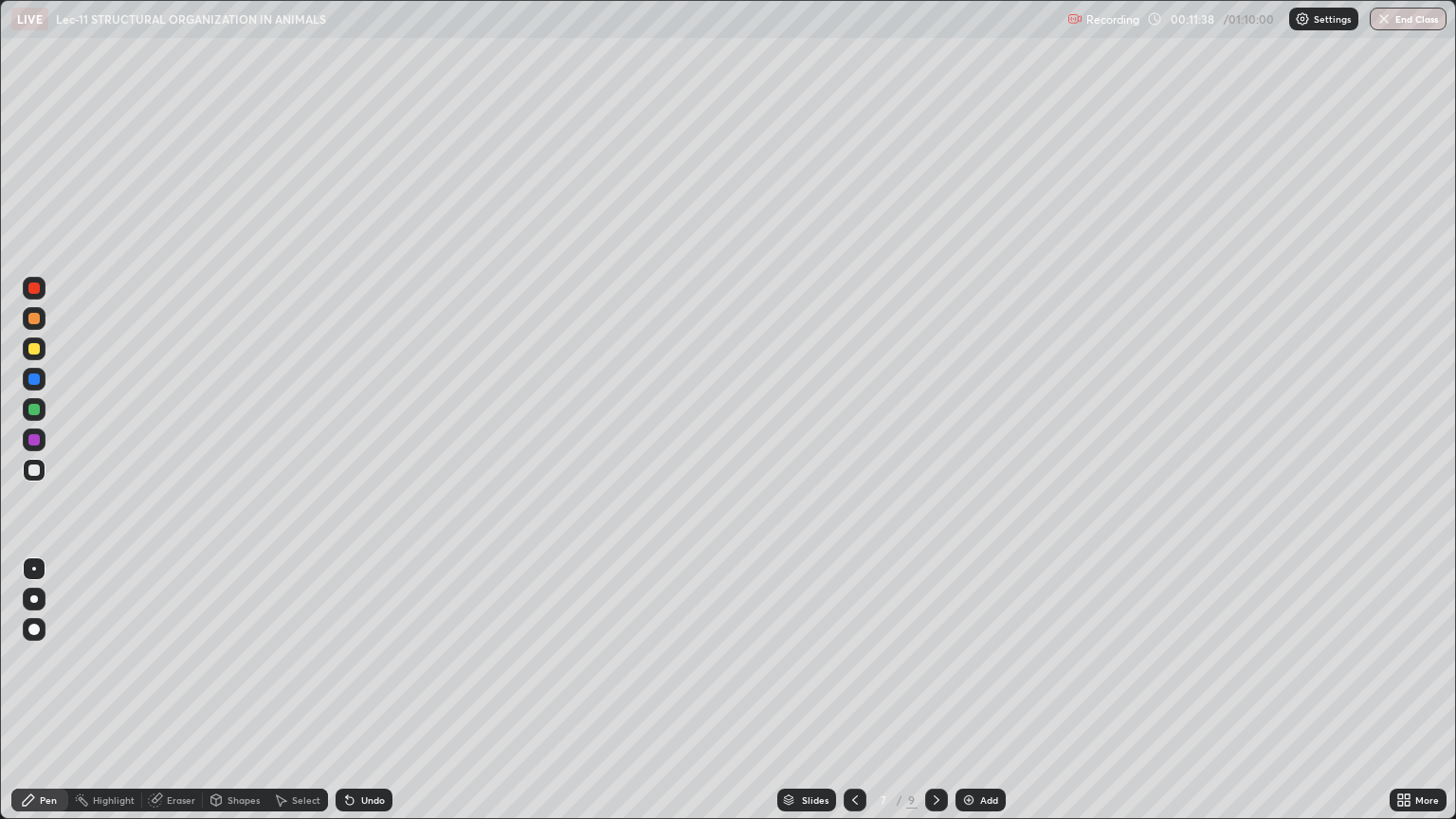 click at bounding box center [34, 318] 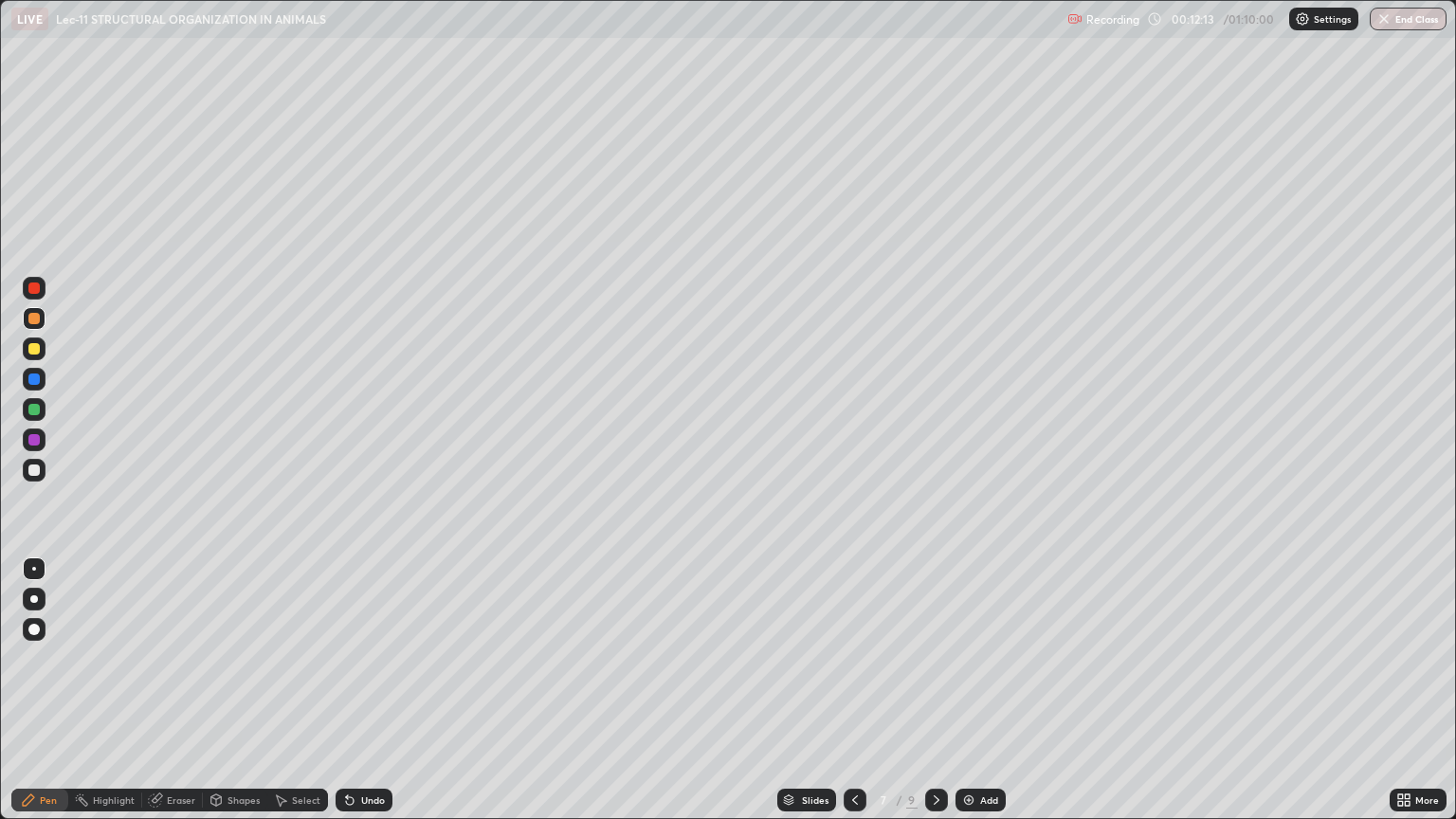 click at bounding box center (34, 470) 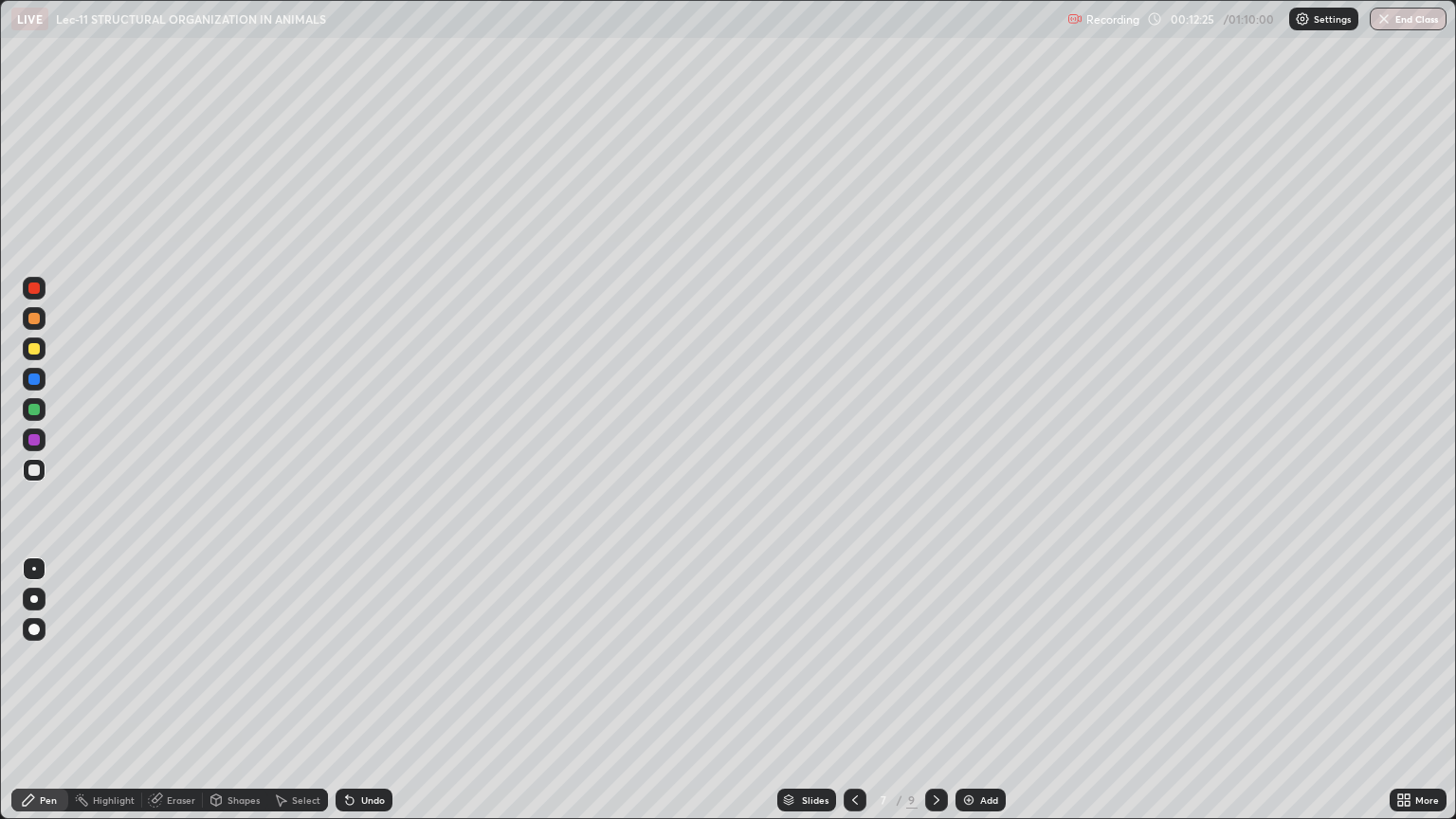 click at bounding box center [34, 410] 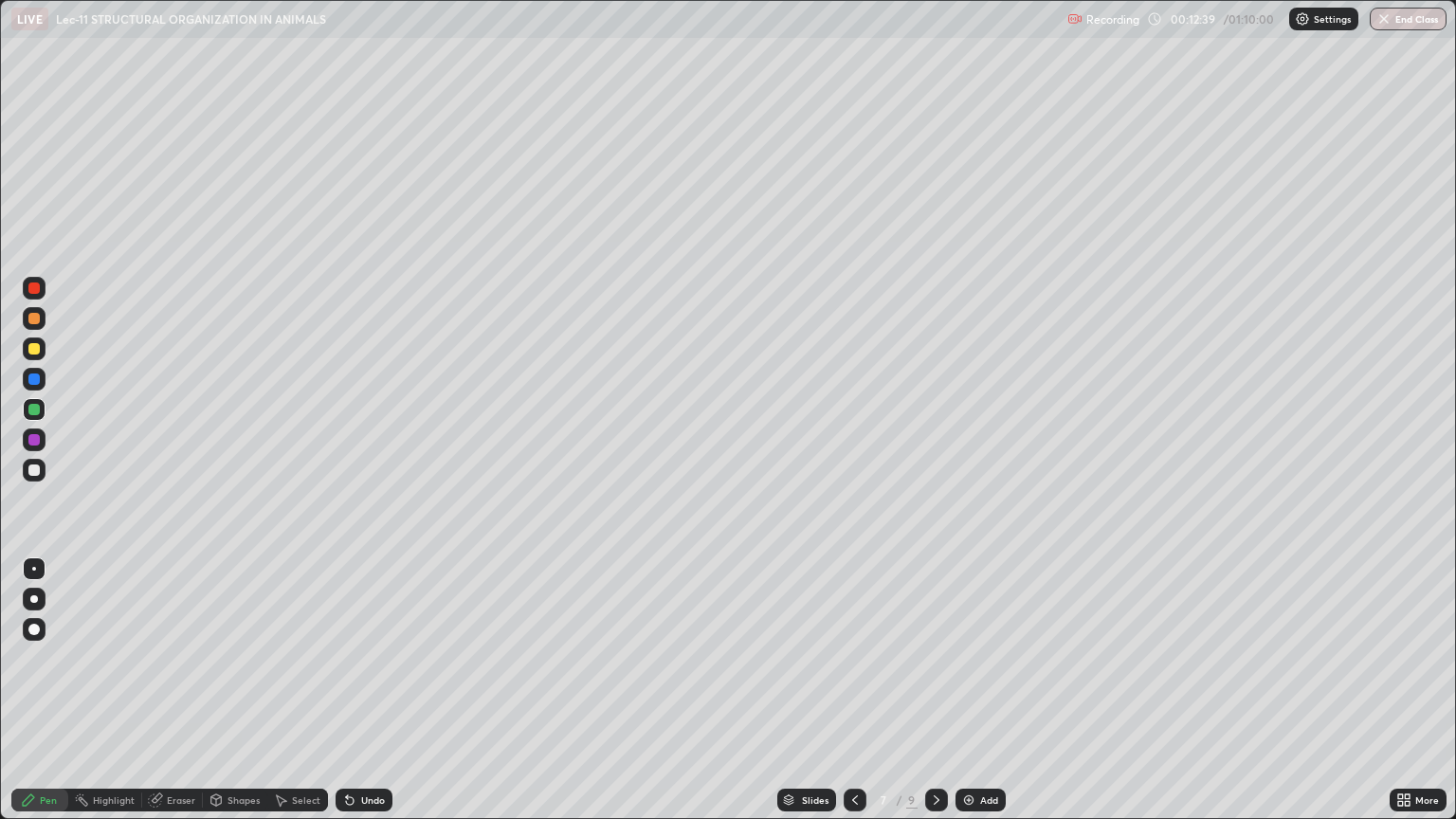 click on "Undo" at bounding box center [373, 800] 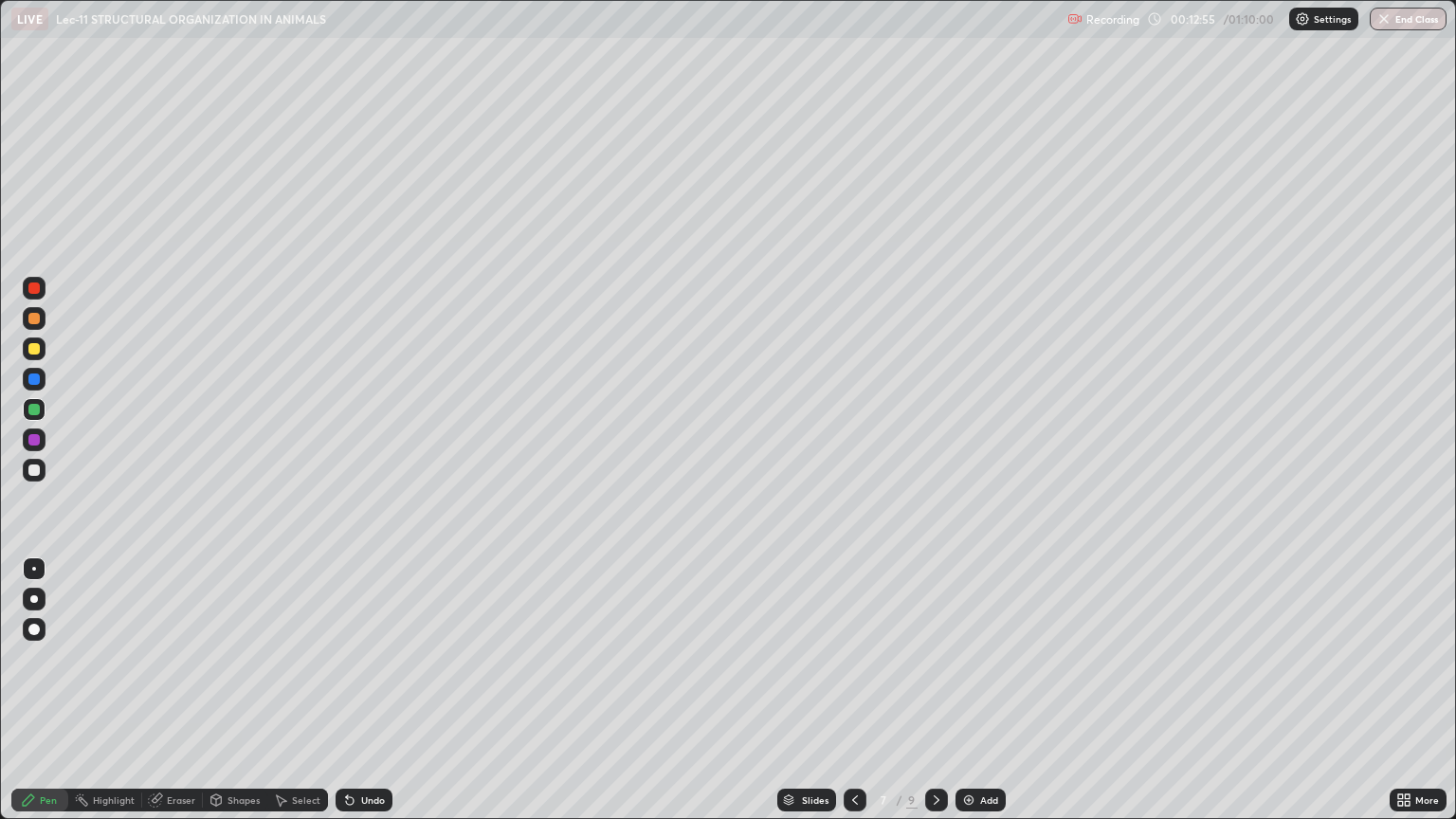 click at bounding box center [34, 379] 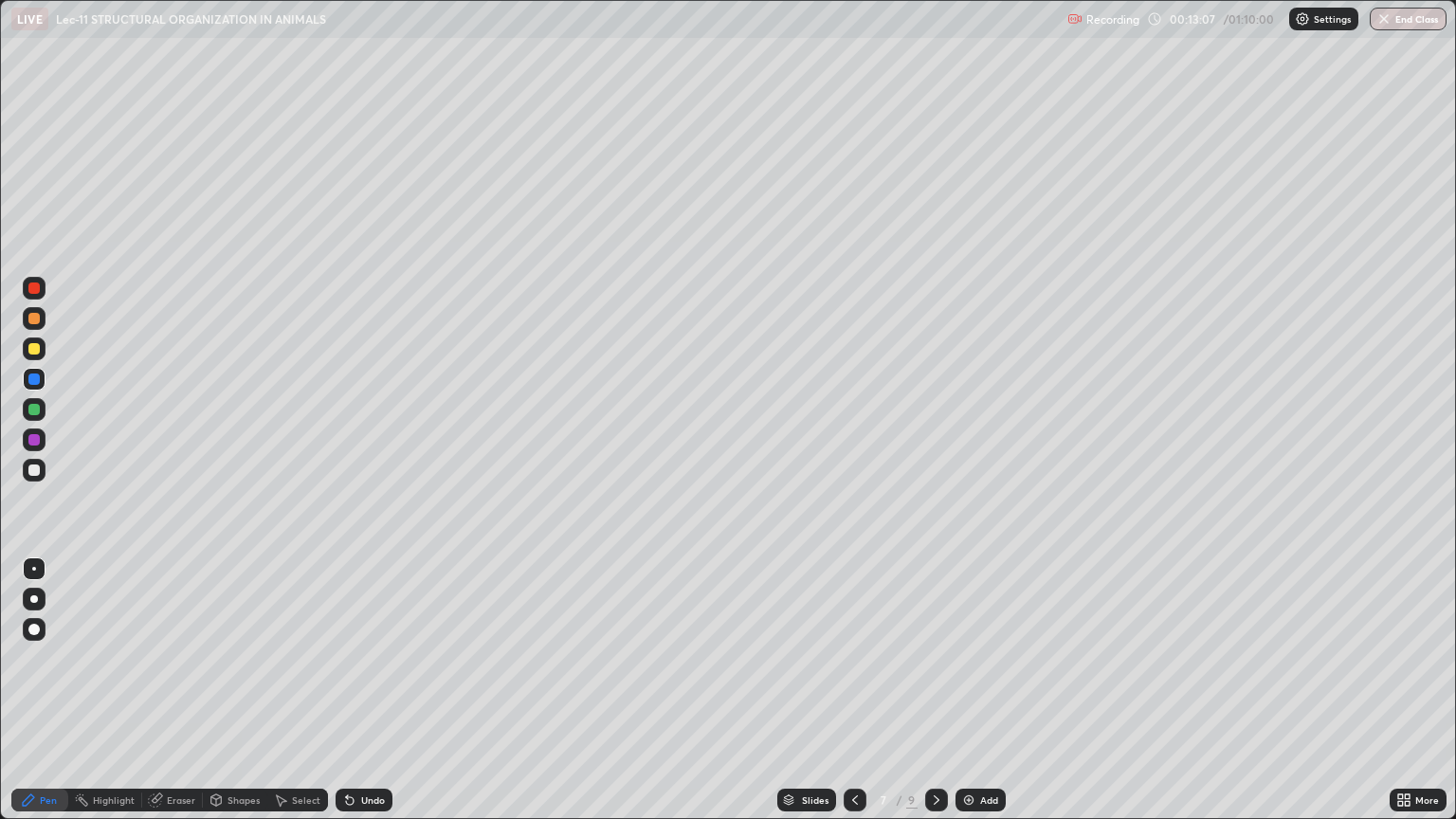 click at bounding box center (34, 470) 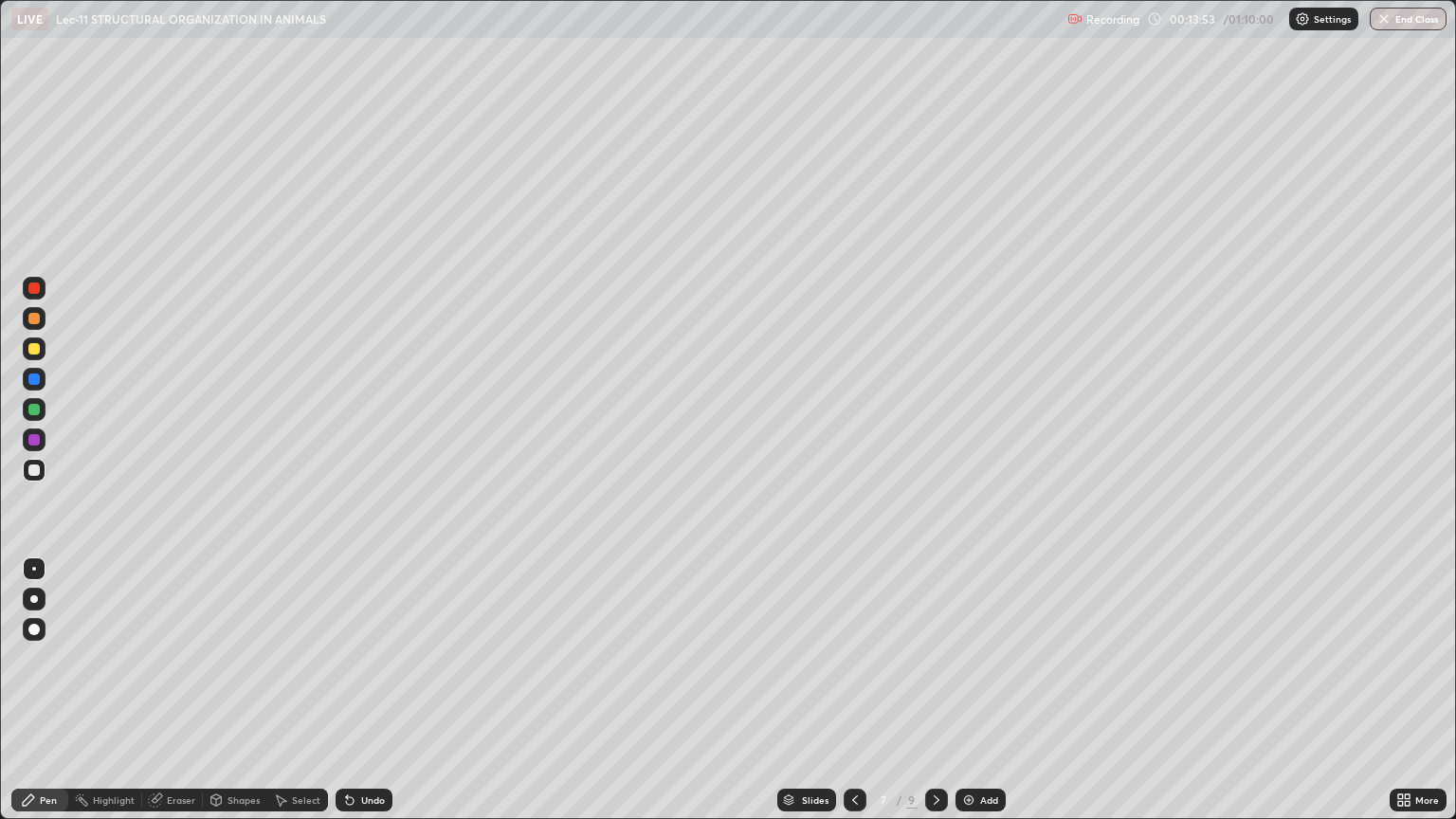 click at bounding box center [34, 470] 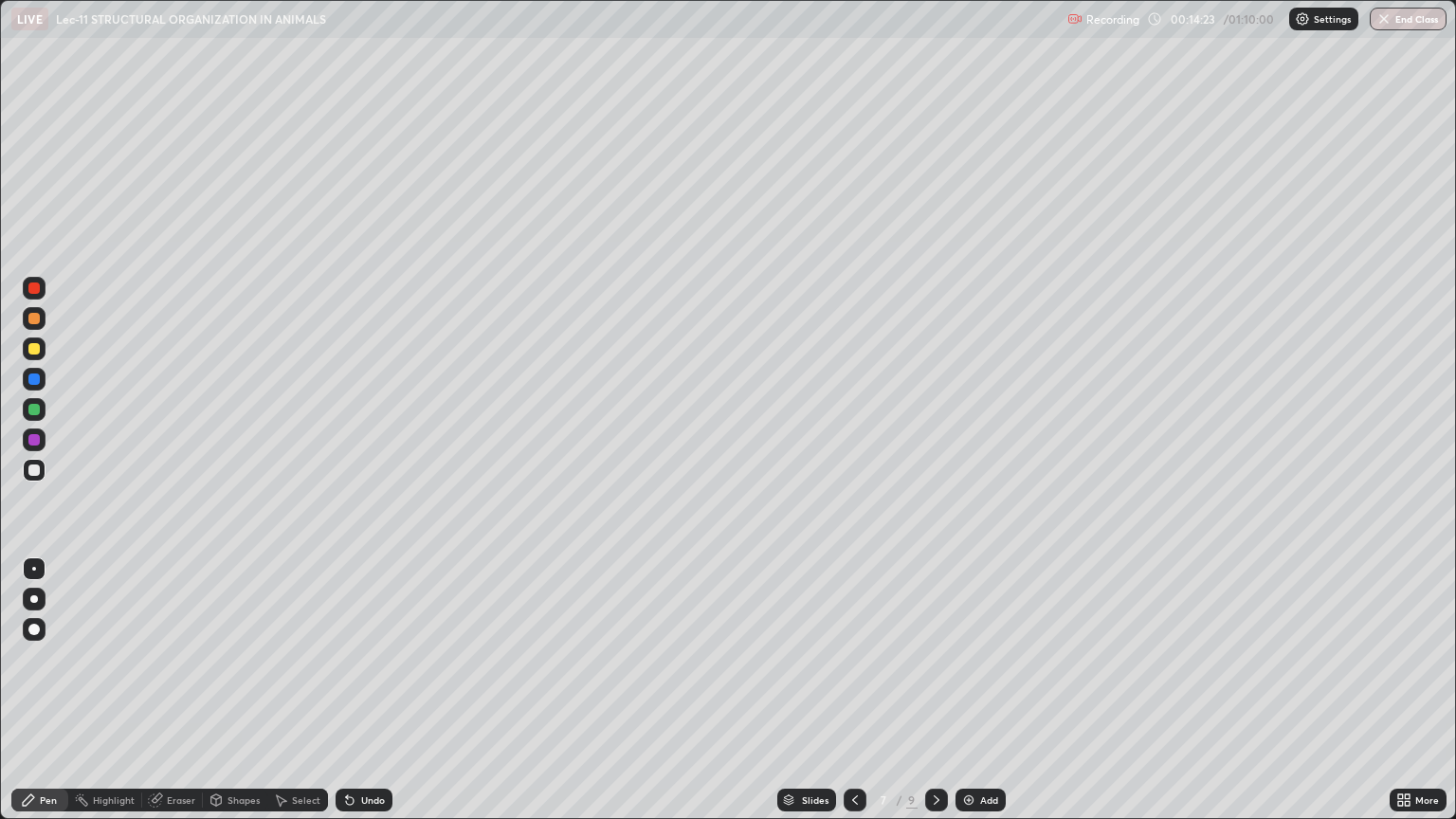 click at bounding box center (34, 349) 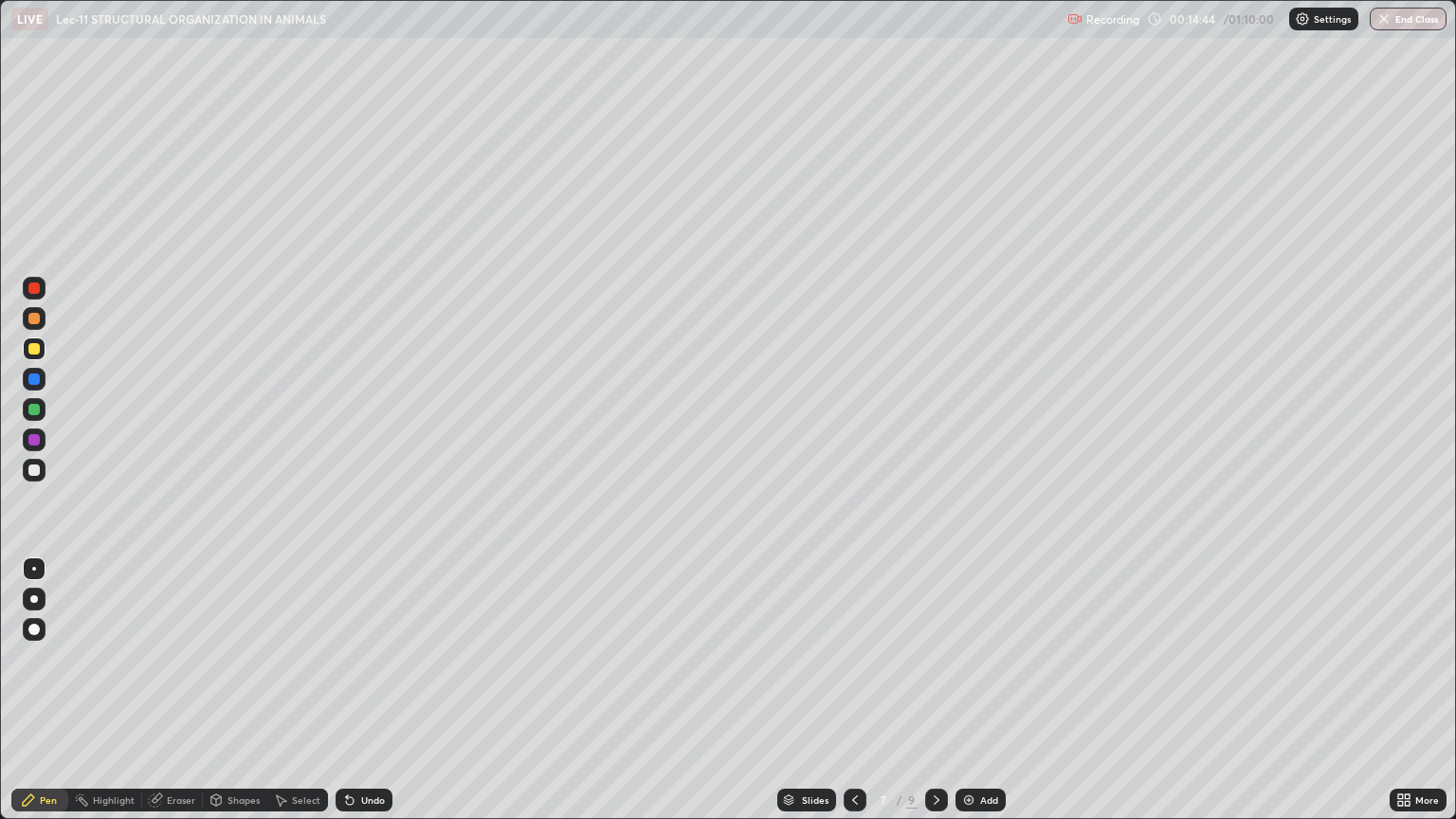 click on "Eraser" at bounding box center [181, 800] 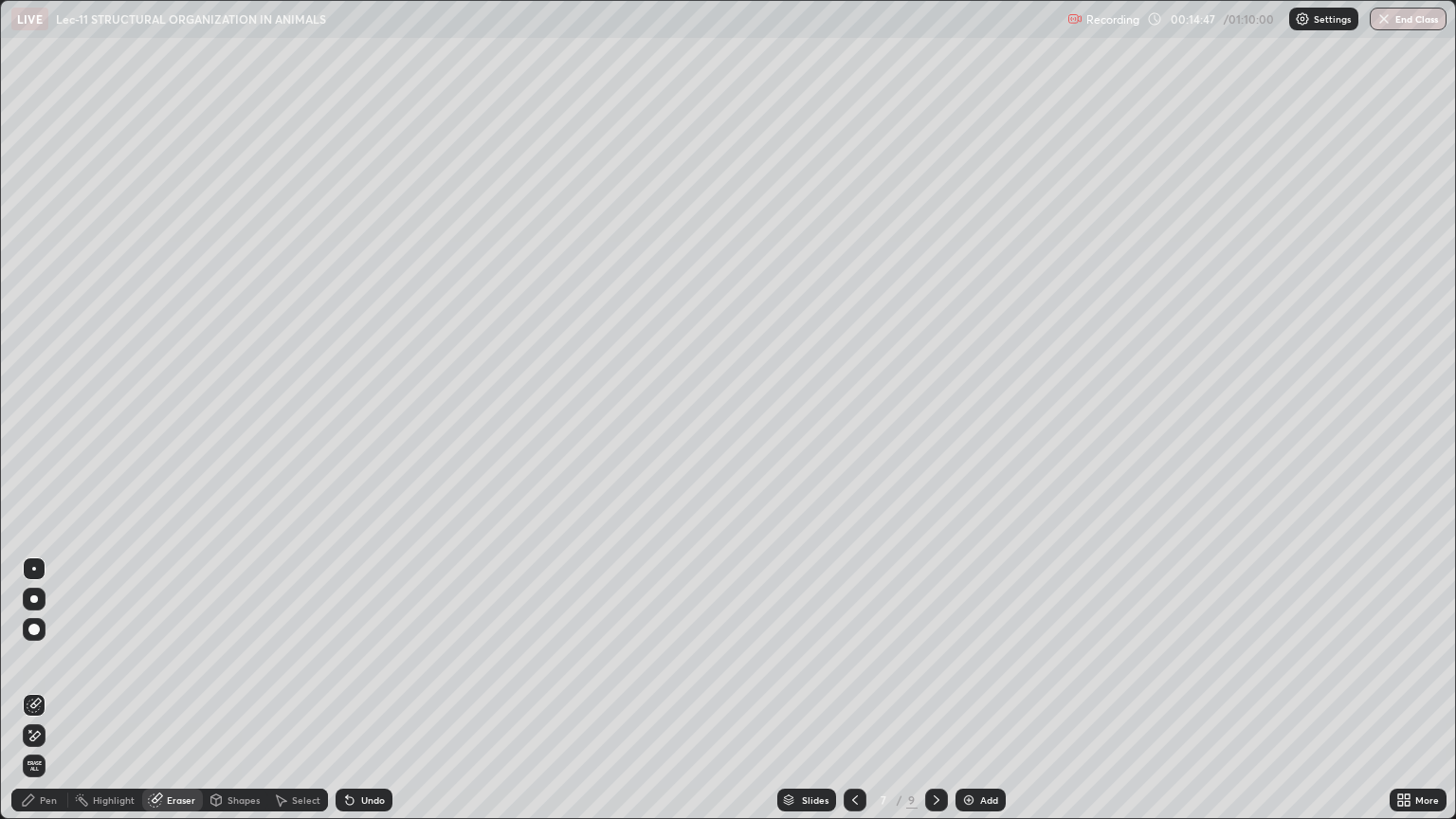 click on "Pen" at bounding box center [48, 800] 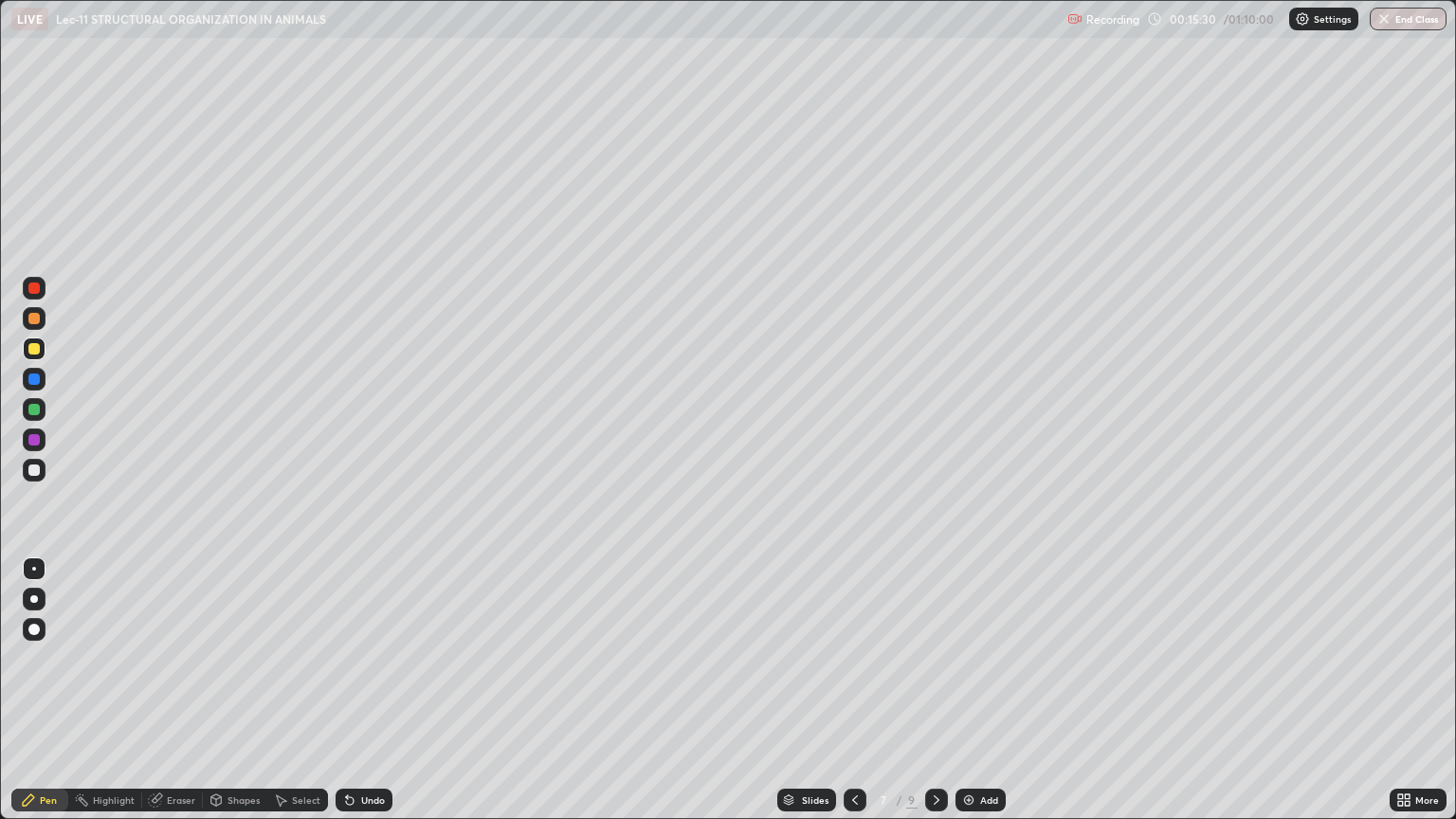 click on "Eraser" at bounding box center (181, 800) 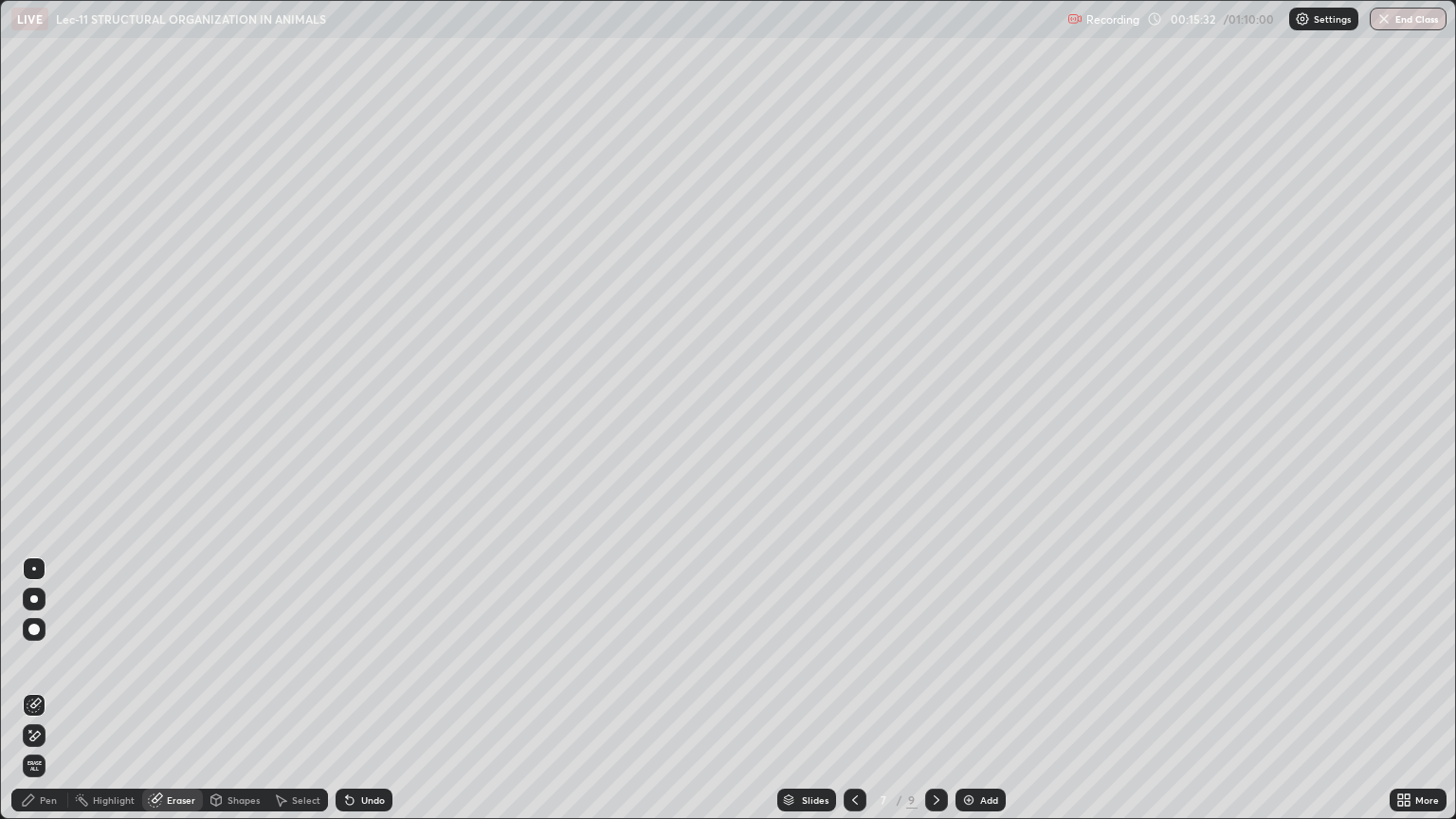 click on "Pen" at bounding box center [48, 800] 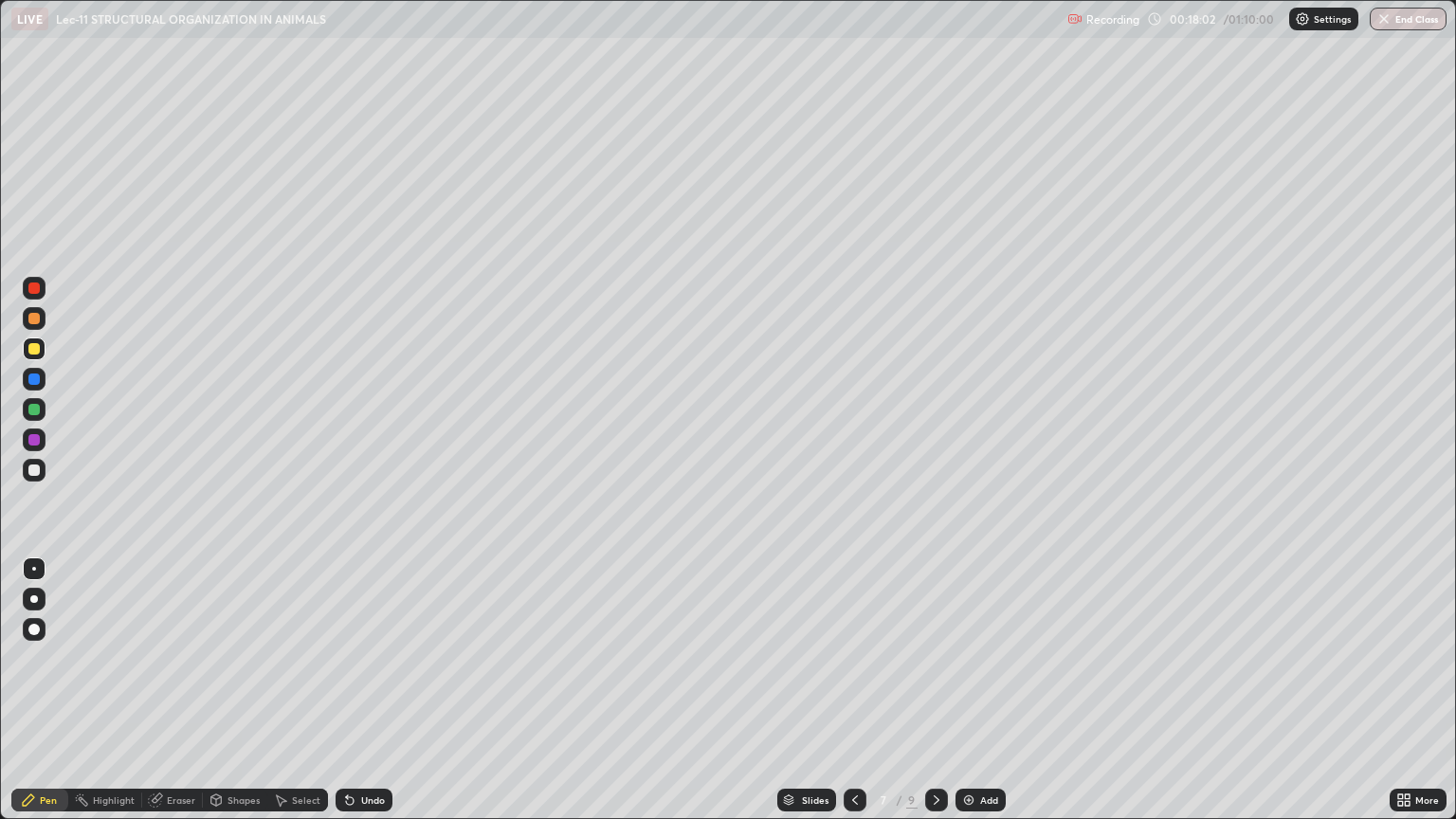 click at bounding box center [34, 470] 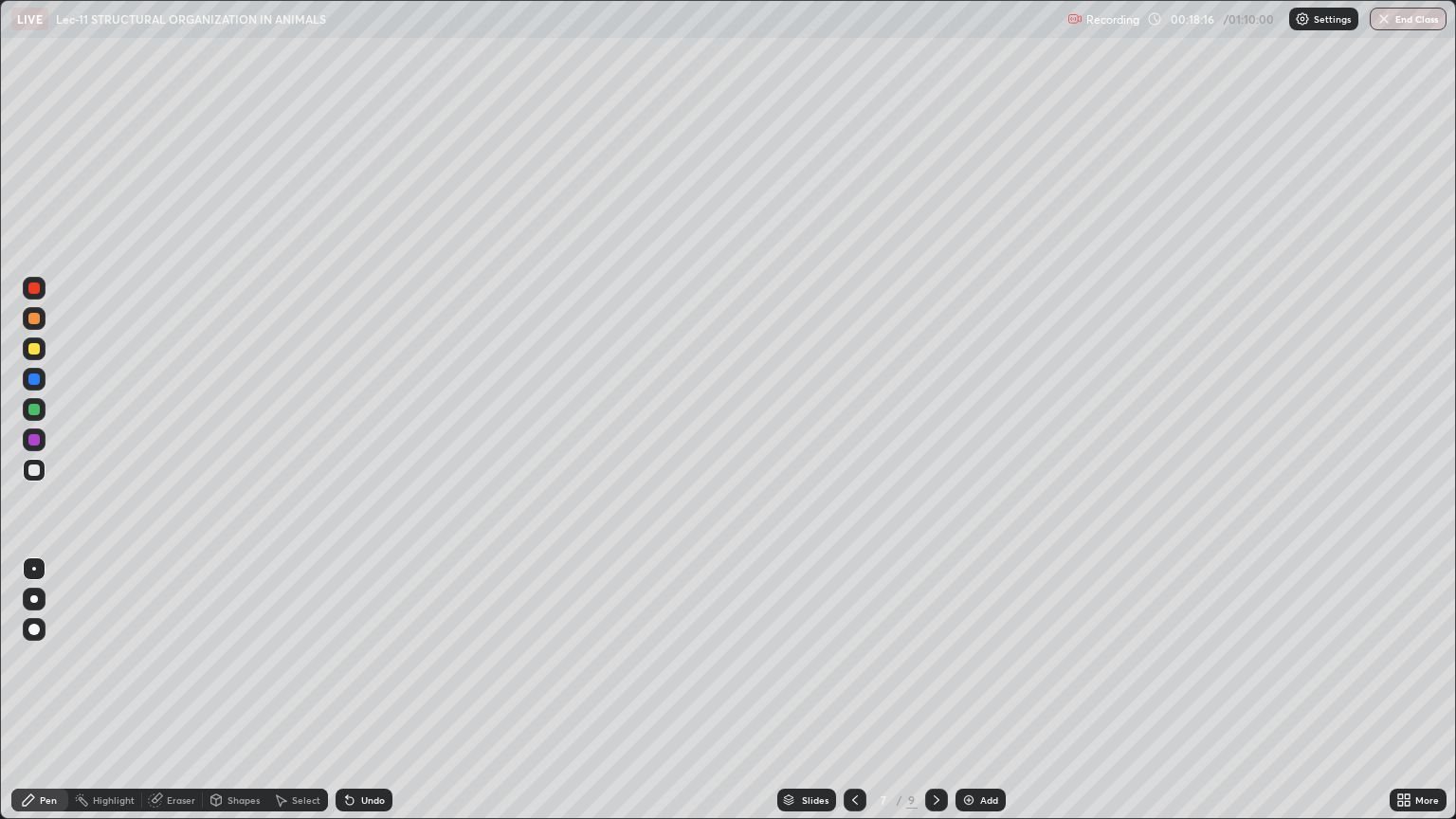 click on "Eraser" at bounding box center (181, 800) 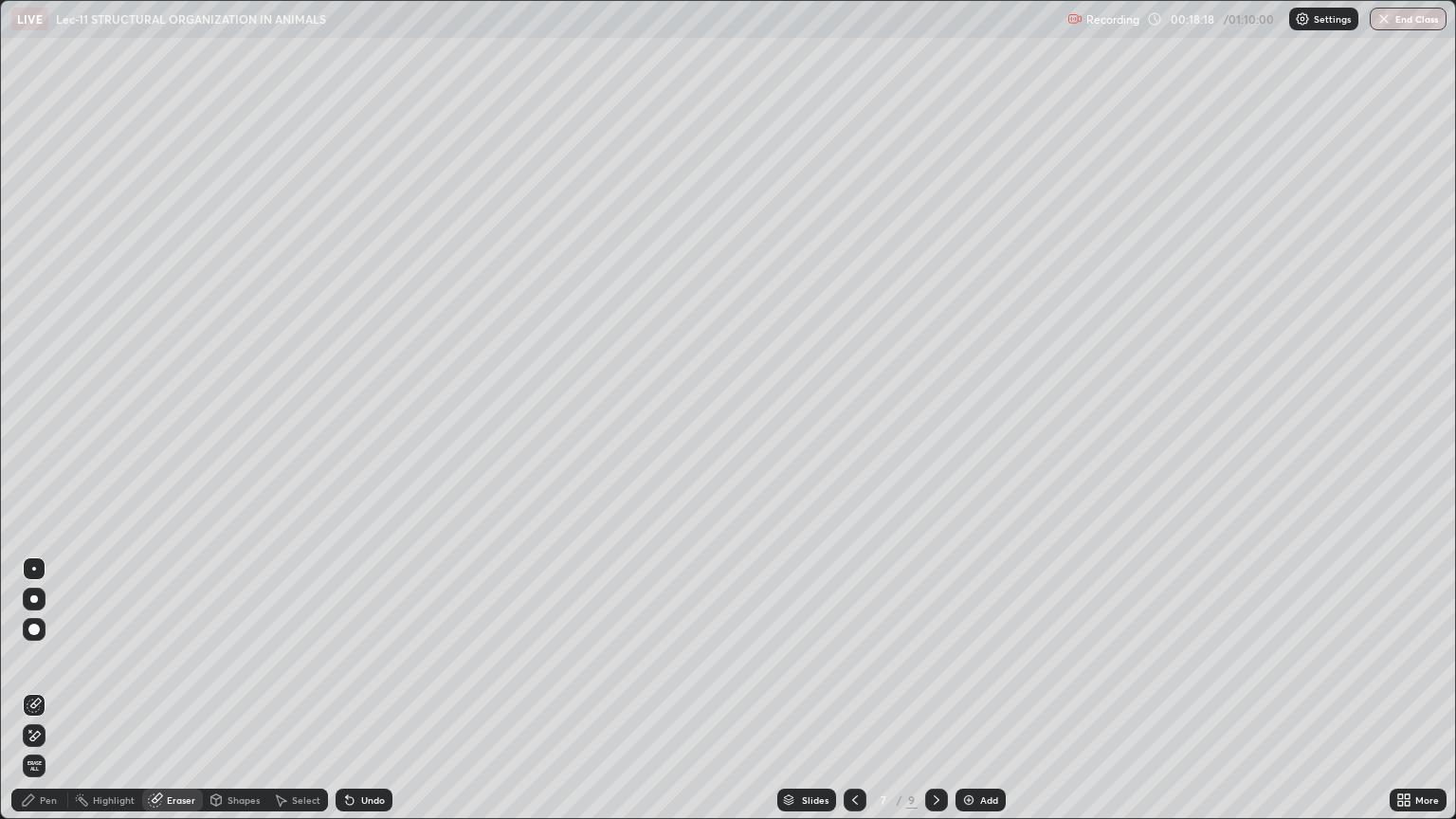 click on "Pen" at bounding box center [48, 800] 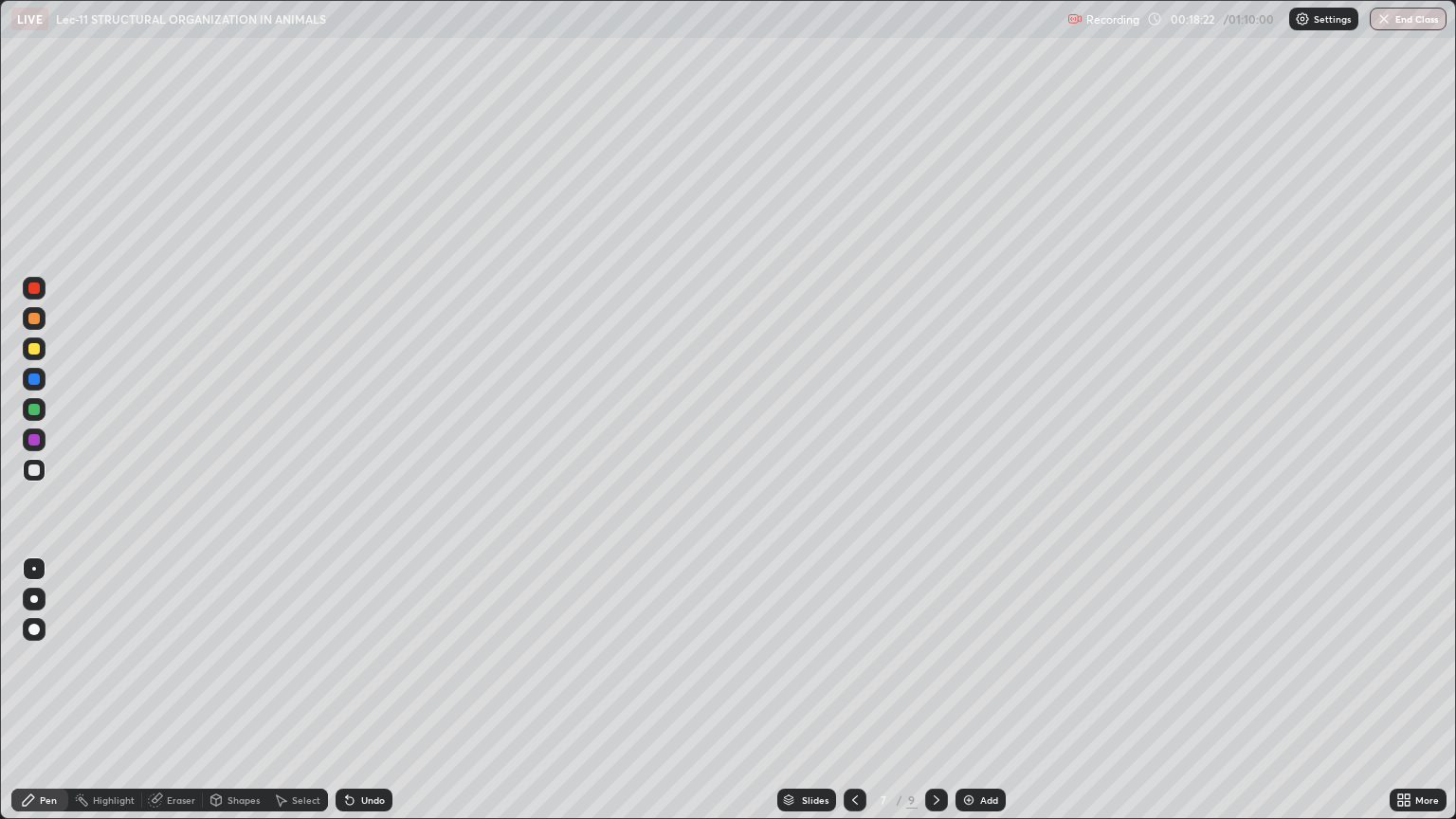 click on "Eraser" at bounding box center [181, 800] 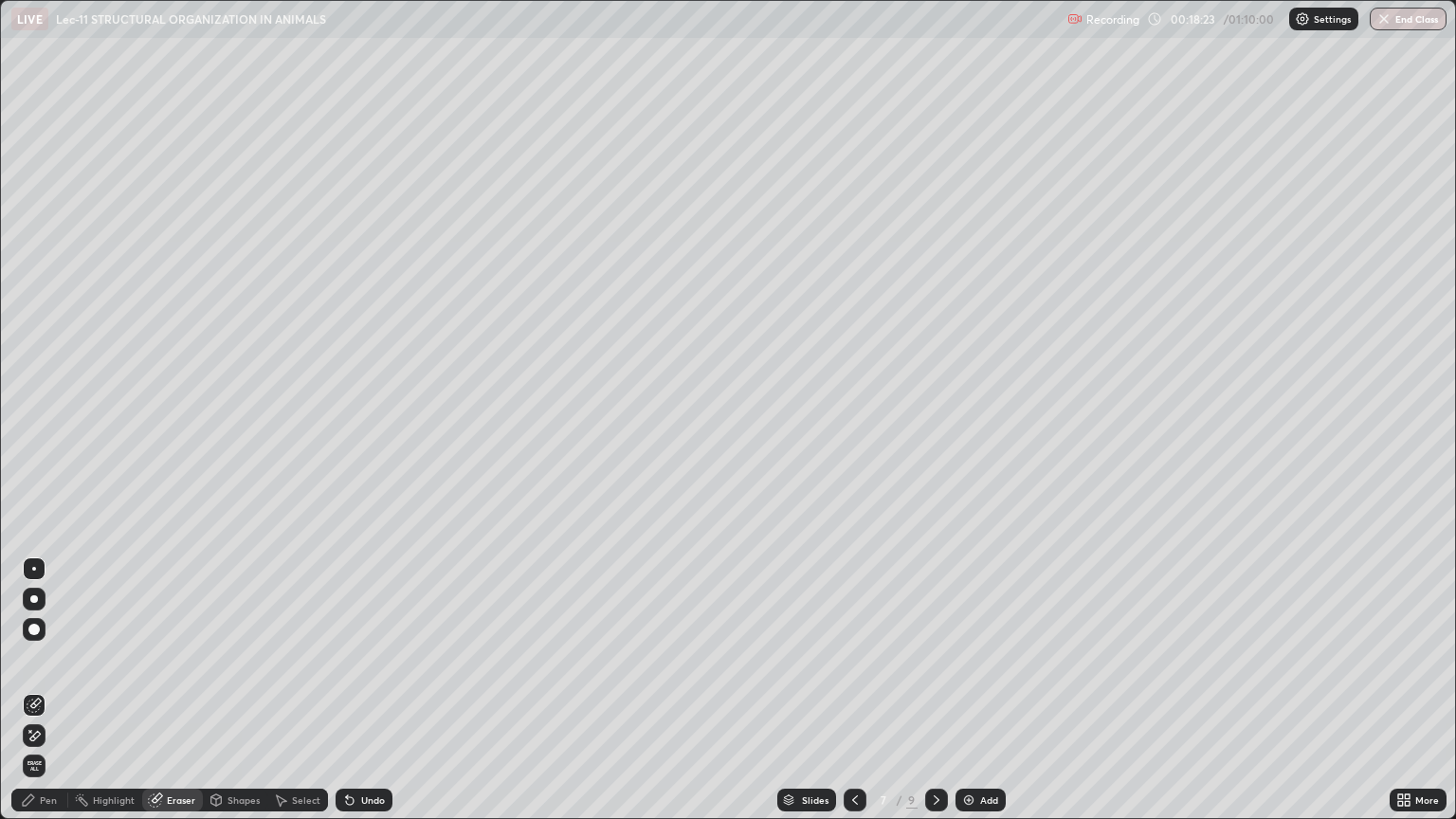 click on "Pen" at bounding box center [48, 800] 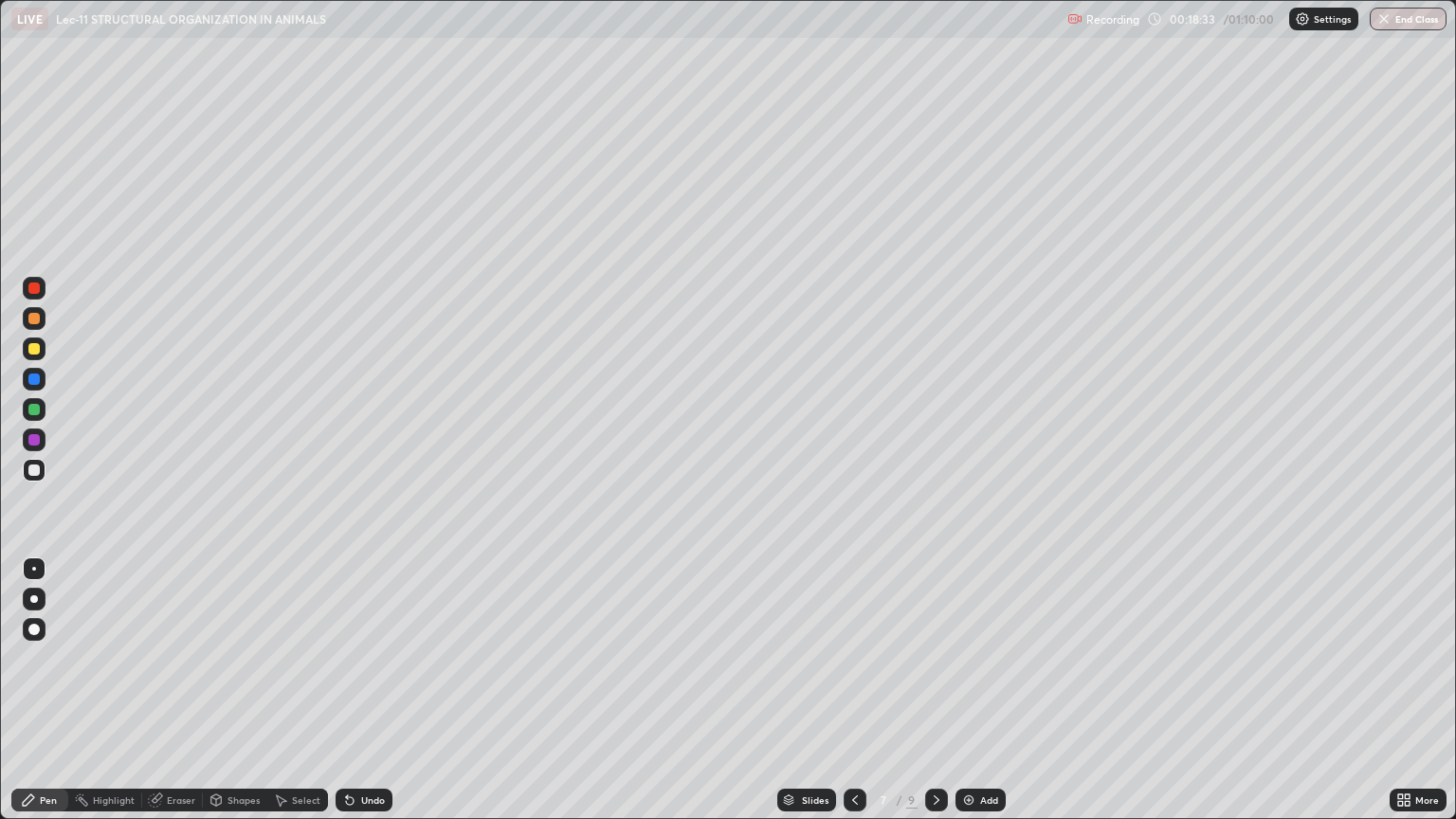 click at bounding box center [34, 629] 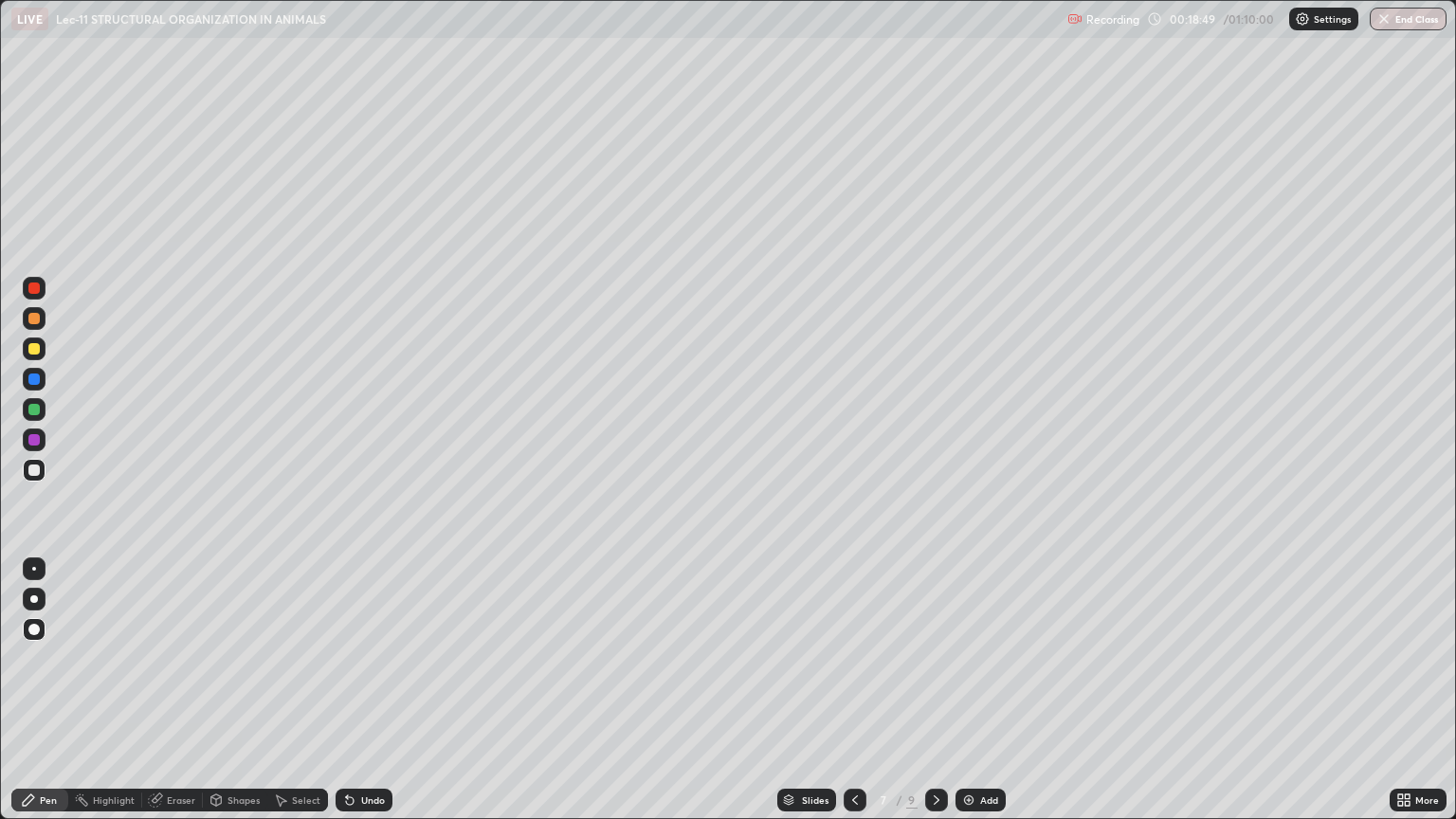 click at bounding box center (34, 569) 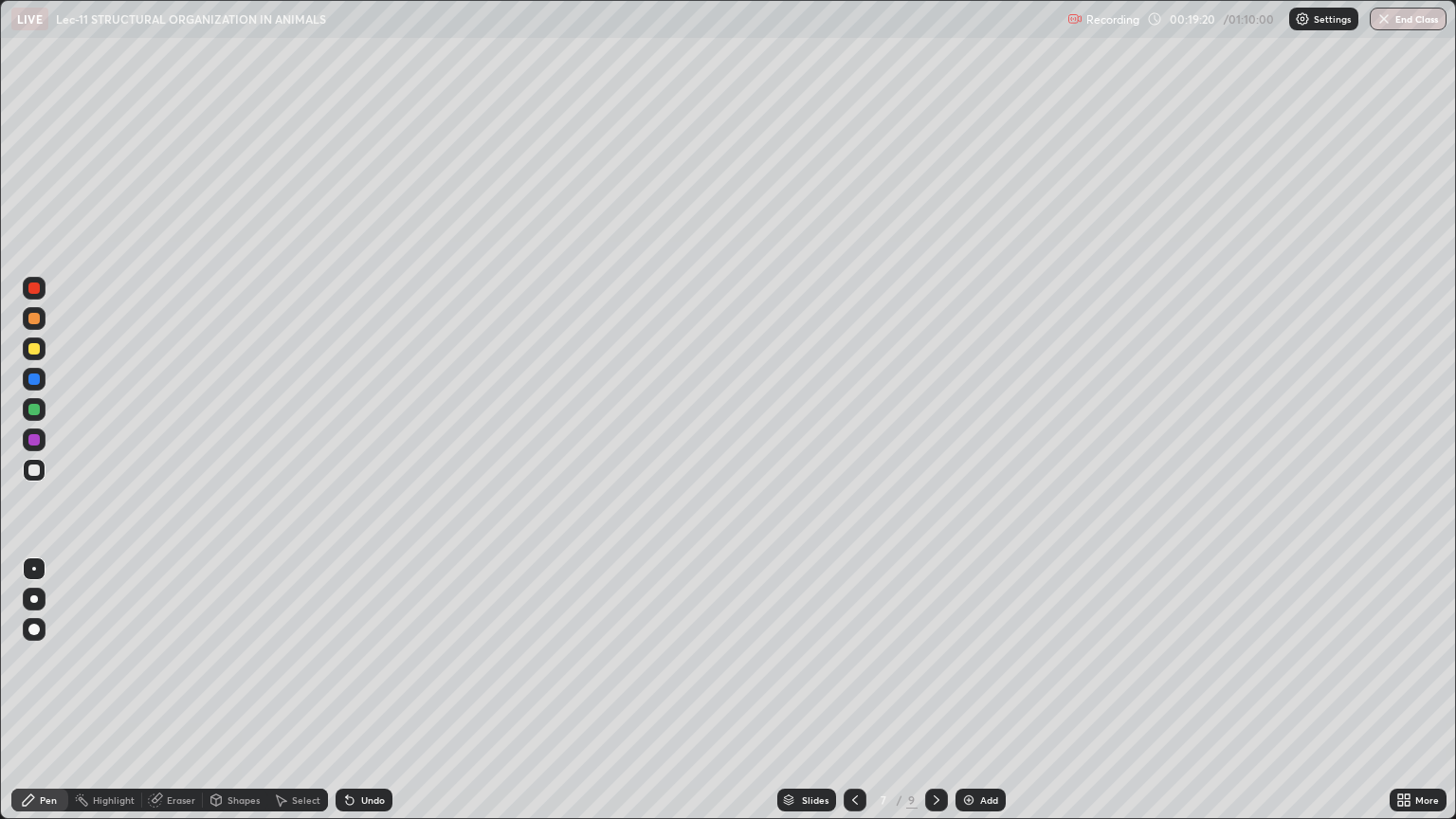 click at bounding box center [34, 629] 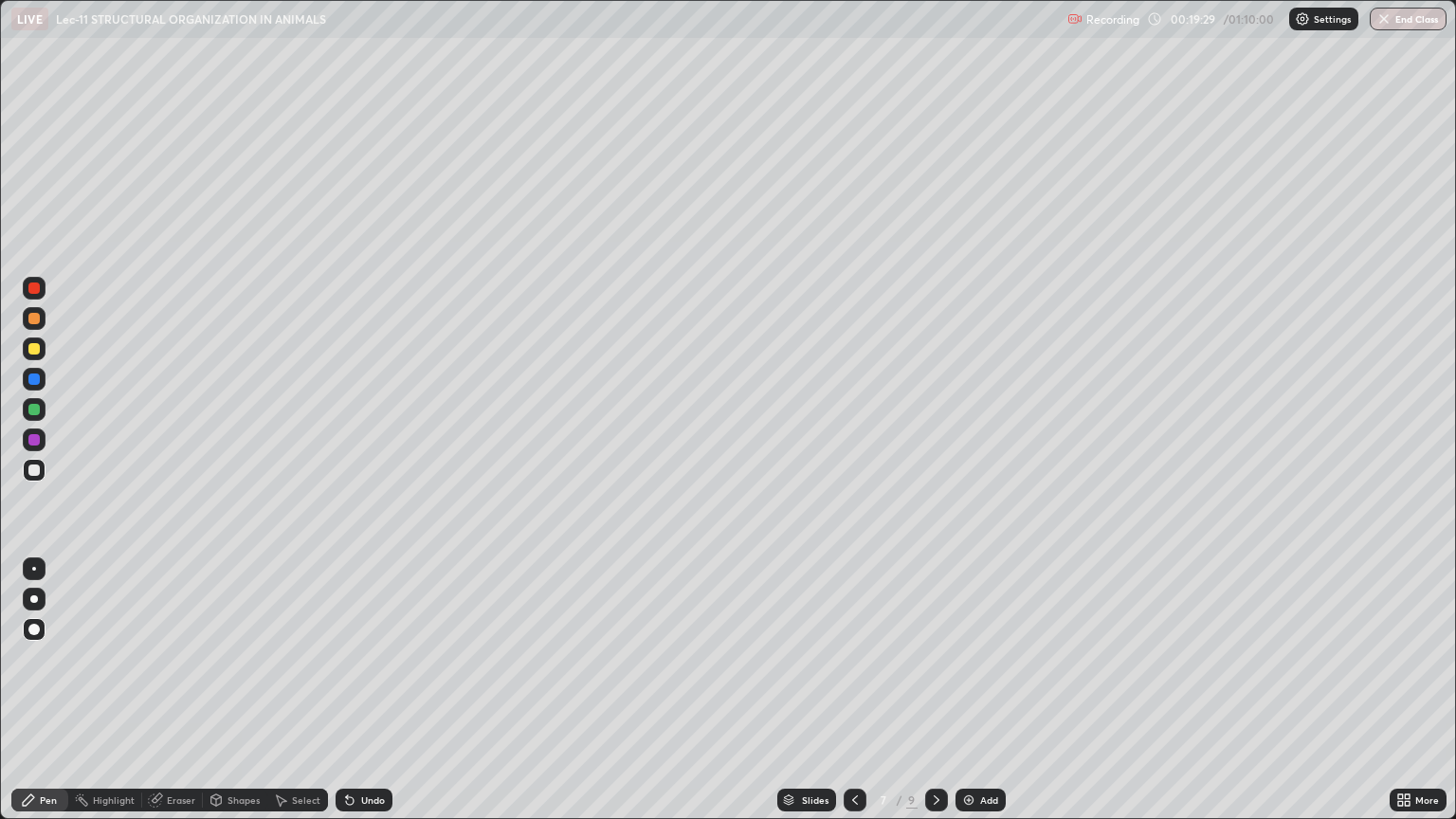 click at bounding box center (34, 569) 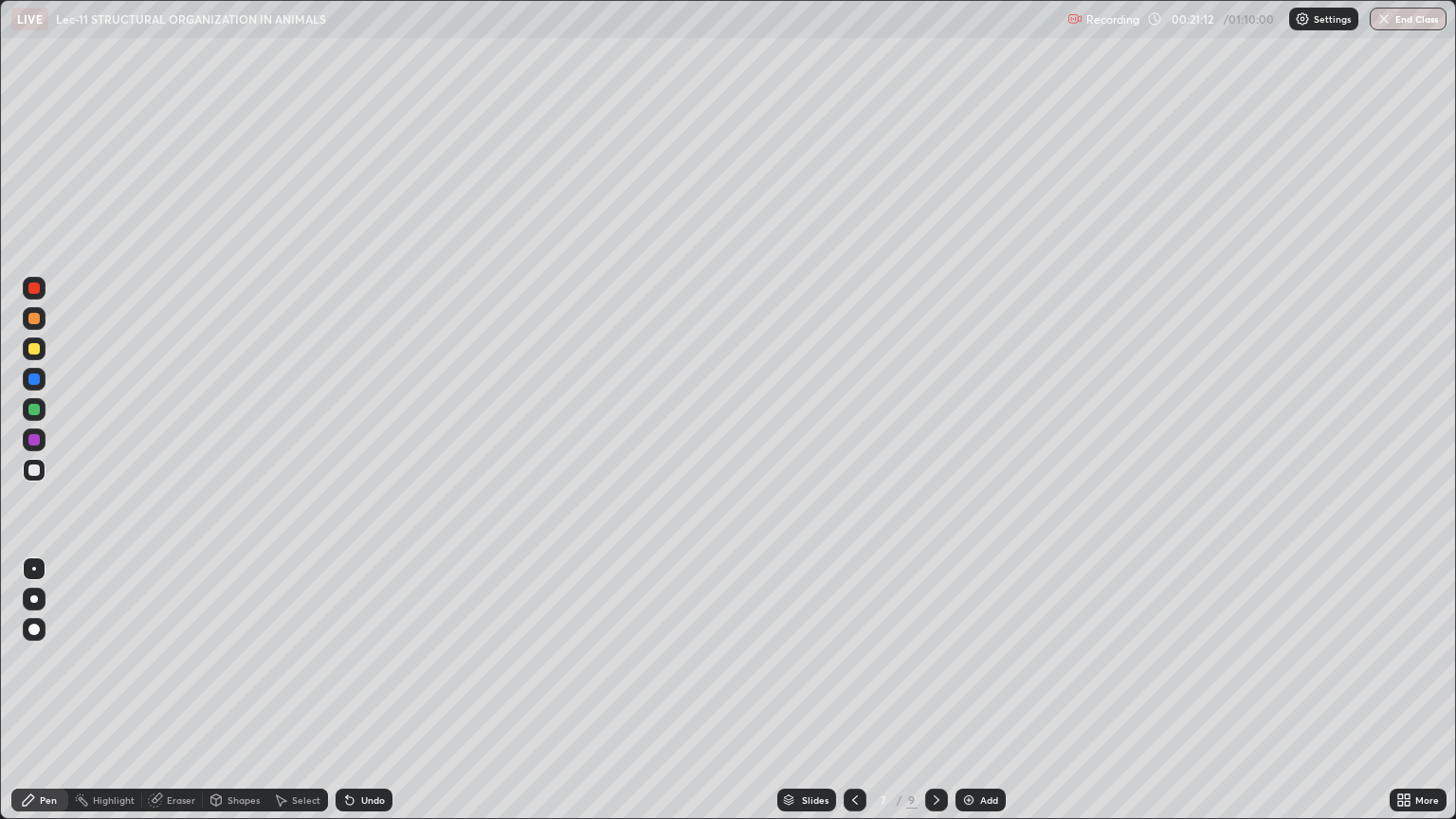click at bounding box center [34, 440] 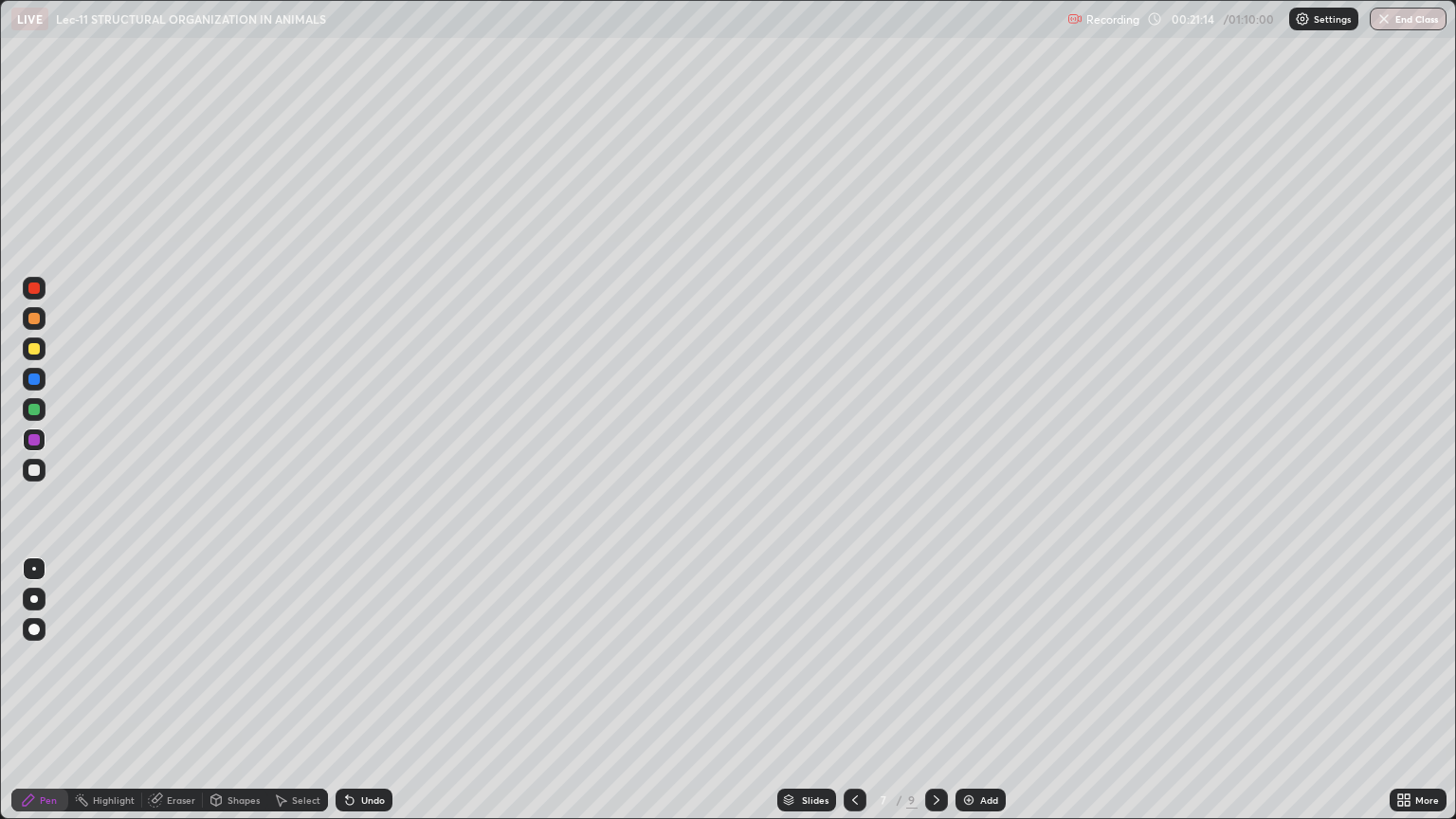 click at bounding box center [34, 349] 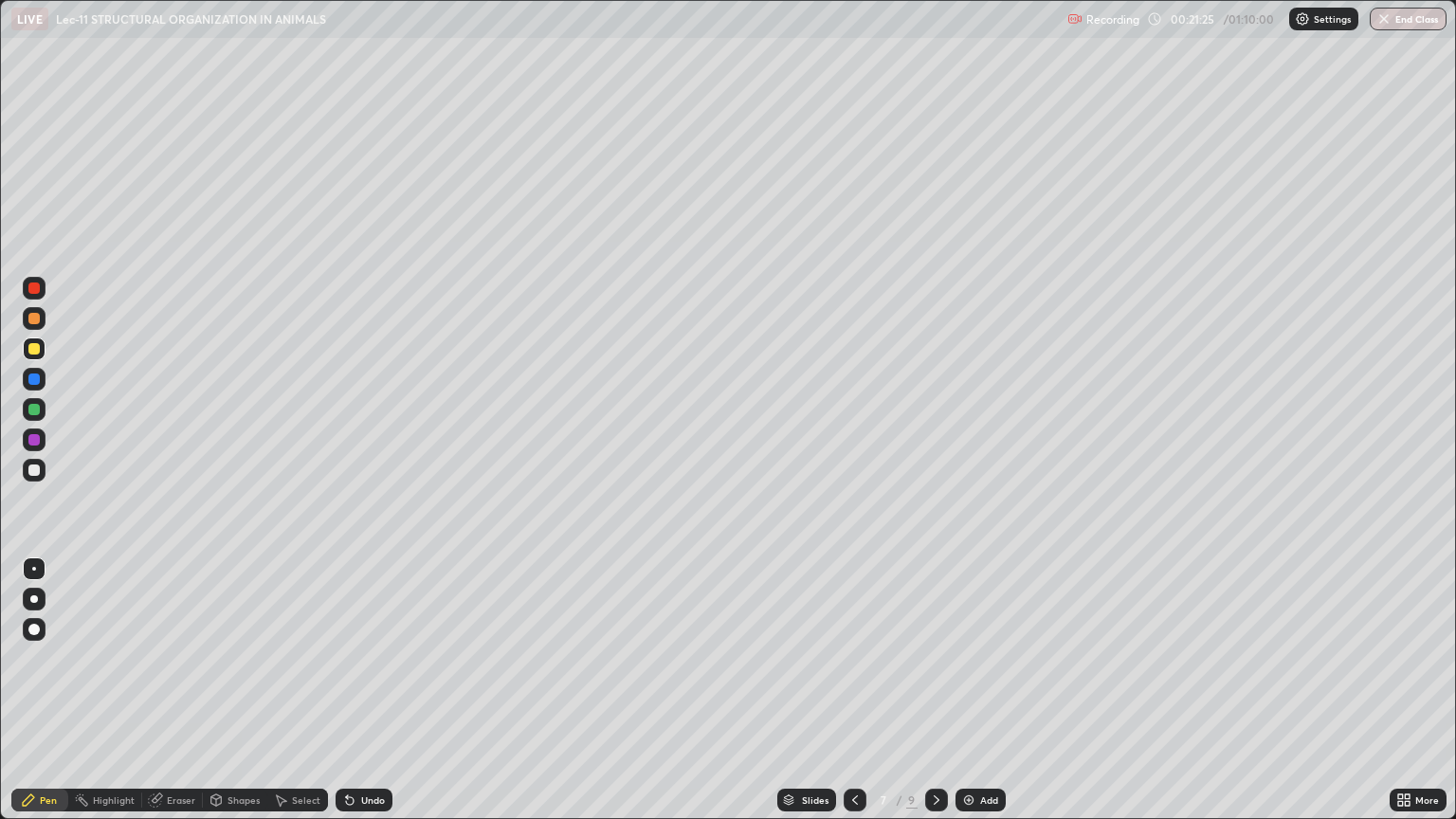 click at bounding box center [34, 629] 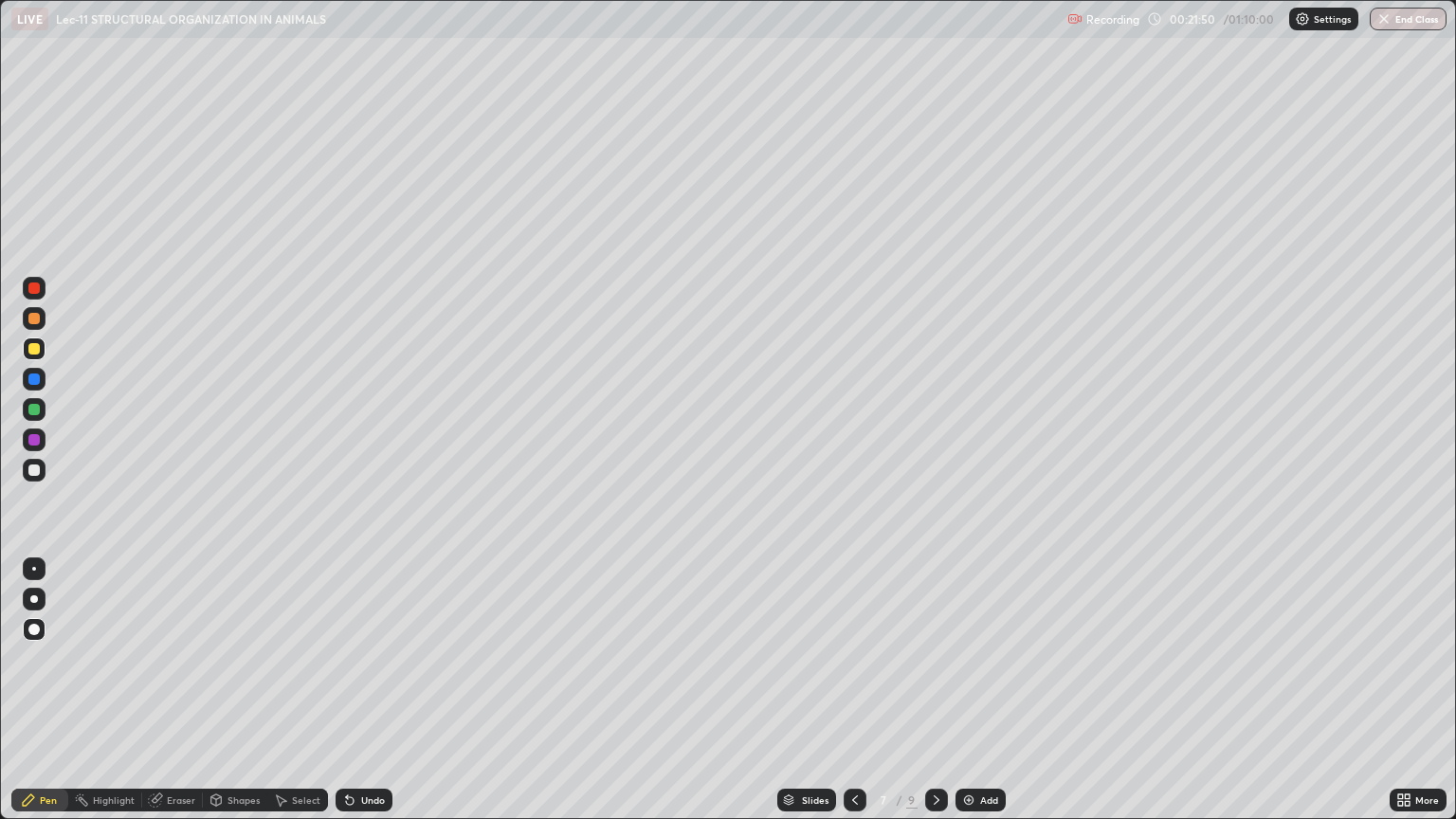 click on "Eraser" at bounding box center (181, 800) 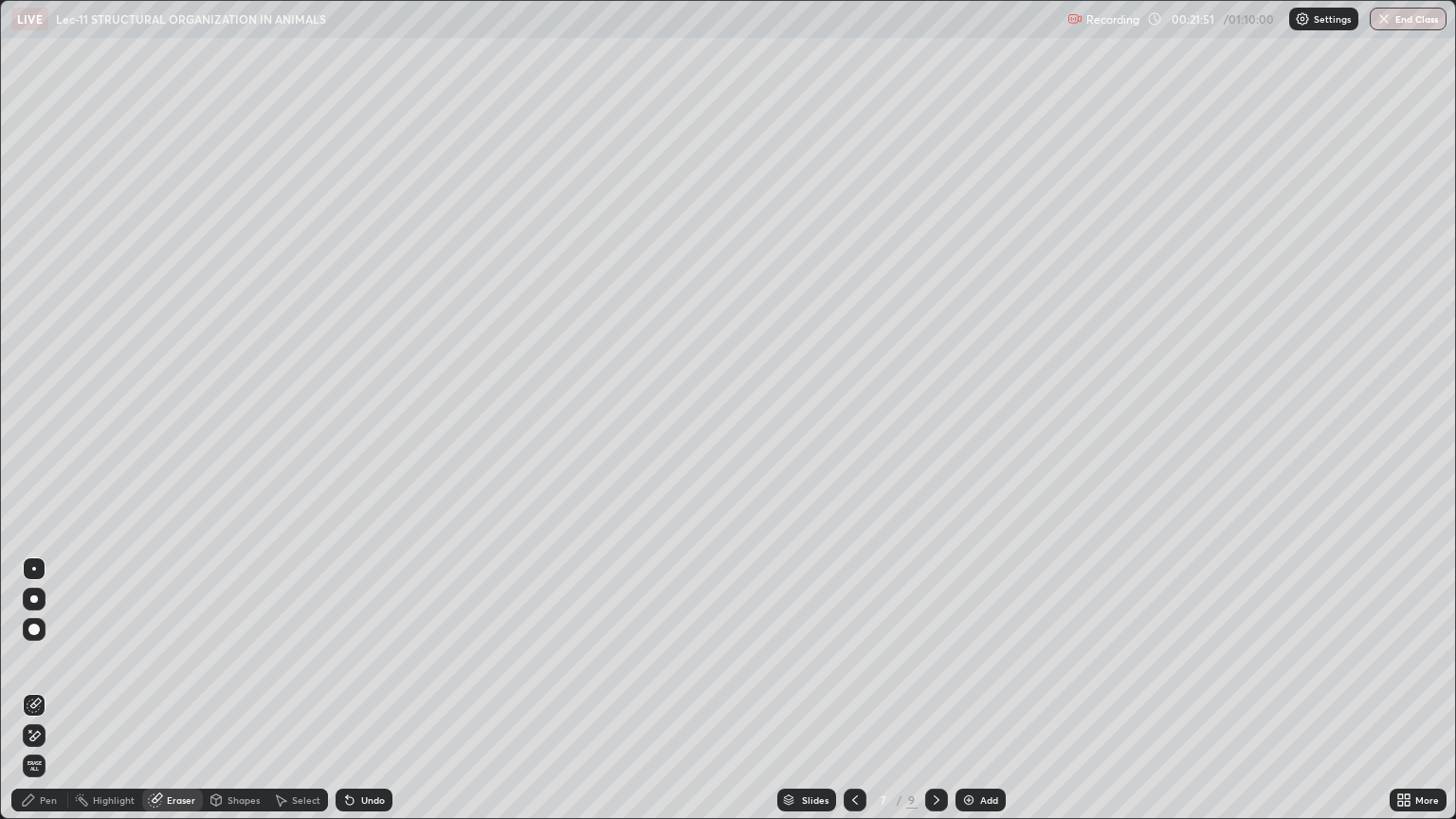 click on "Pen" at bounding box center (48, 800) 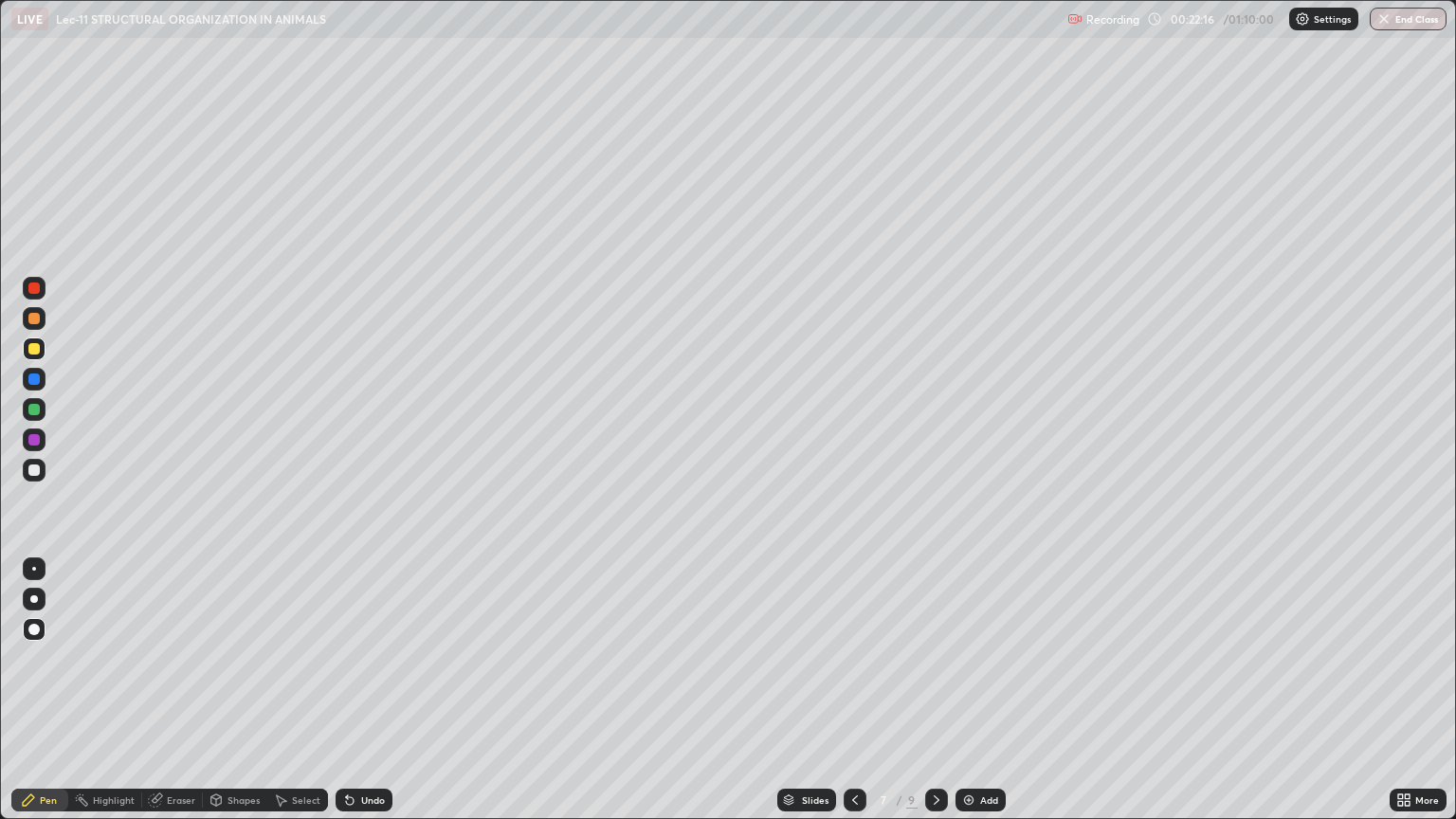 click at bounding box center [34, 379] 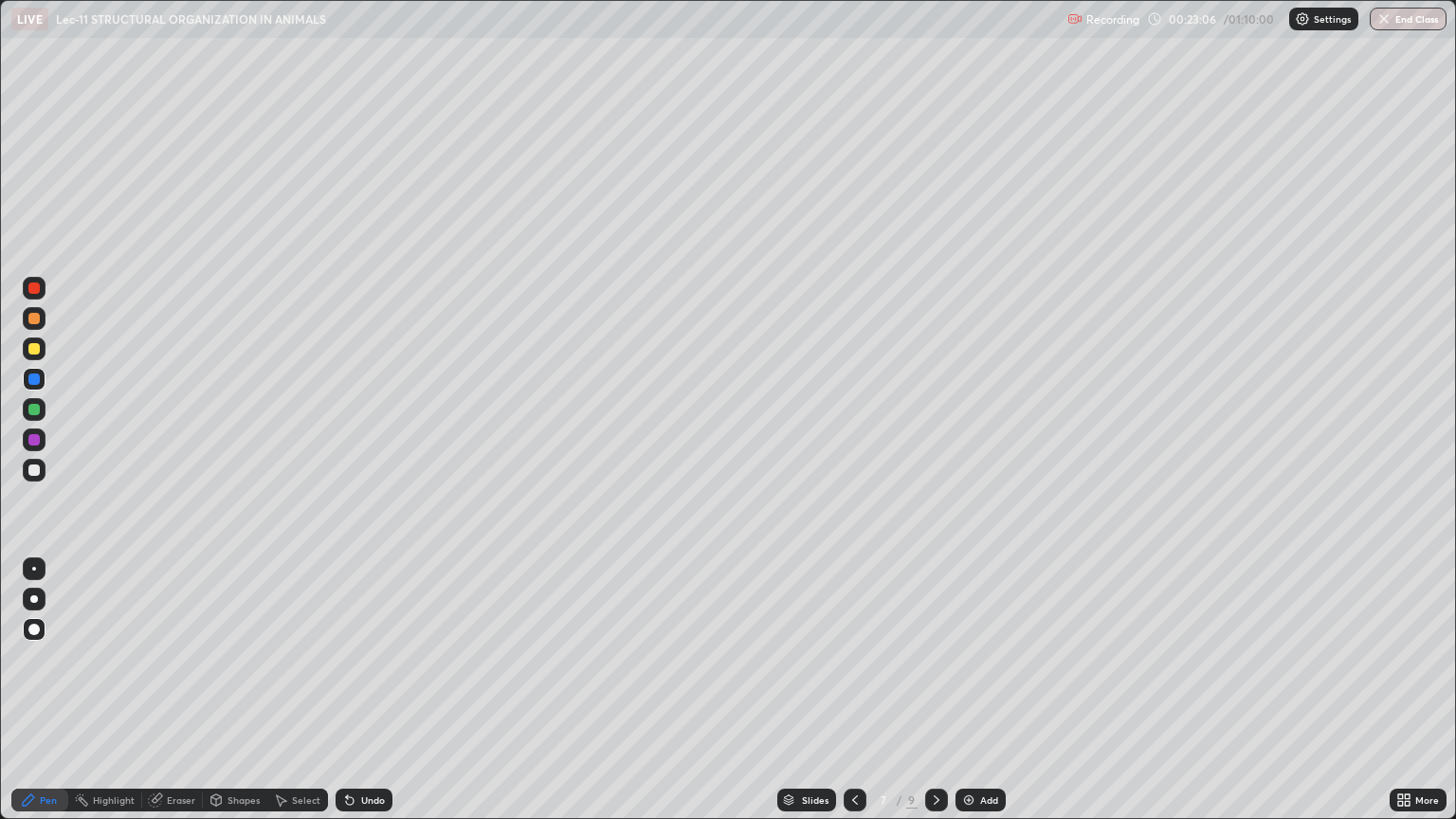 click at bounding box center [34, 470] 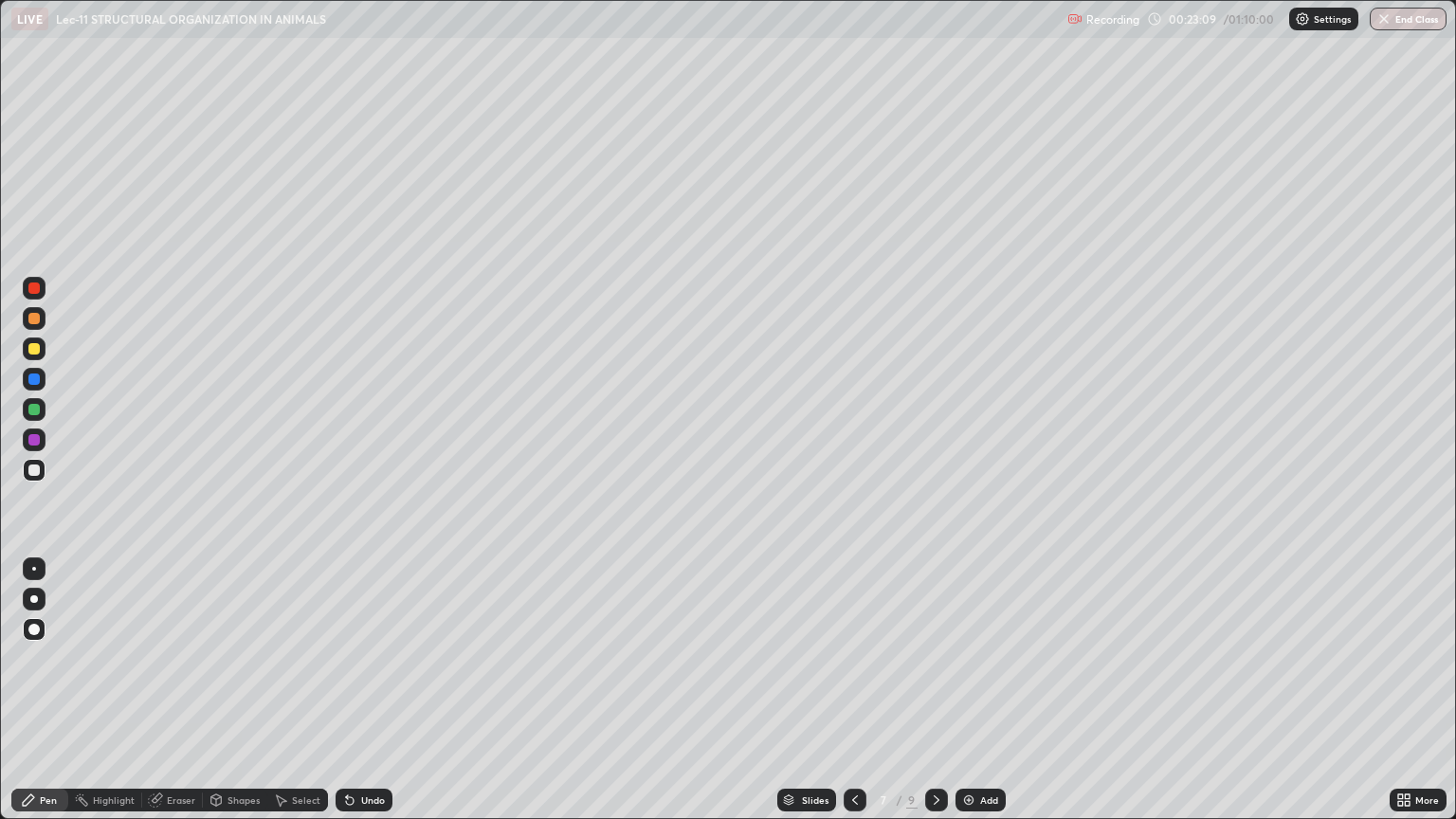 click on "Undo" at bounding box center (373, 800) 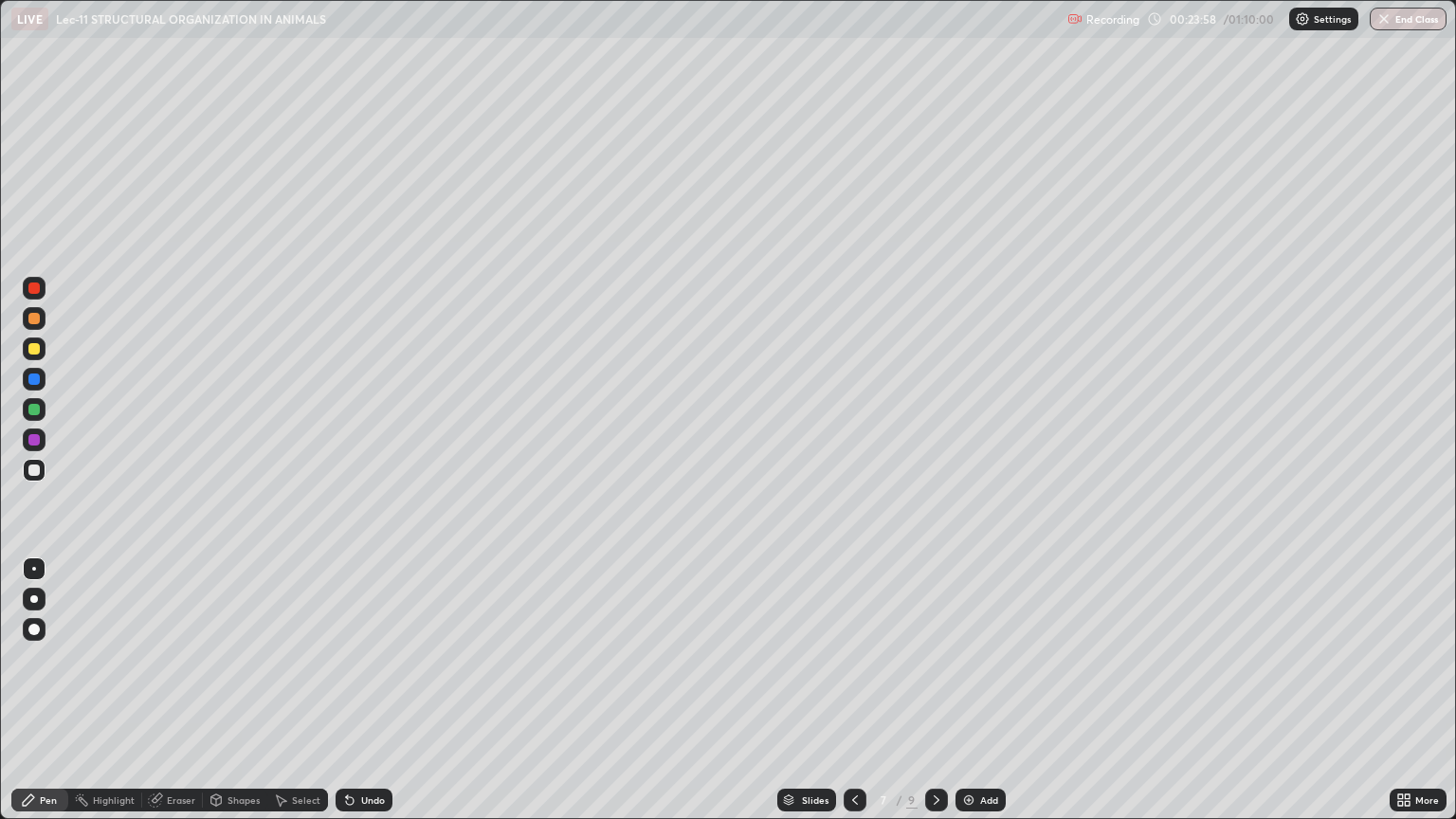 click on "Undo" at bounding box center [373, 800] 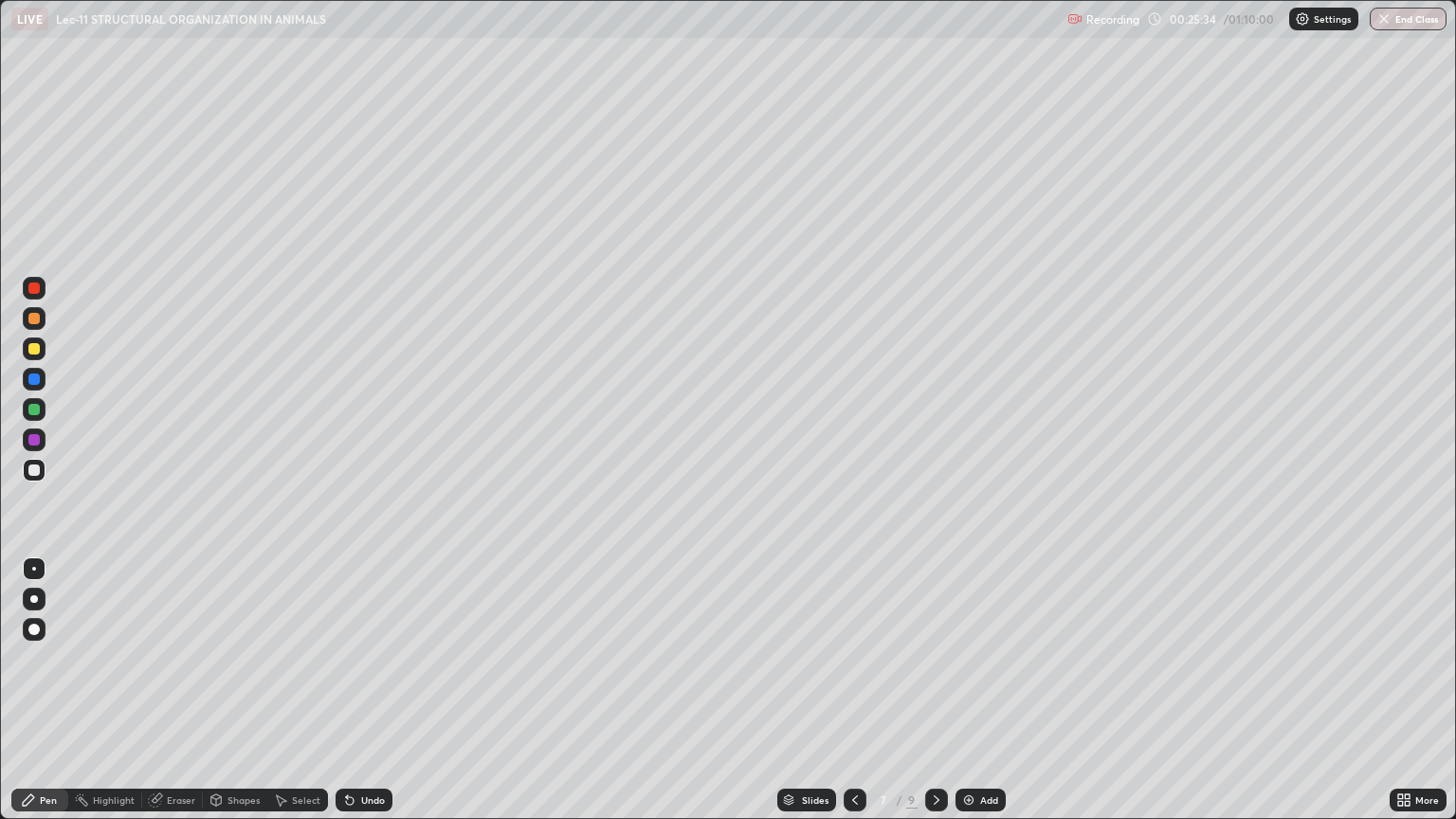 click on "Select" at bounding box center (306, 800) 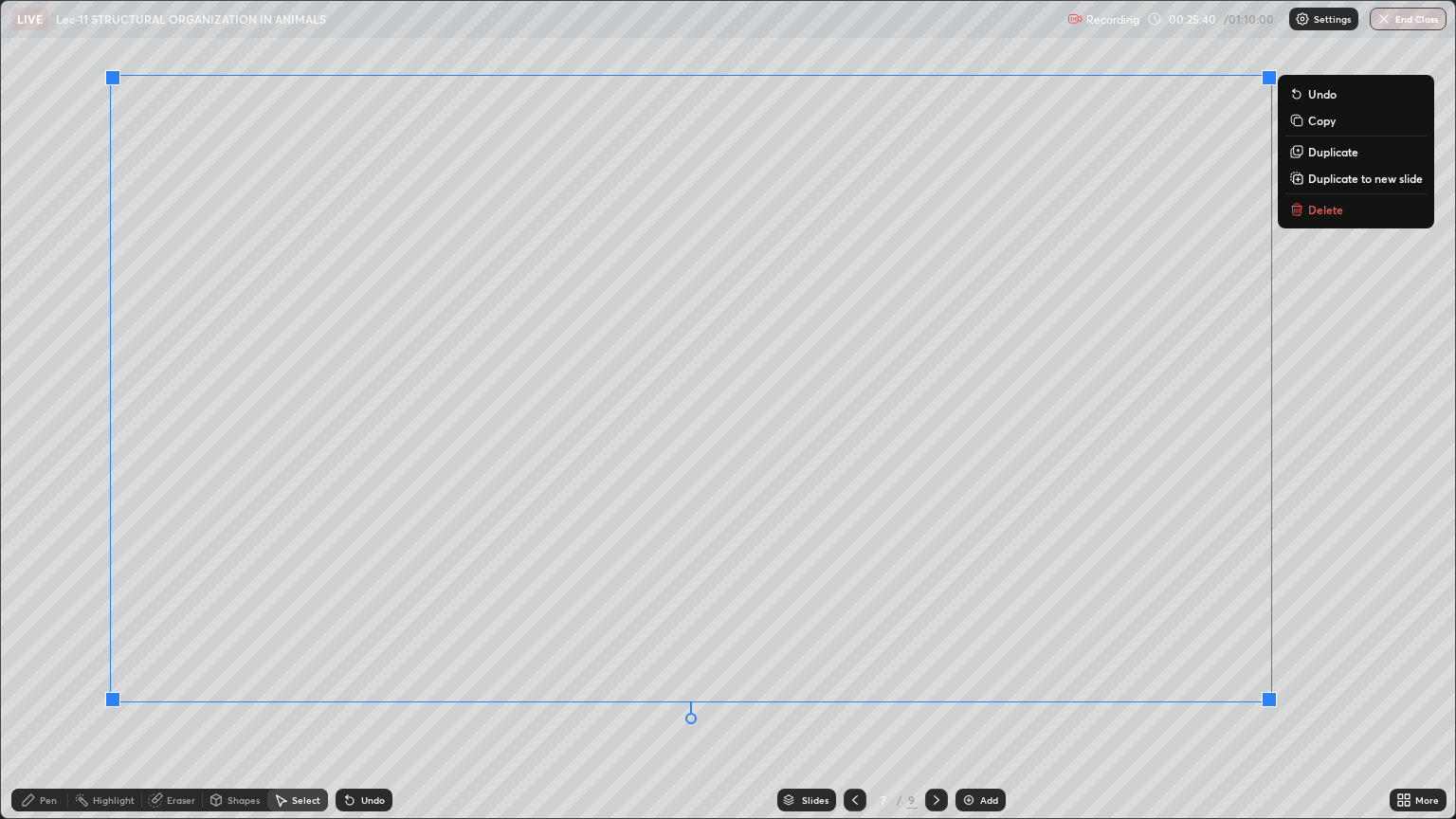 click on "Pen" at bounding box center [48, 800] 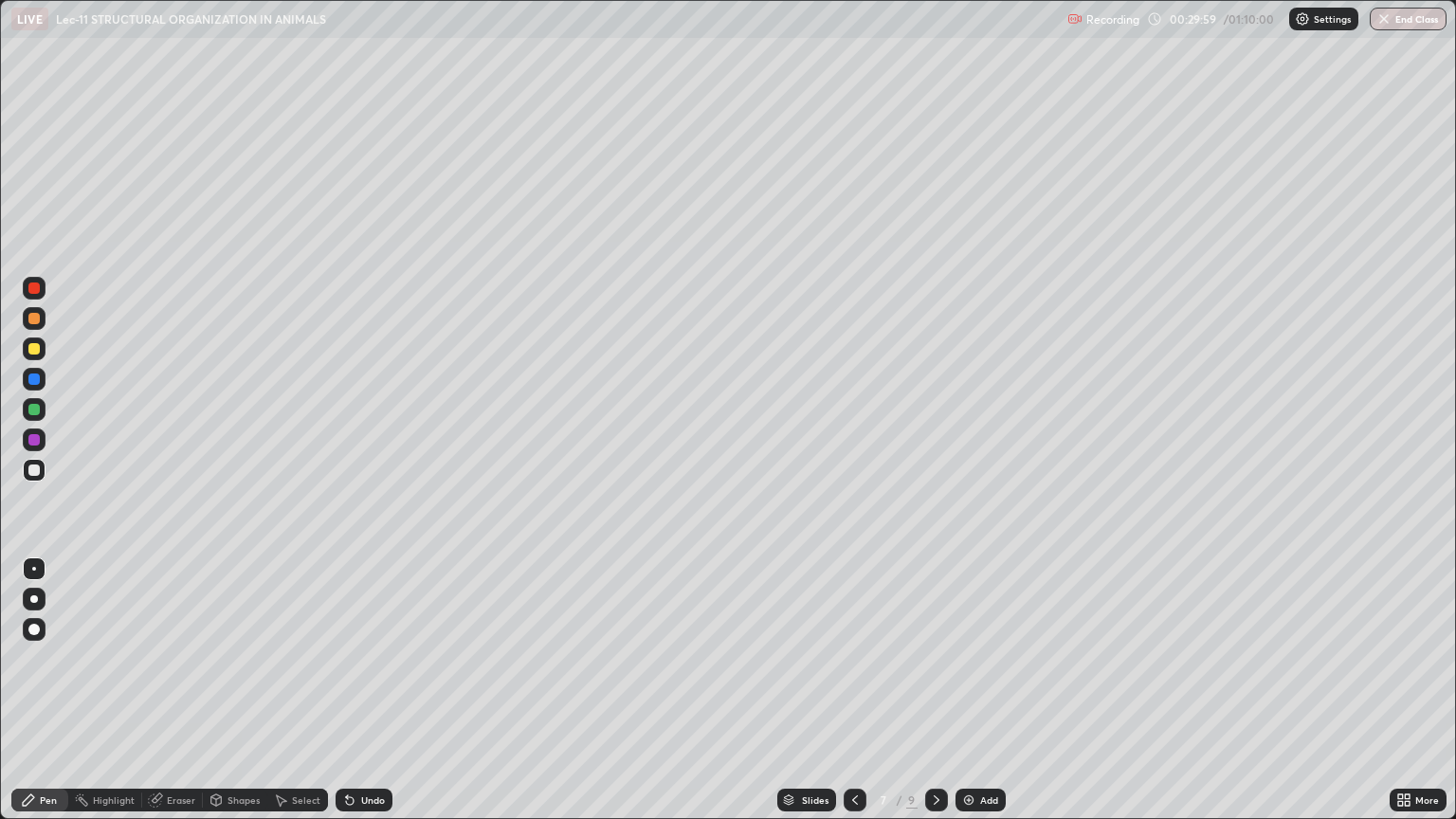 click on "Add" at bounding box center (989, 800) 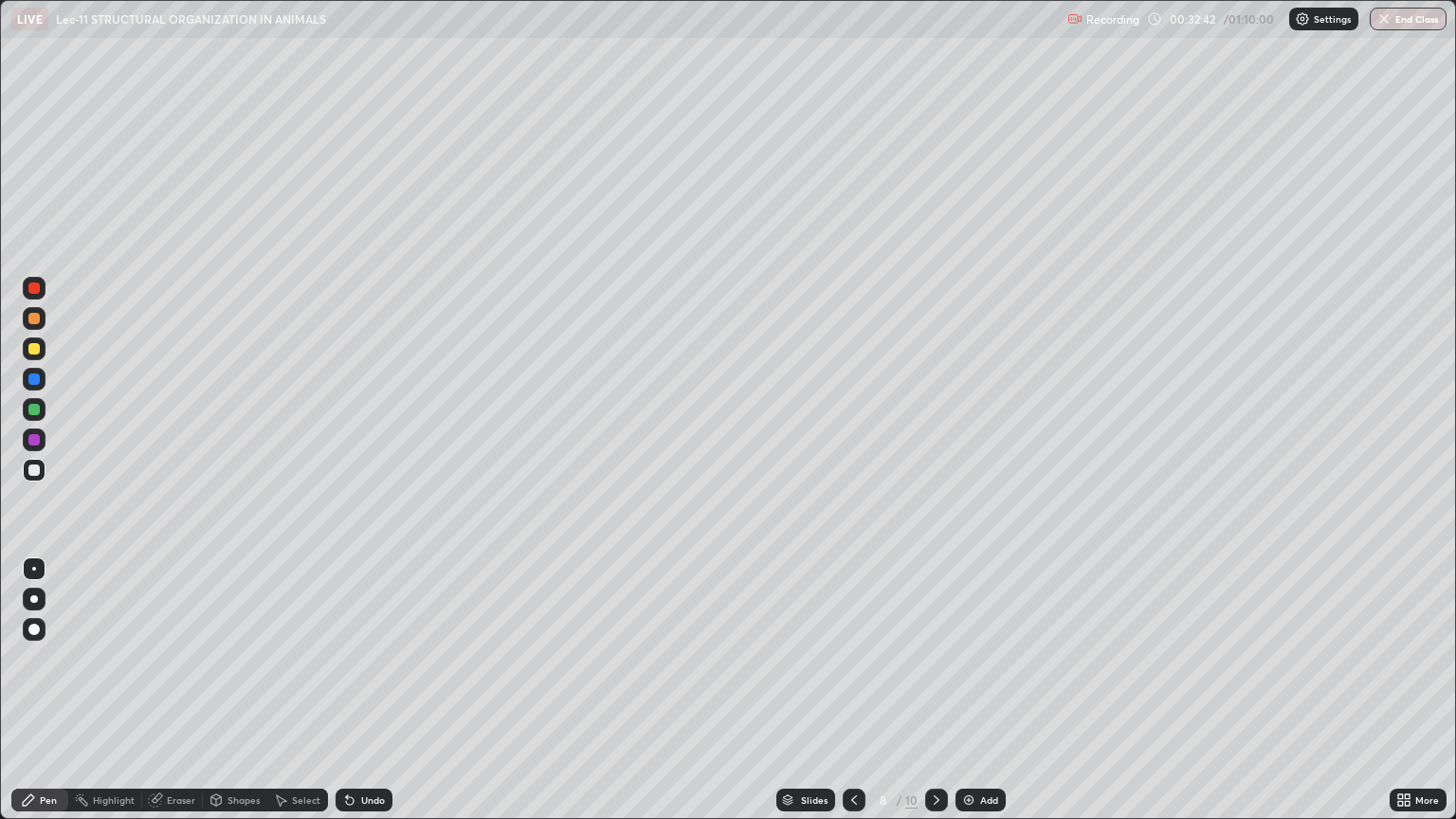 click on "Undo" at bounding box center (373, 800) 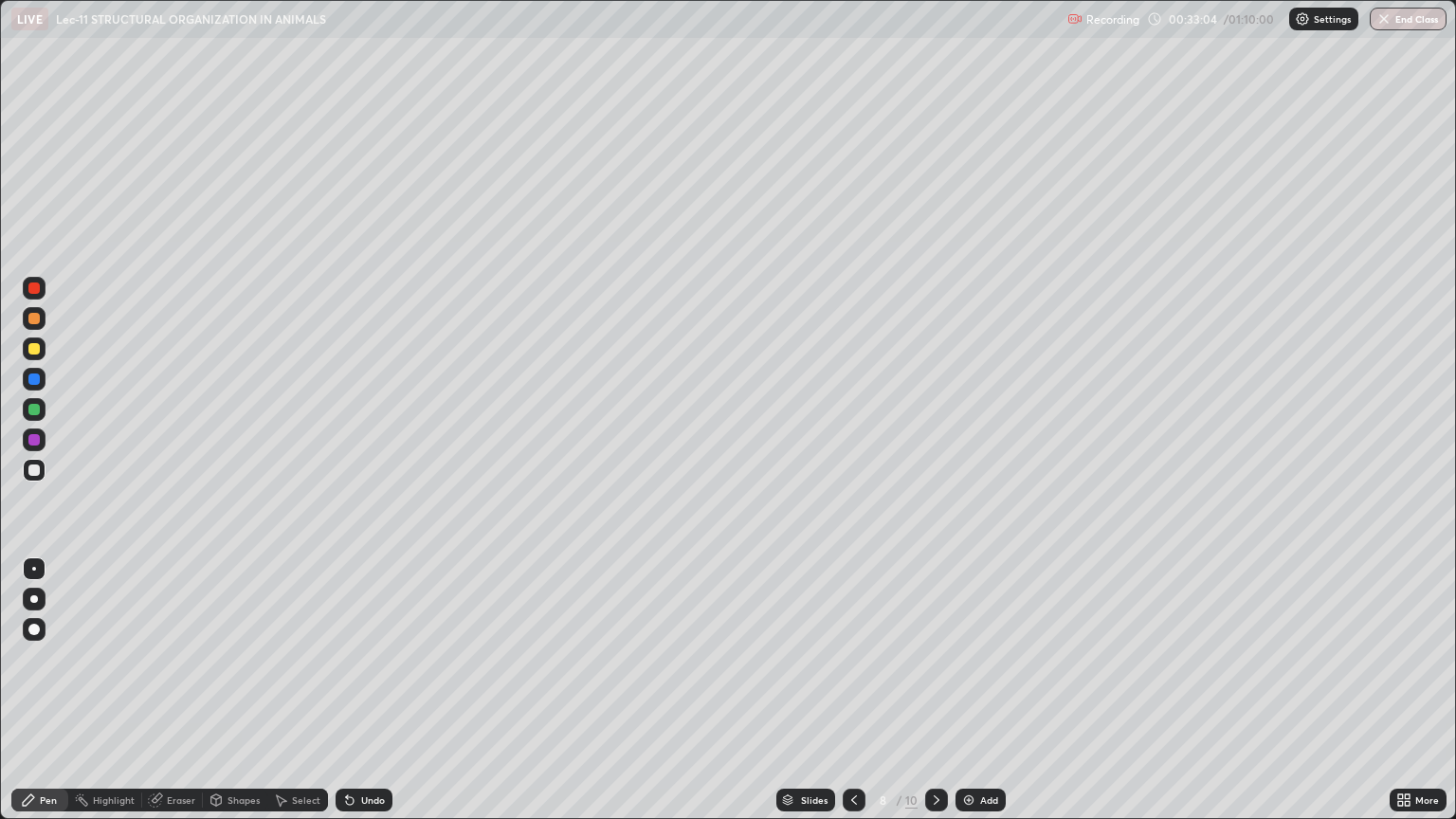 click at bounding box center (34, 318) 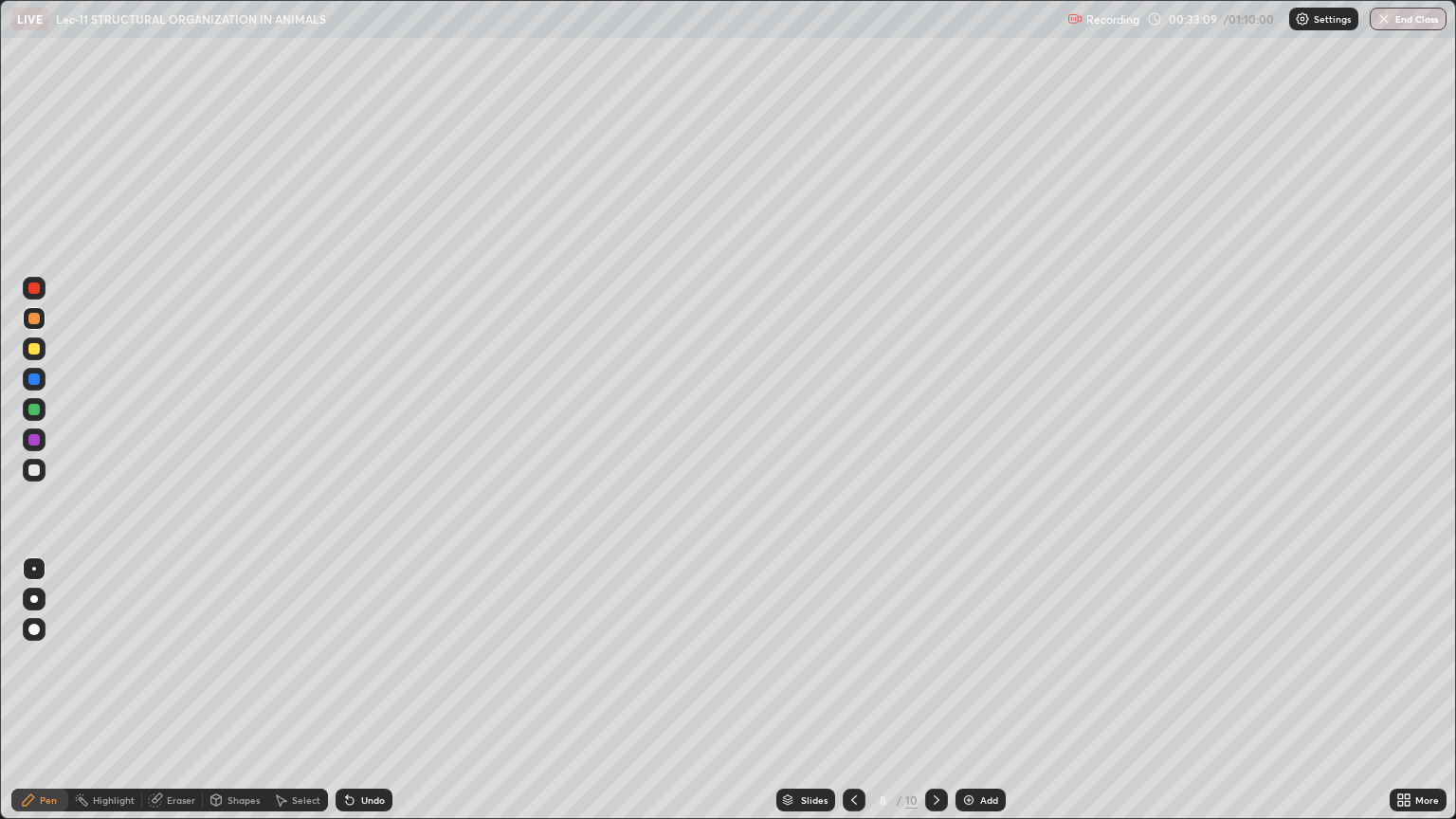 click at bounding box center [34, 470] 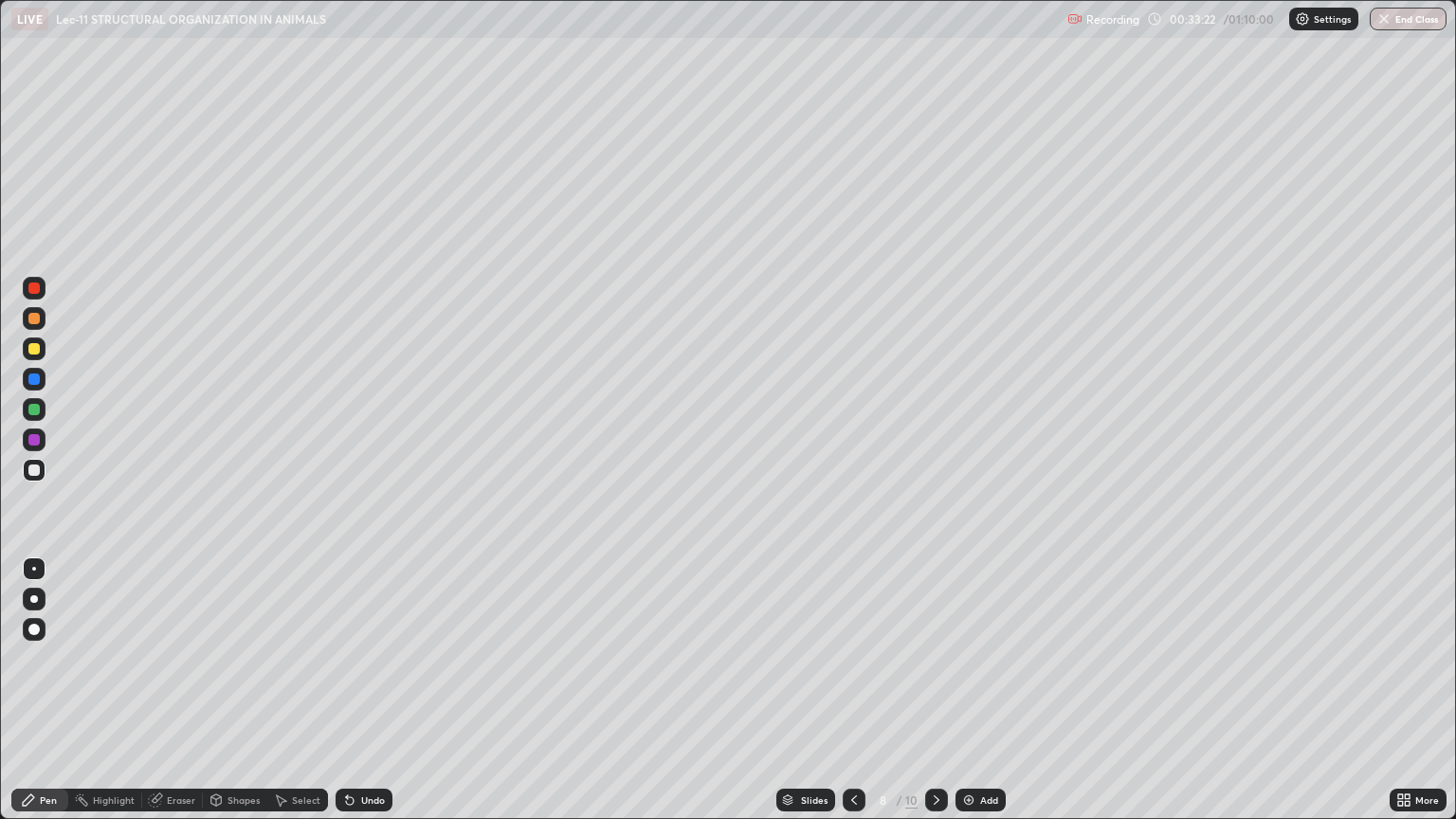 click at bounding box center [34, 318] 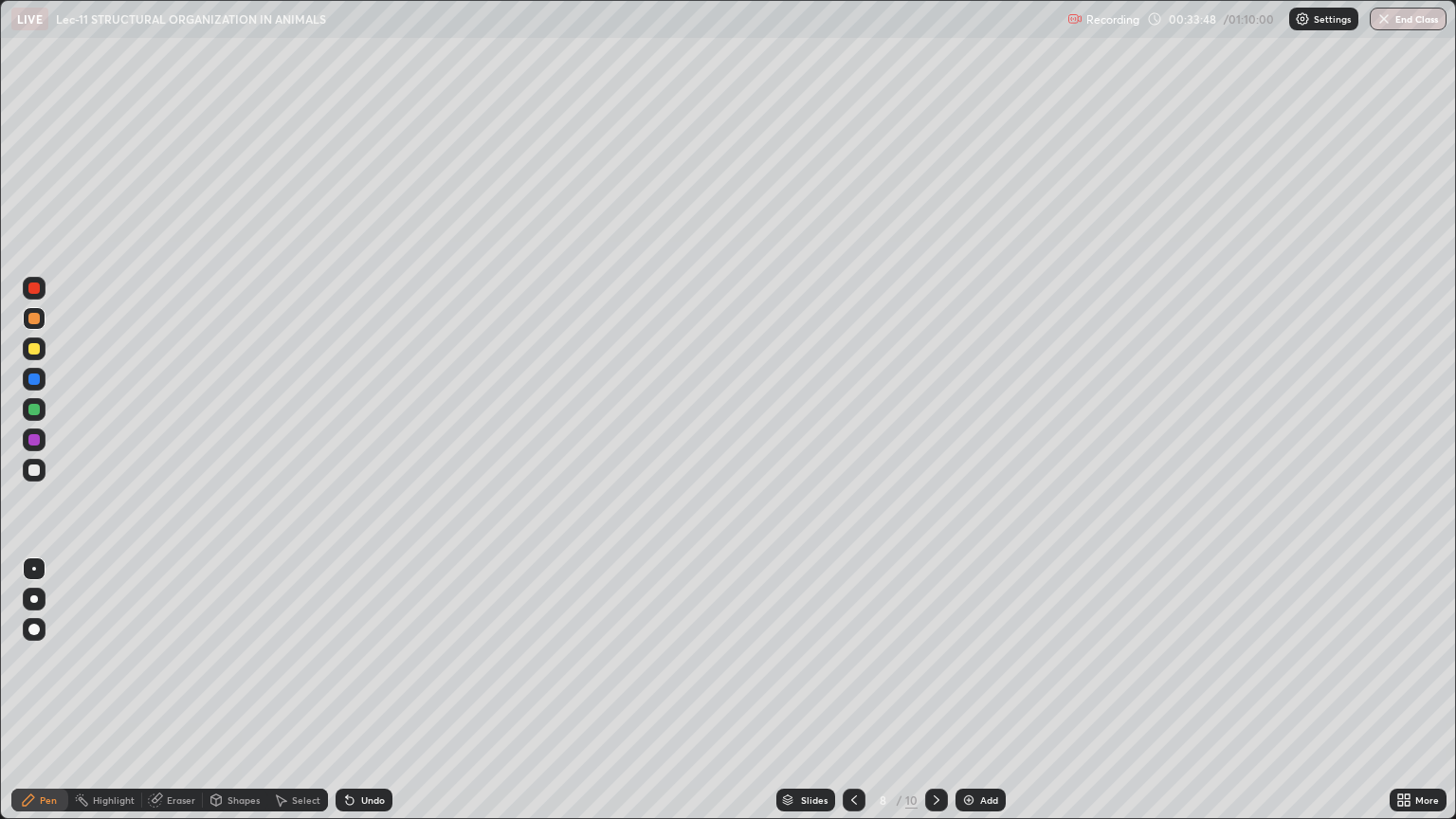 click at bounding box center [34, 470] 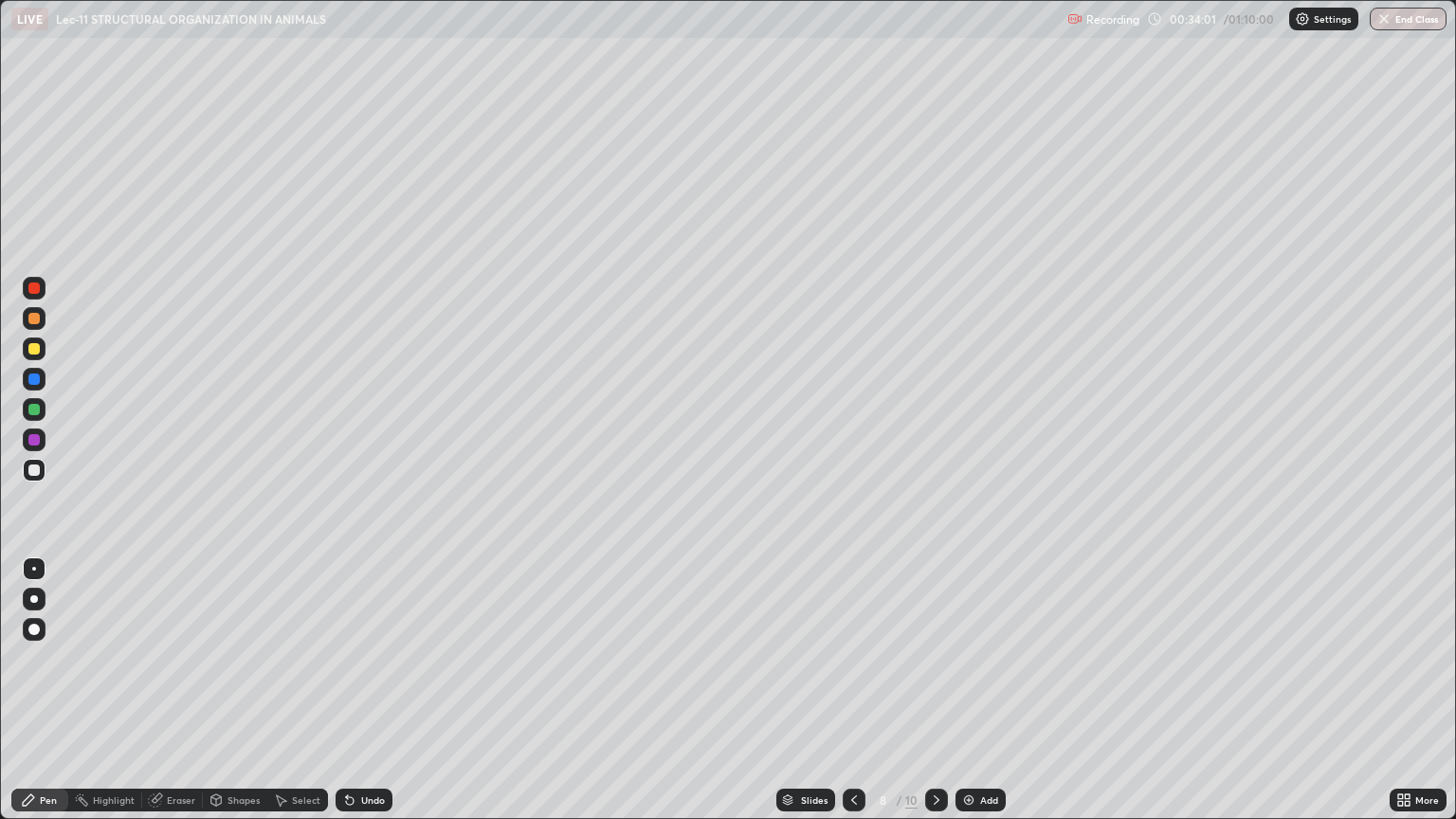 click at bounding box center (34, 379) 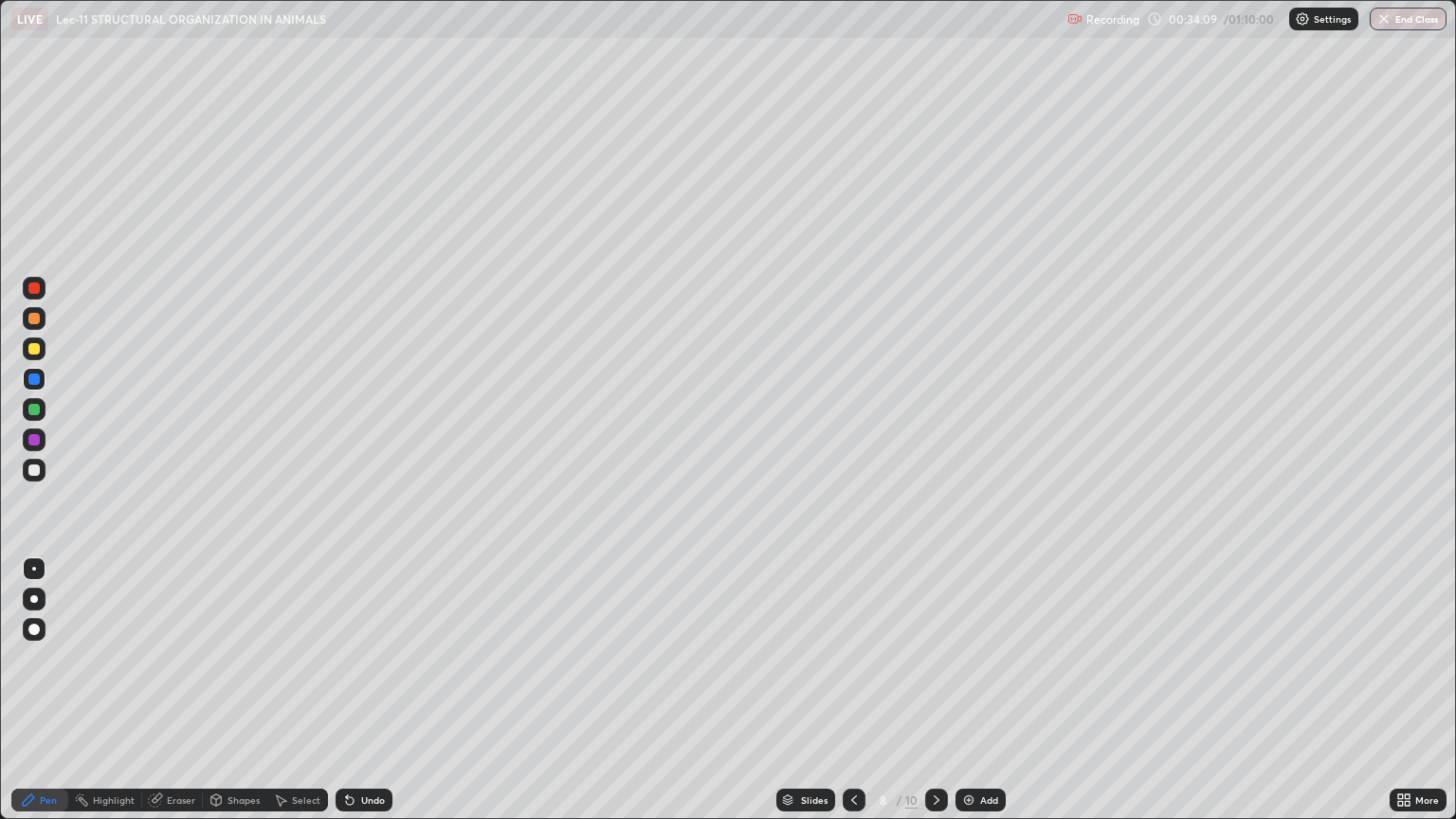click on "Undo" at bounding box center [373, 800] 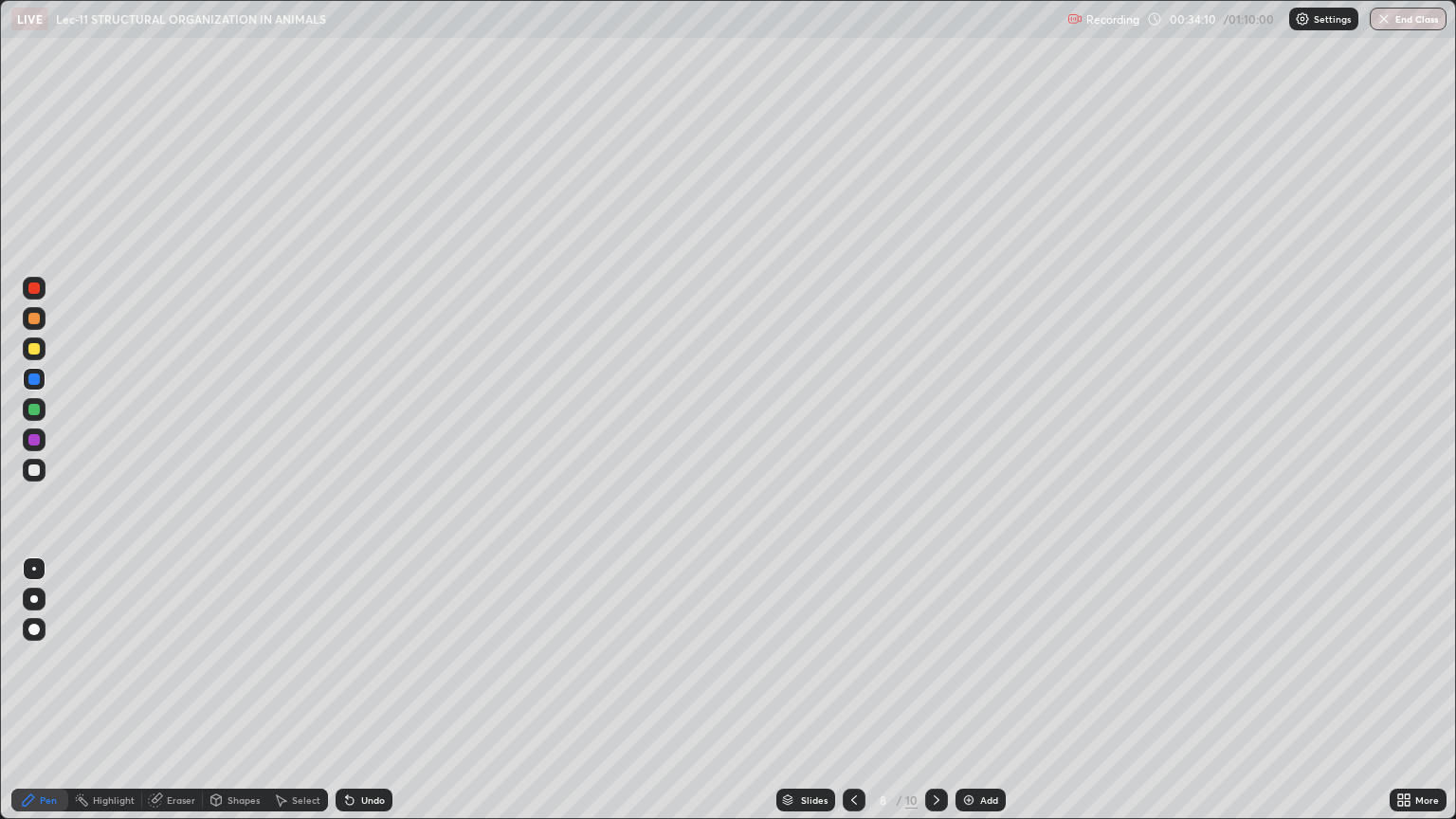 click on "Undo" at bounding box center [373, 800] 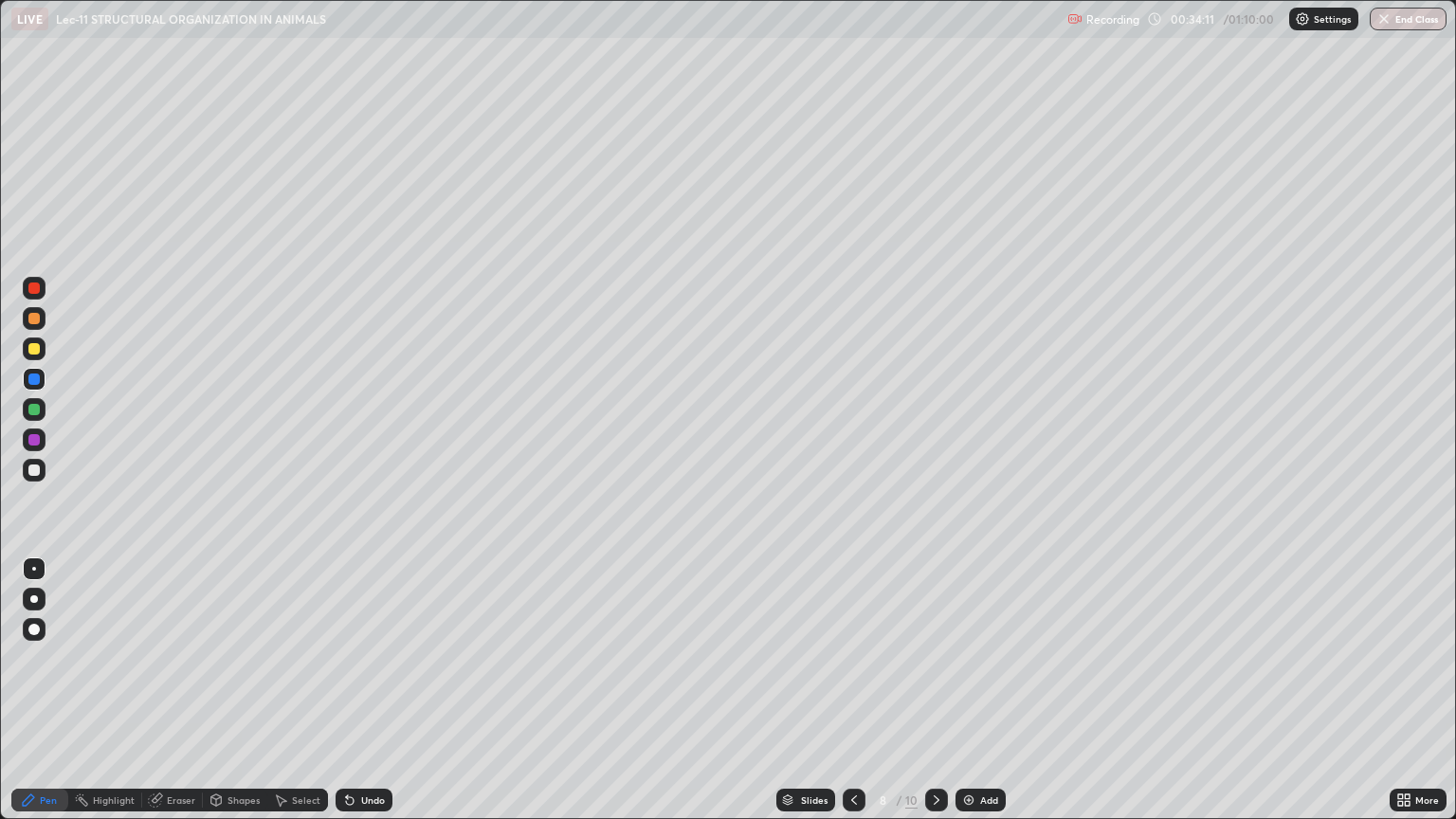click at bounding box center [34, 470] 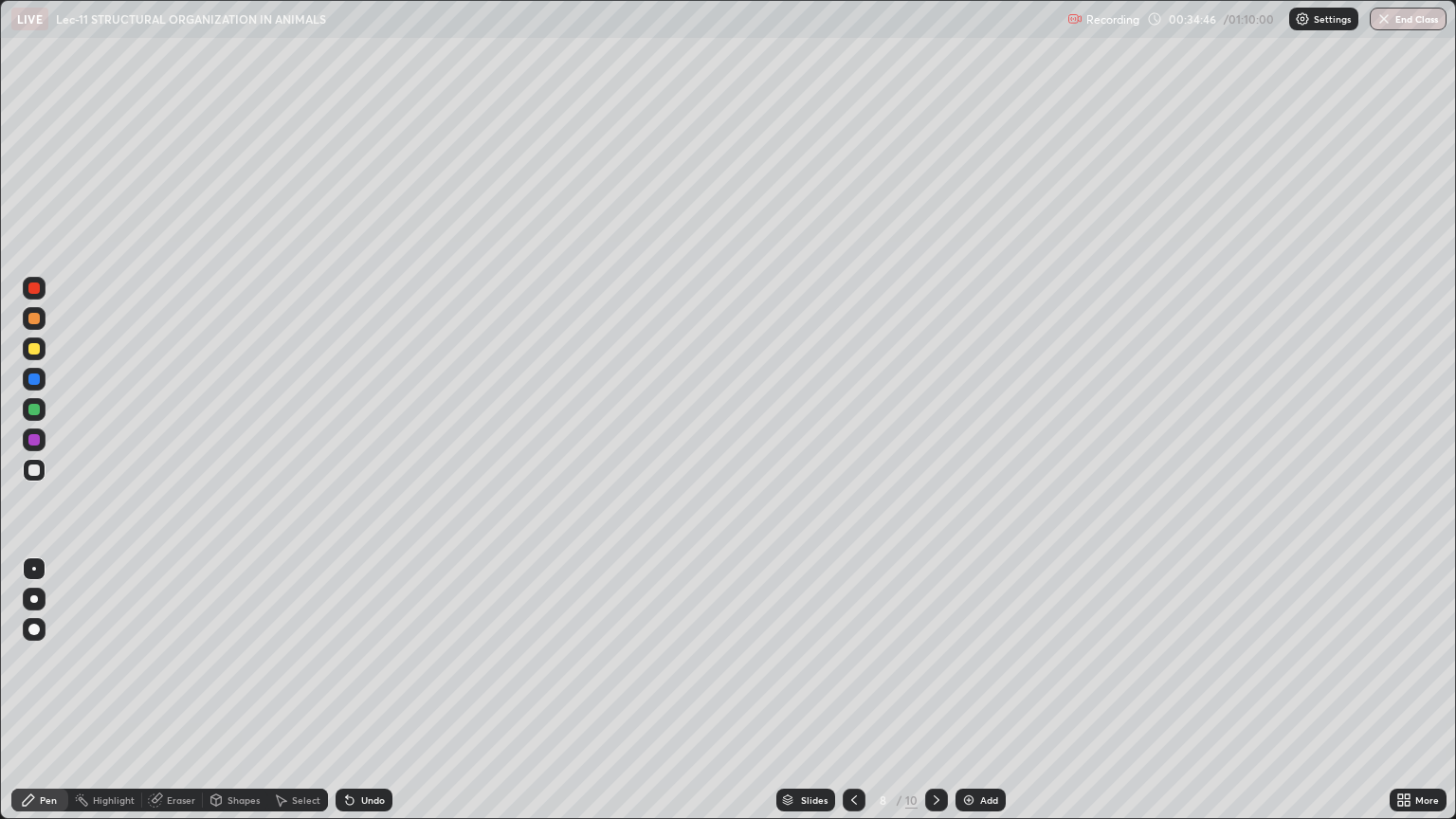 click at bounding box center [34, 349] 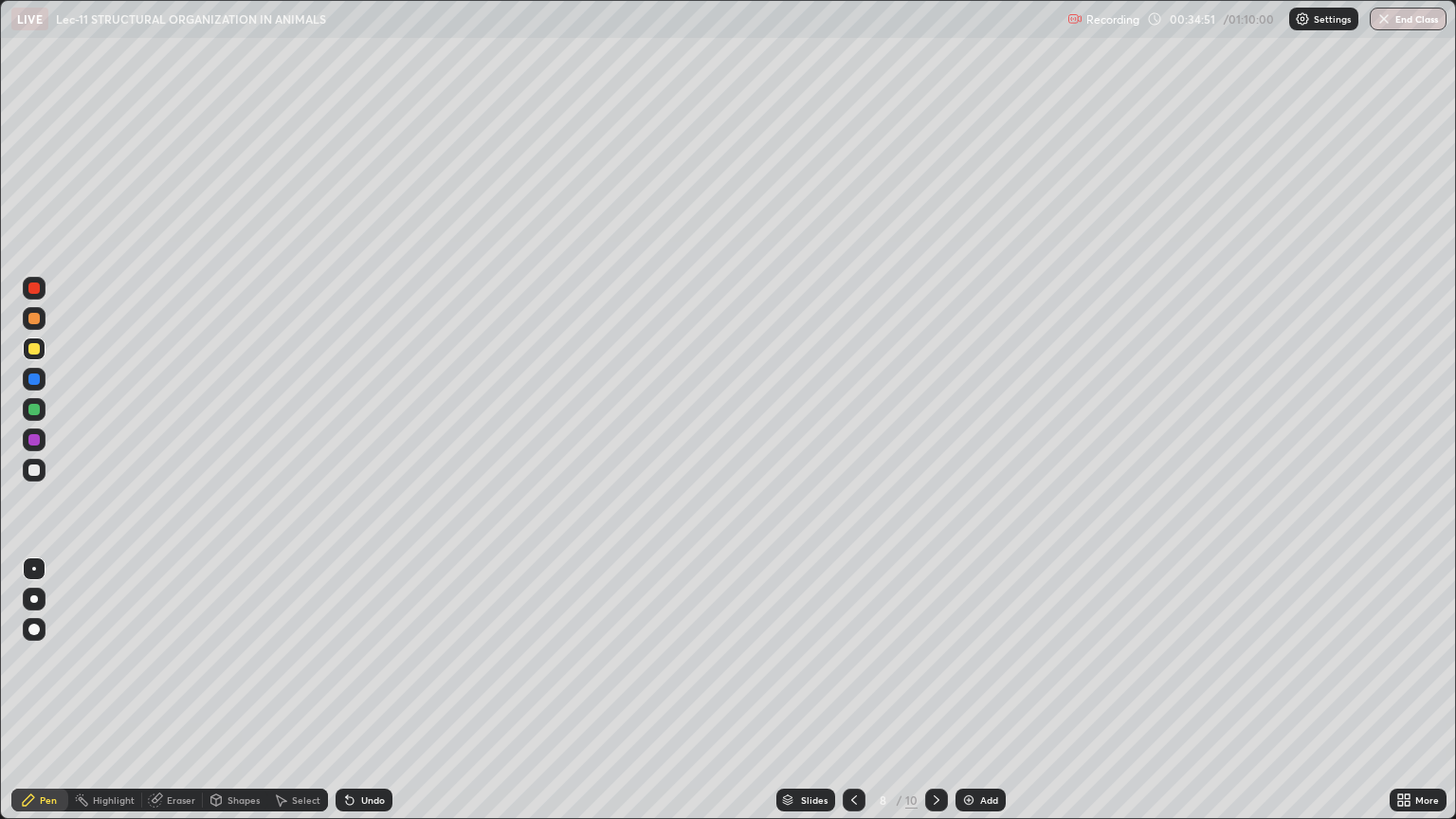 click at bounding box center (34, 470) 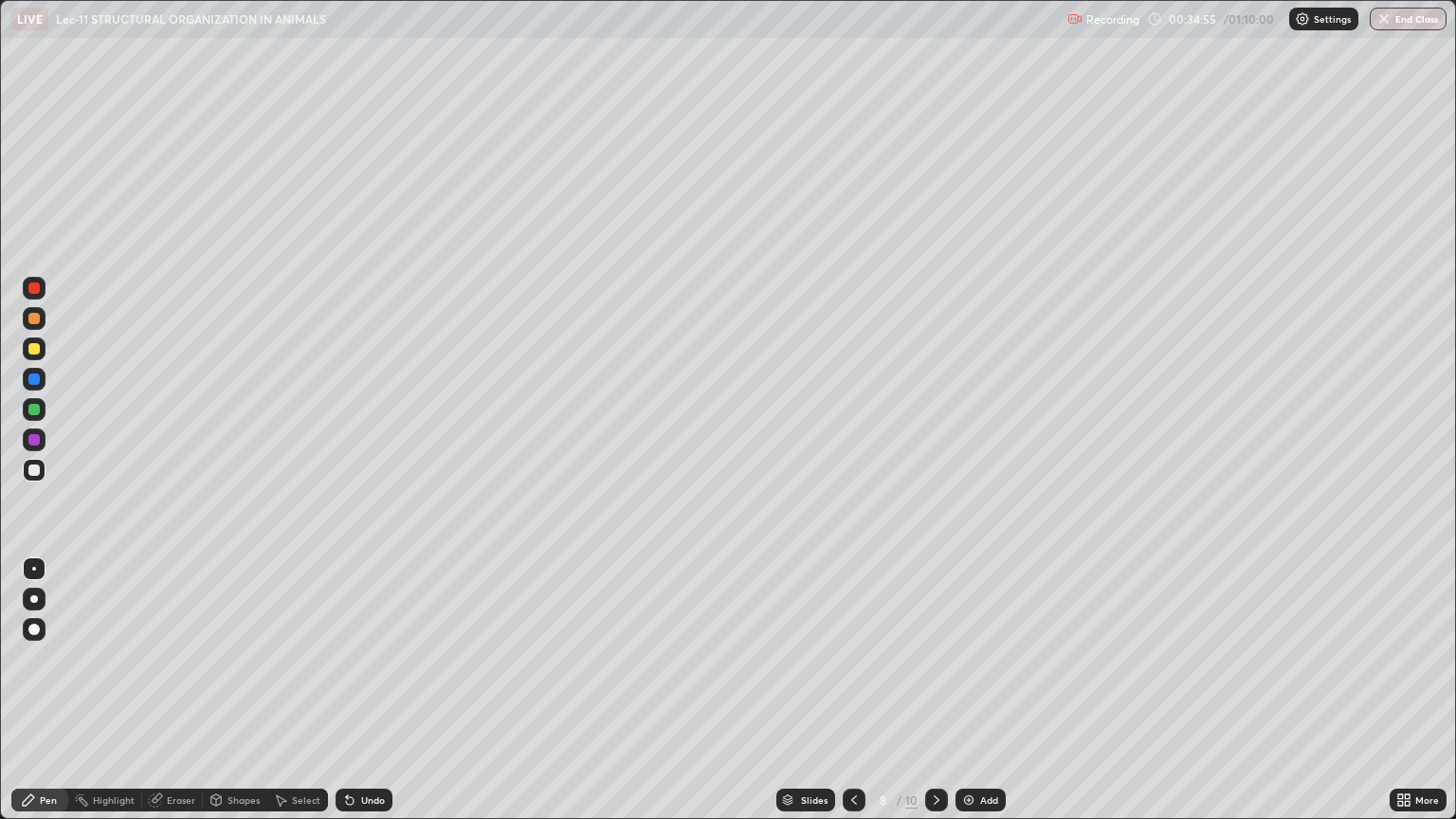 click at bounding box center [34, 349] 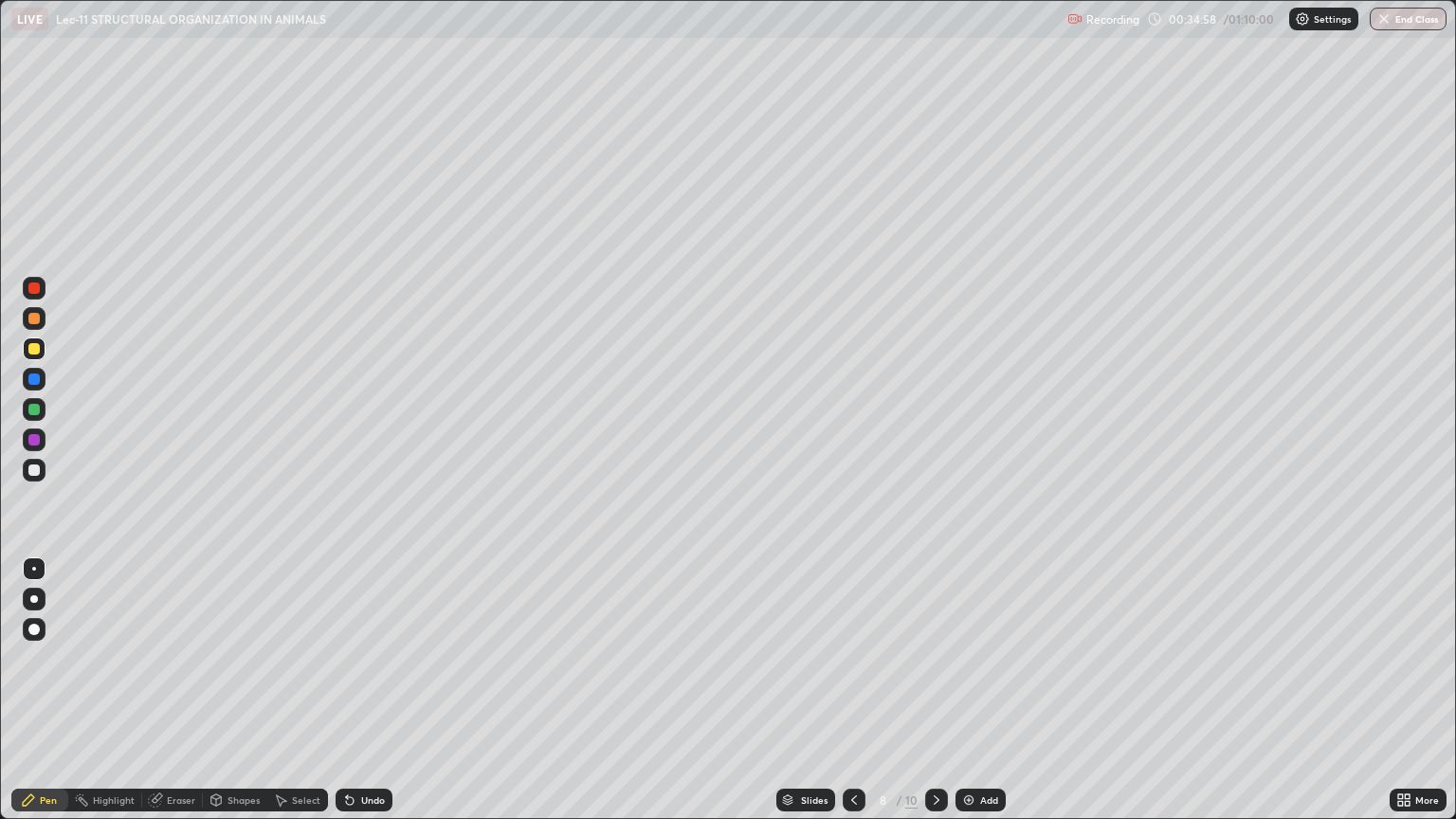 click at bounding box center [34, 470] 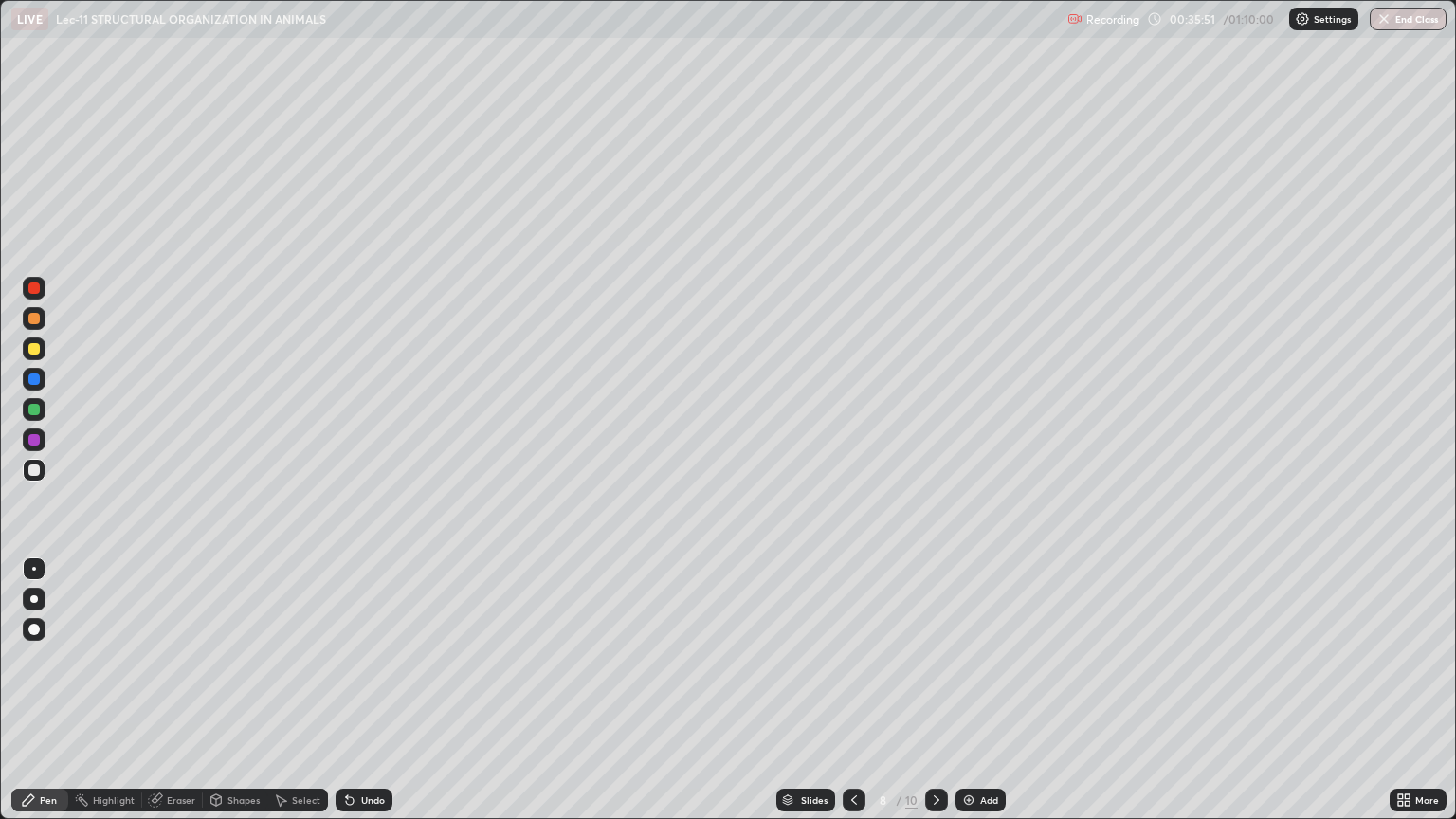 click on "Eraser" at bounding box center [181, 800] 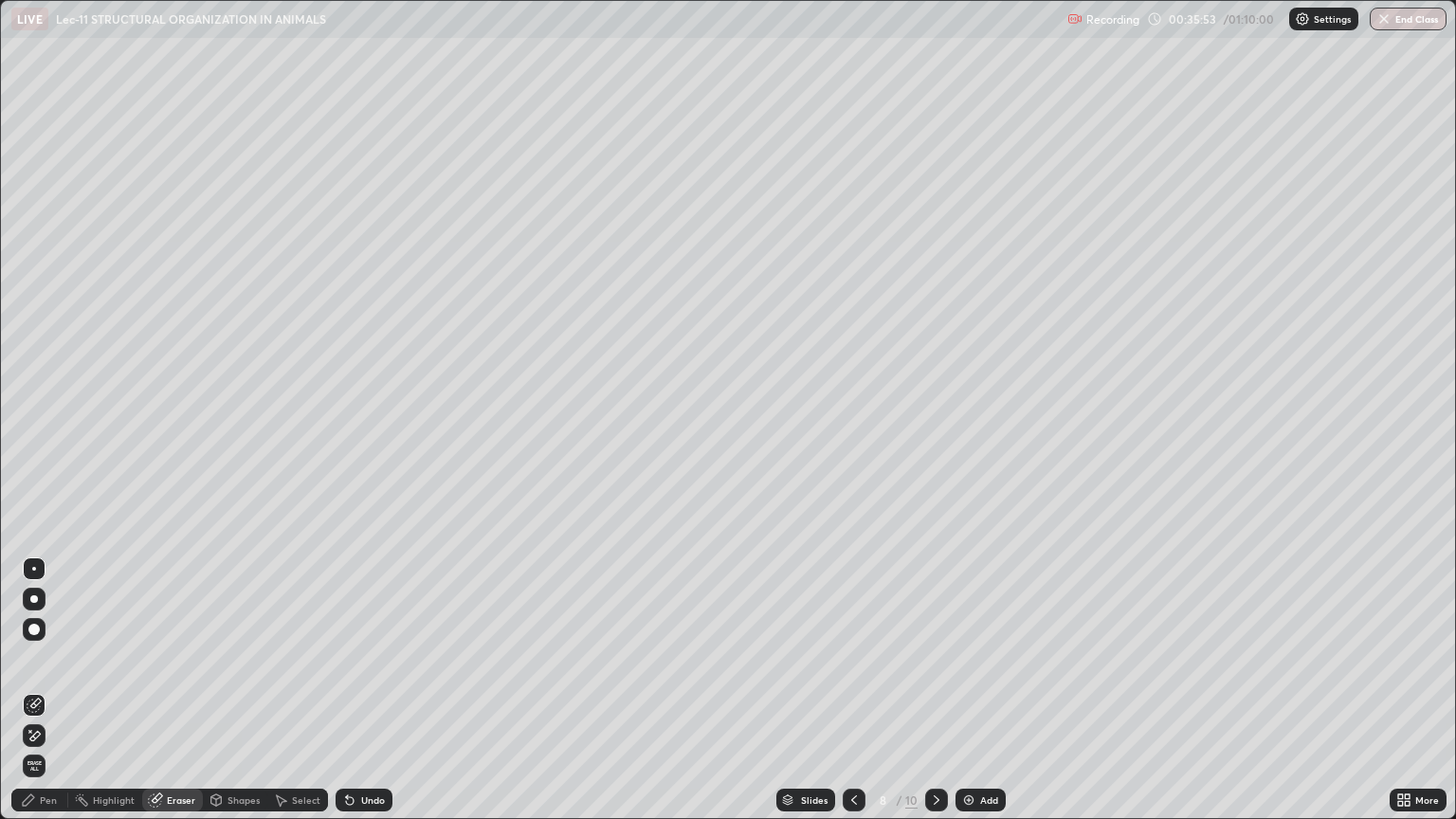 click on "Pen" at bounding box center (48, 800) 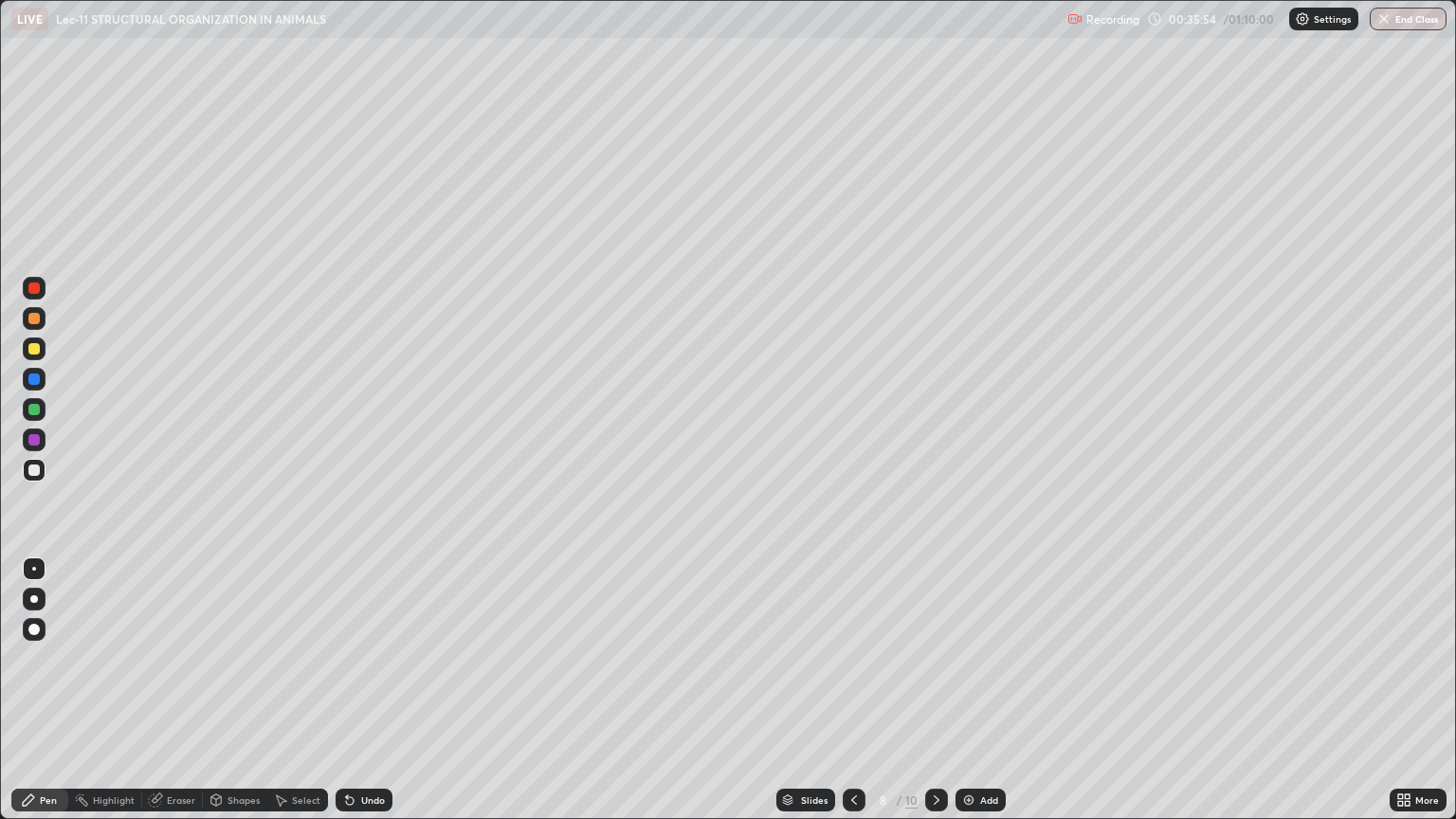 click at bounding box center (34, 349) 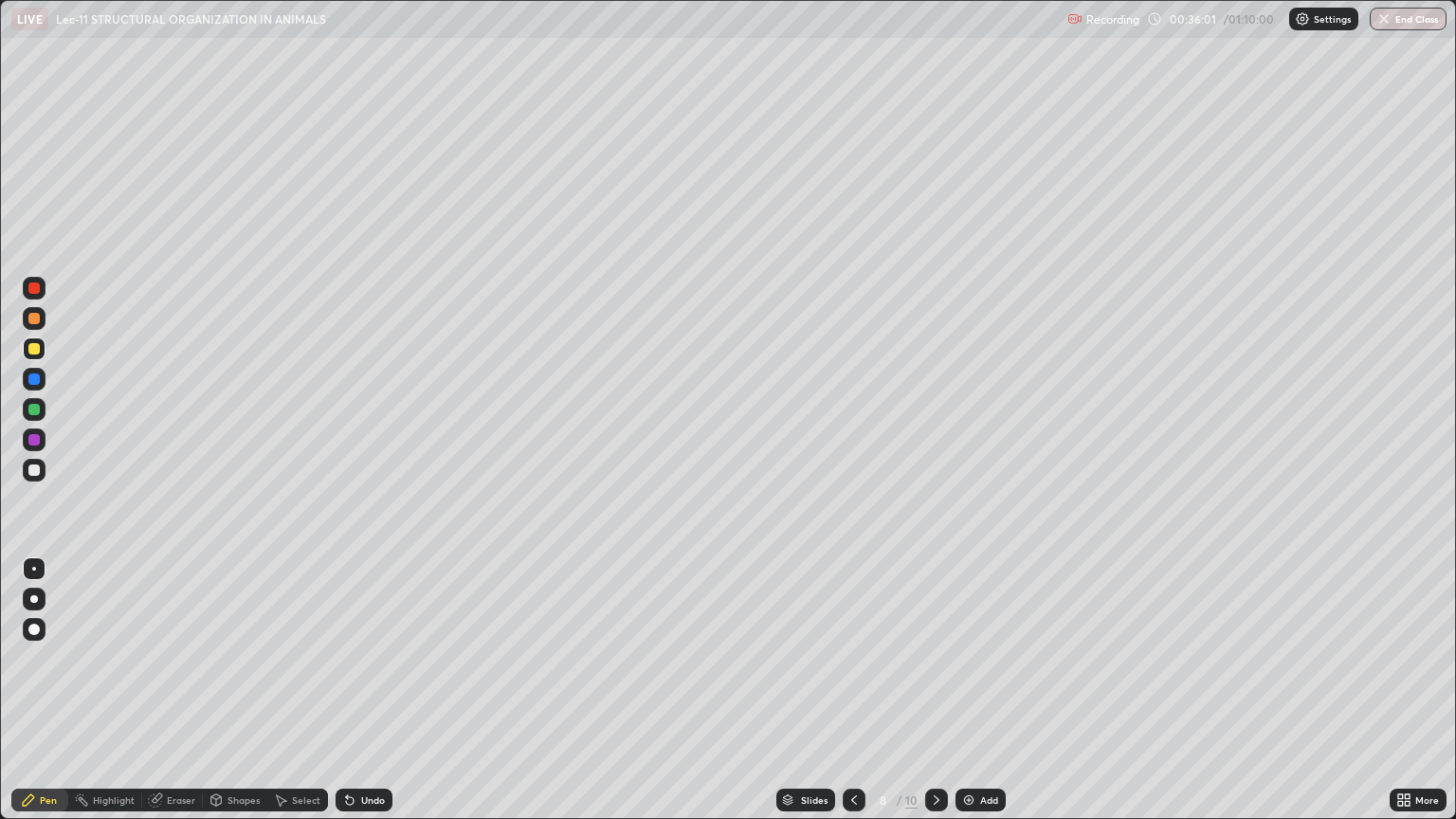 click at bounding box center (34, 470) 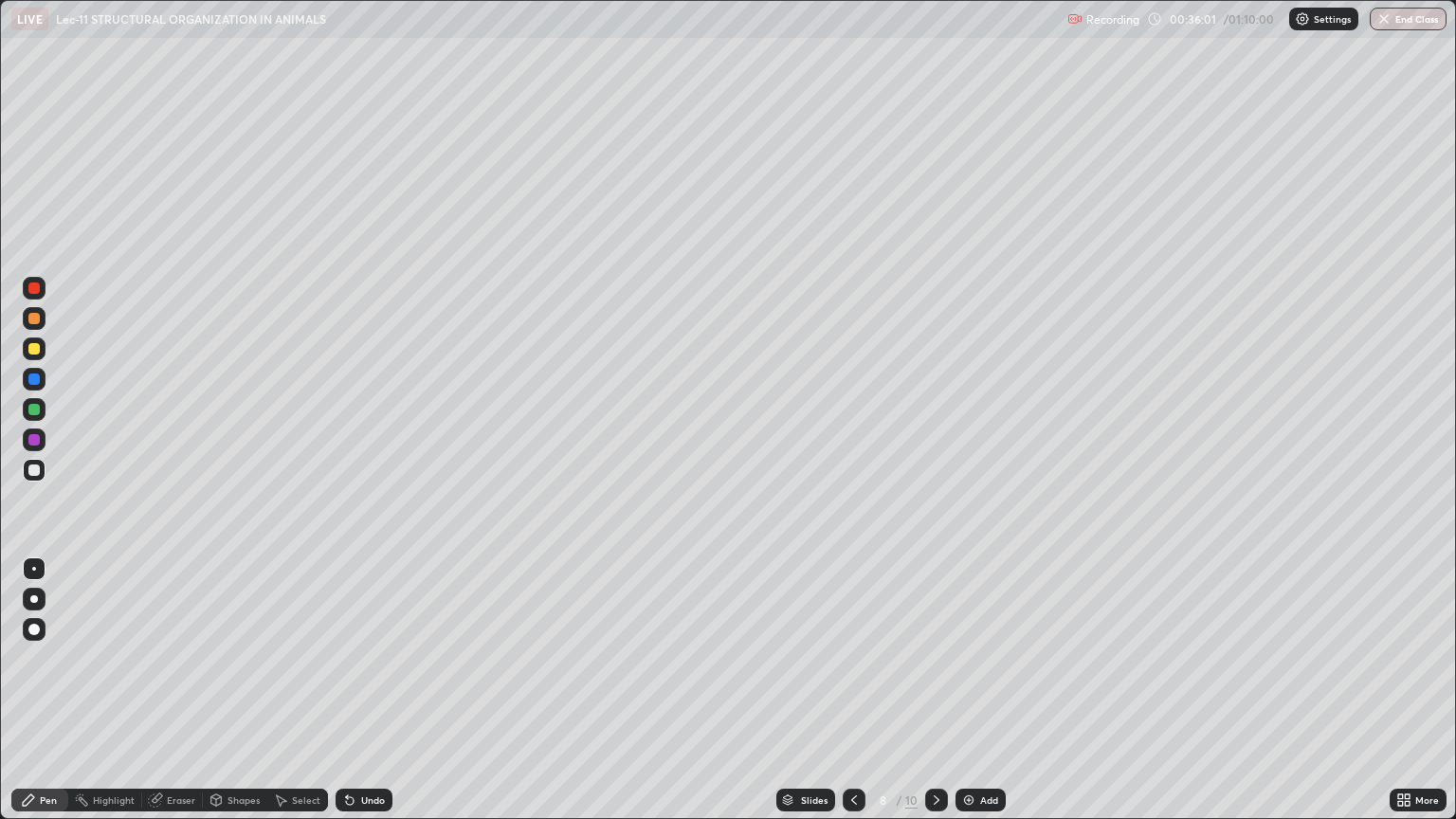 click on "Pen" at bounding box center [48, 800] 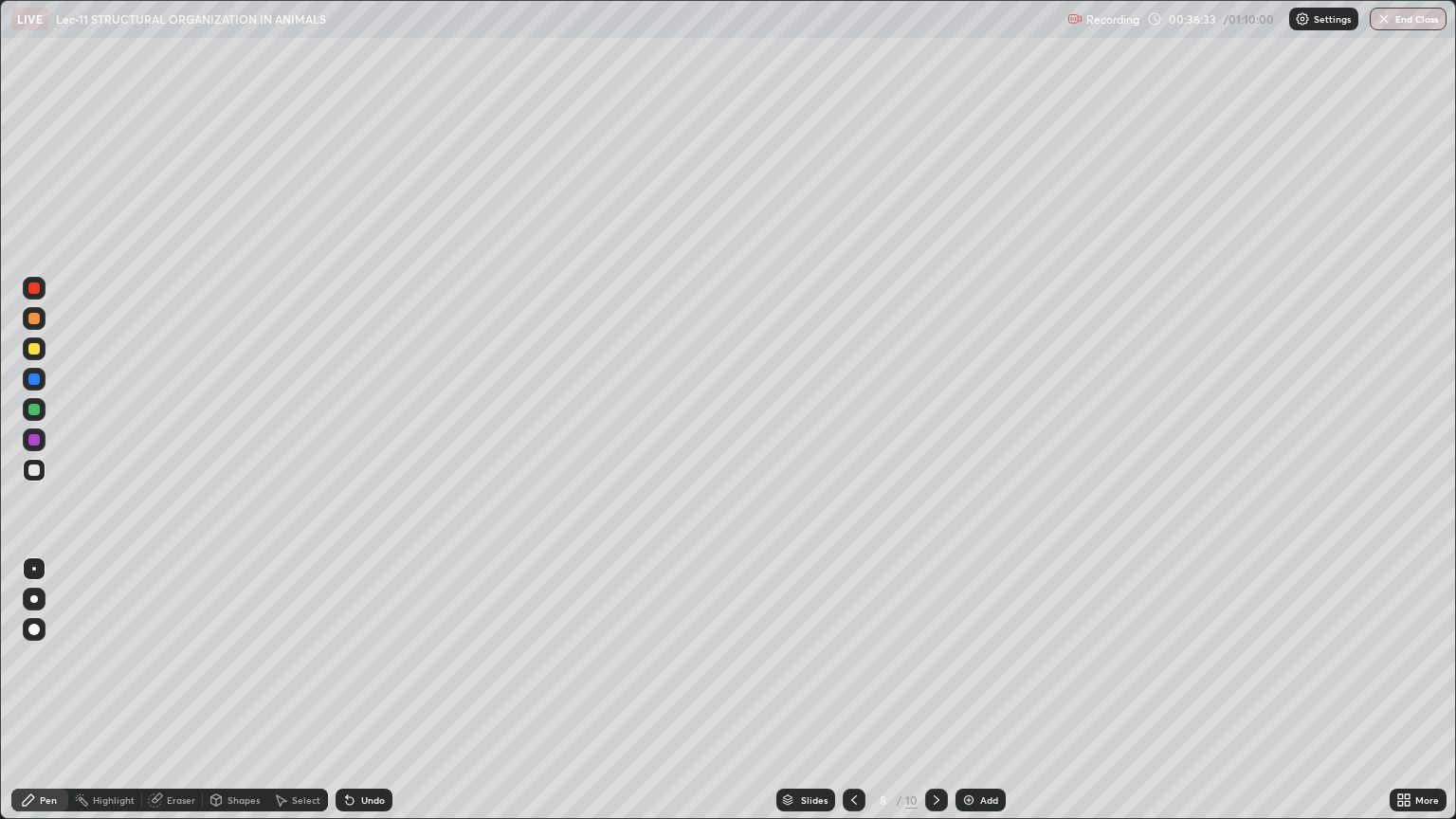 click at bounding box center (34, 349) 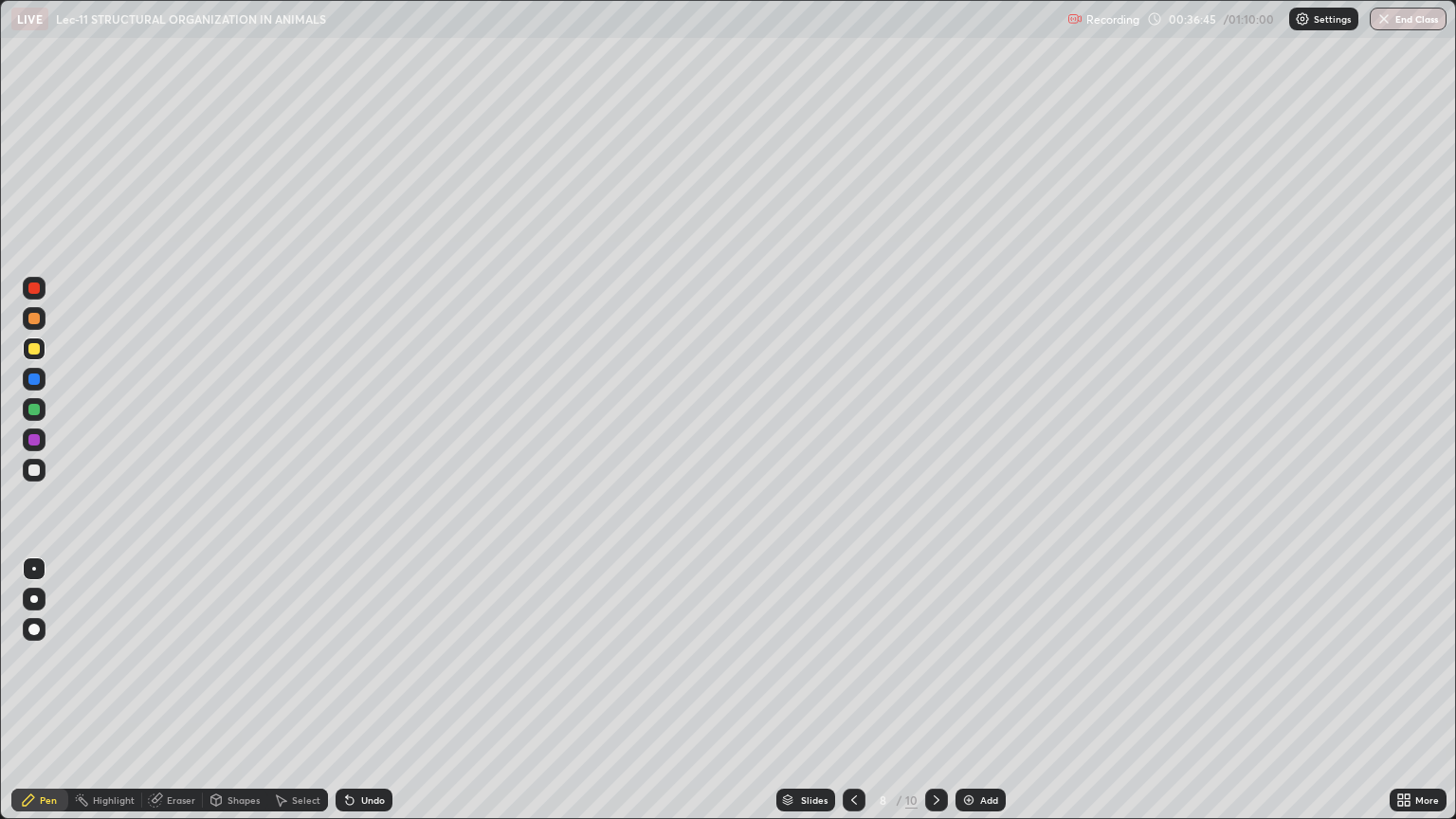 click at bounding box center [34, 470] 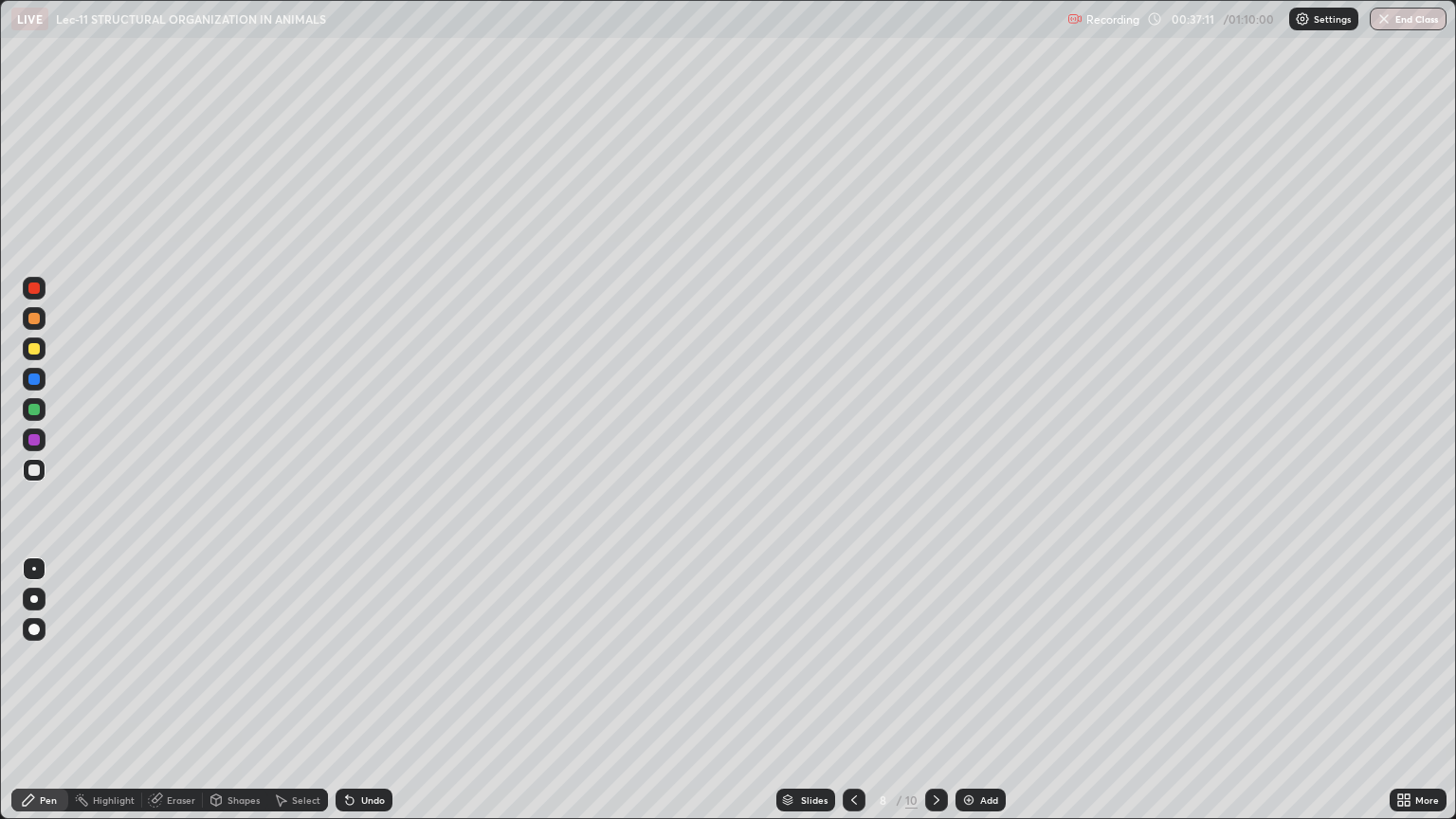 click at bounding box center [34, 349] 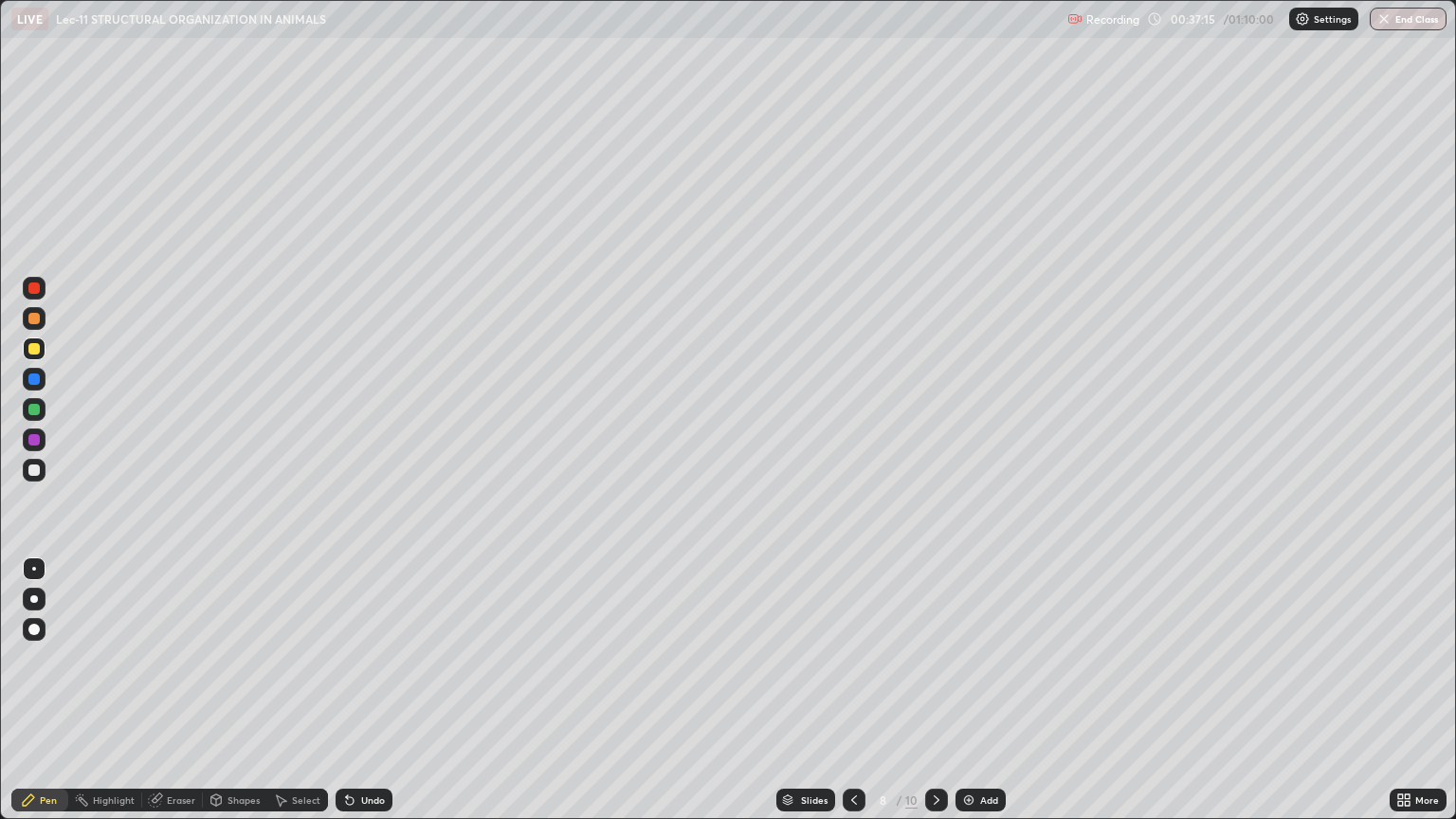 click at bounding box center [34, 470] 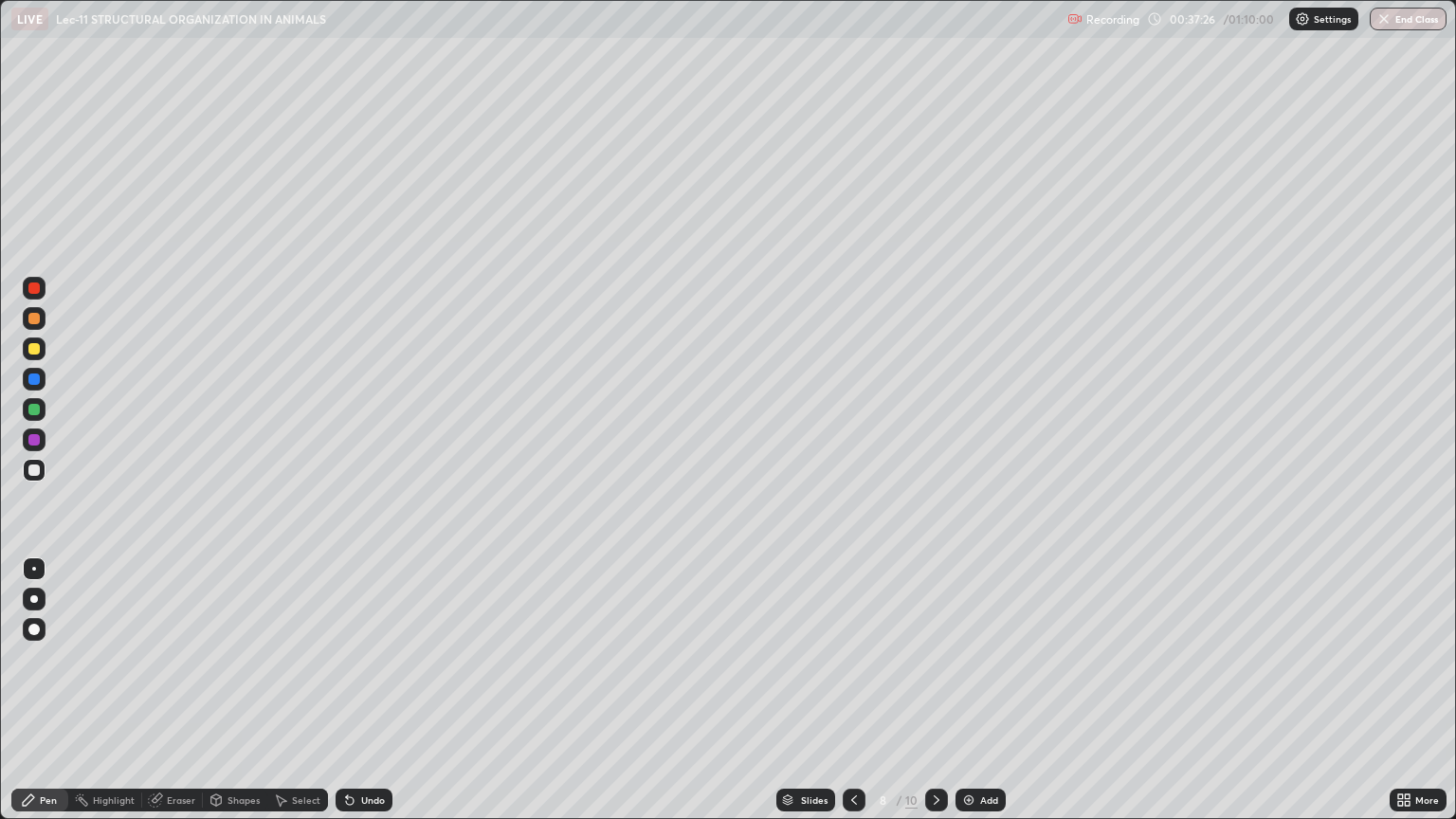 click at bounding box center [34, 349] 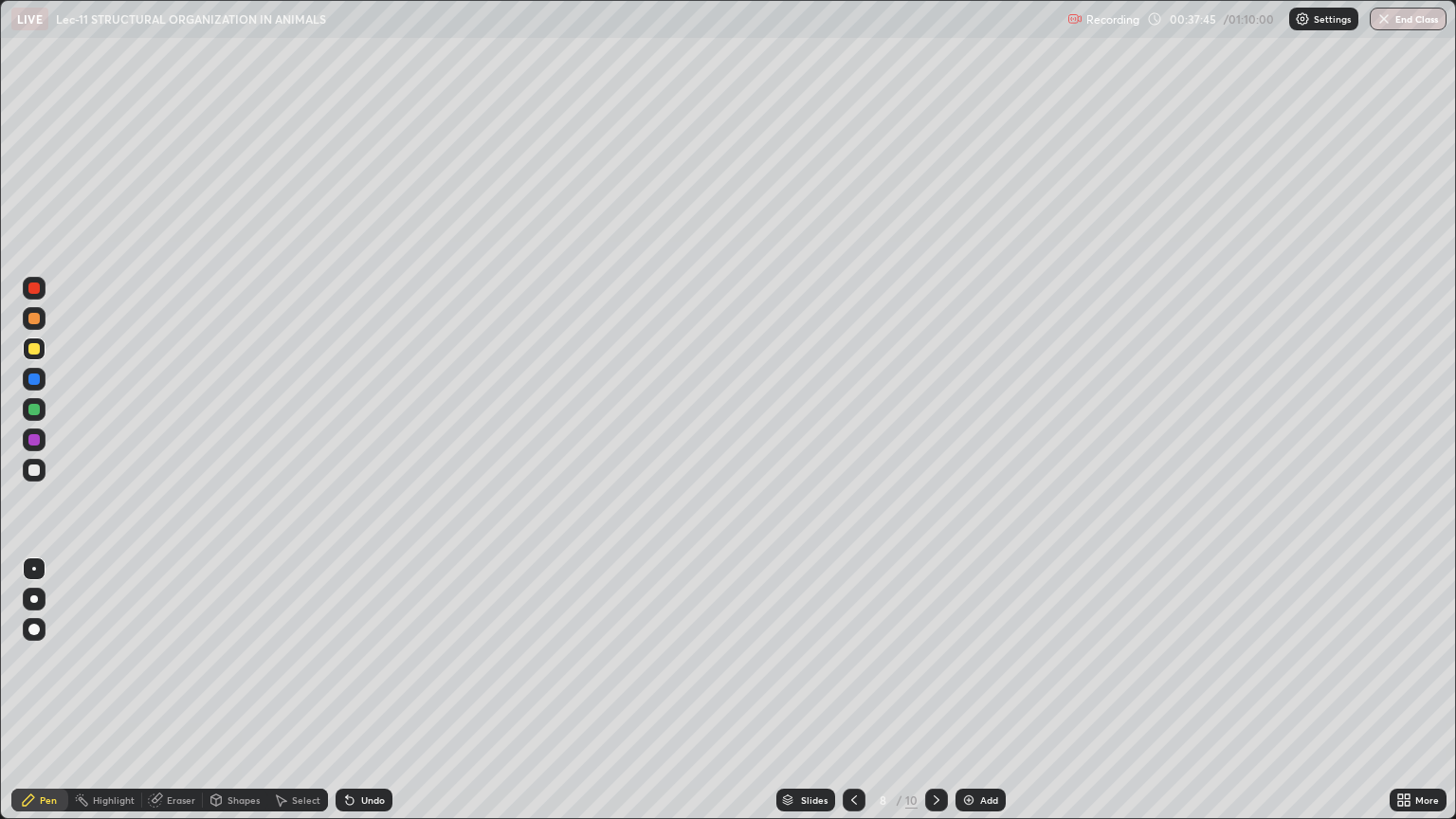 click at bounding box center (34, 470) 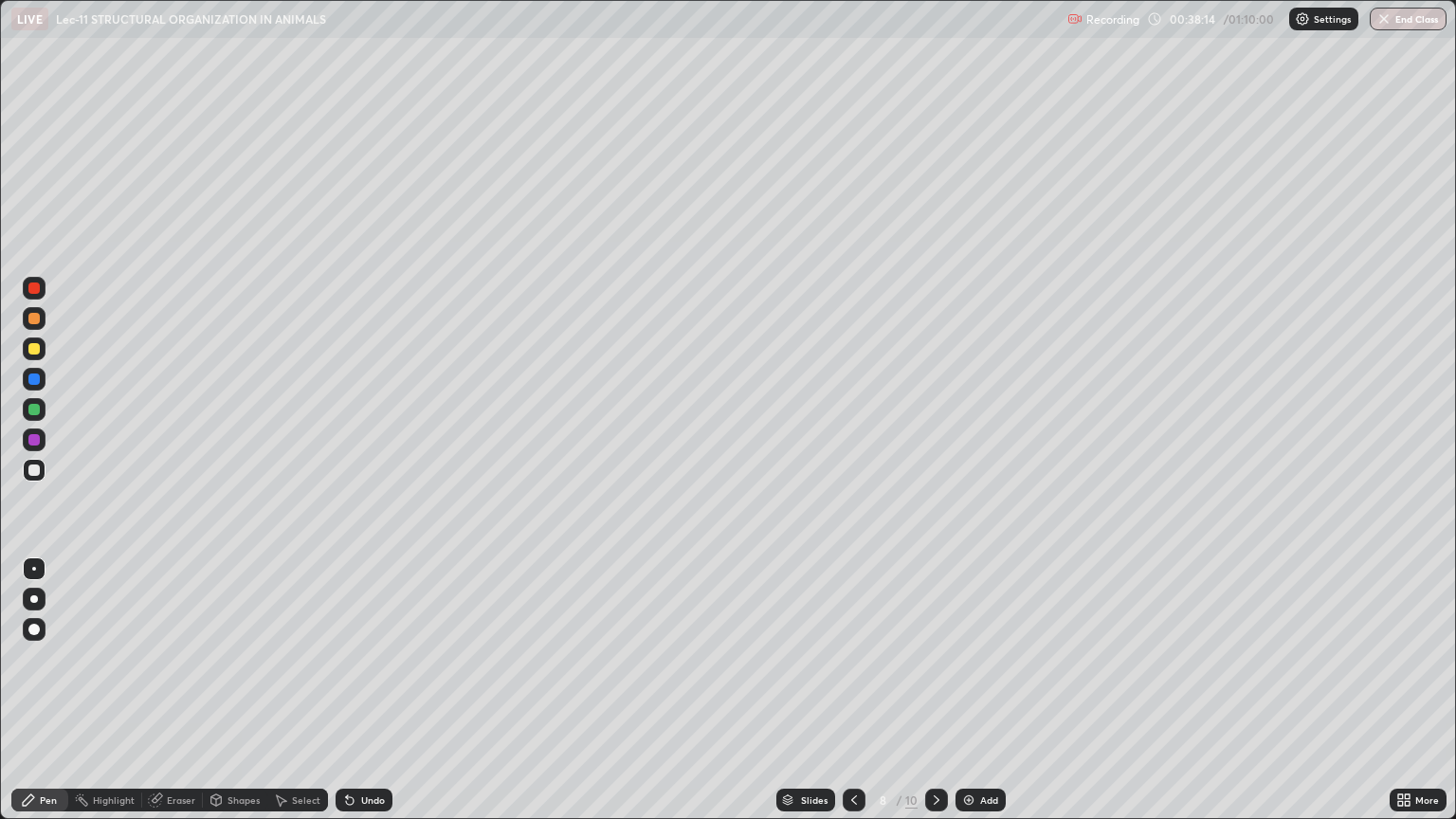 click on "Undo" at bounding box center [373, 800] 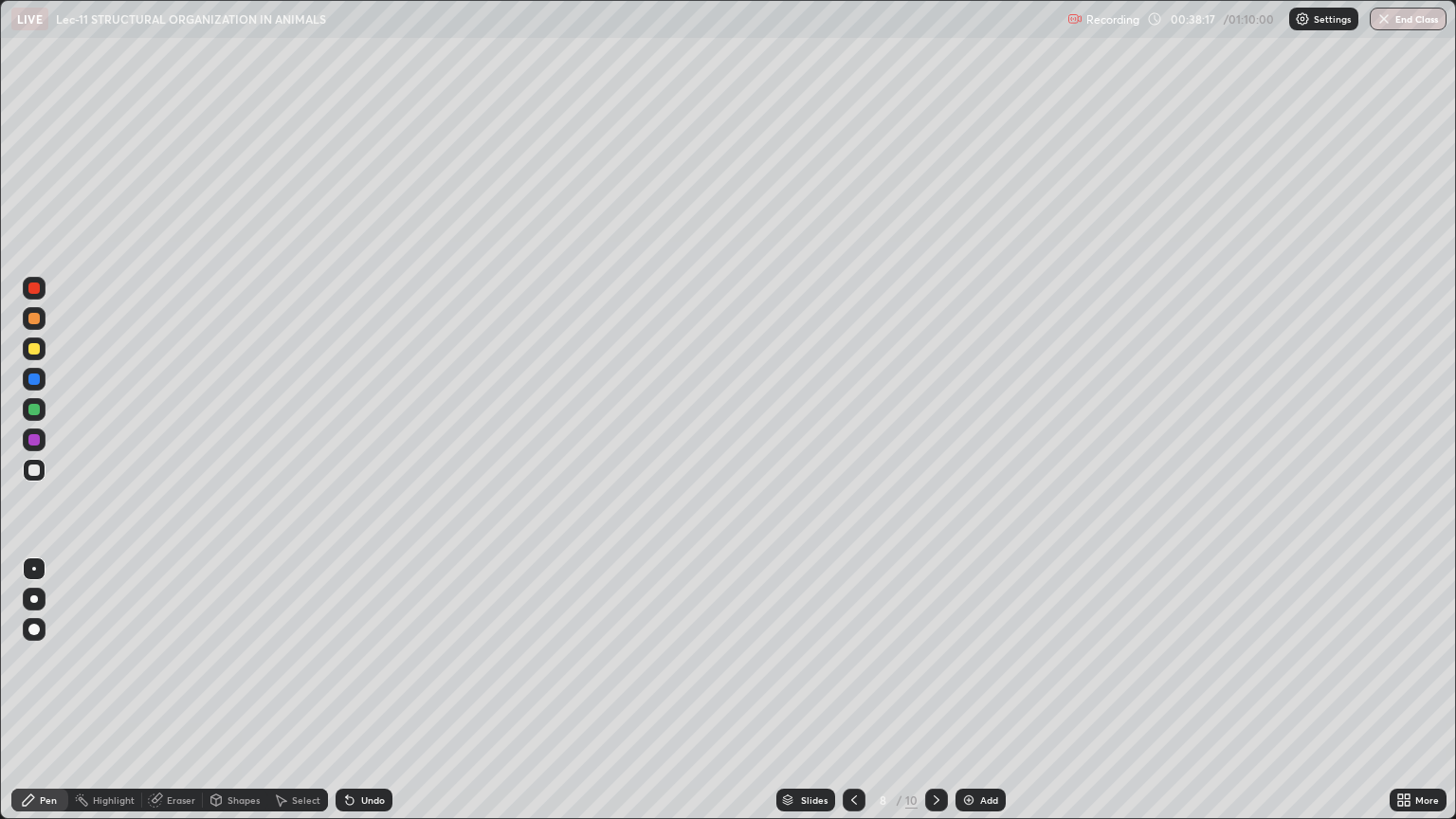 click on "Undo" at bounding box center (364, 800) 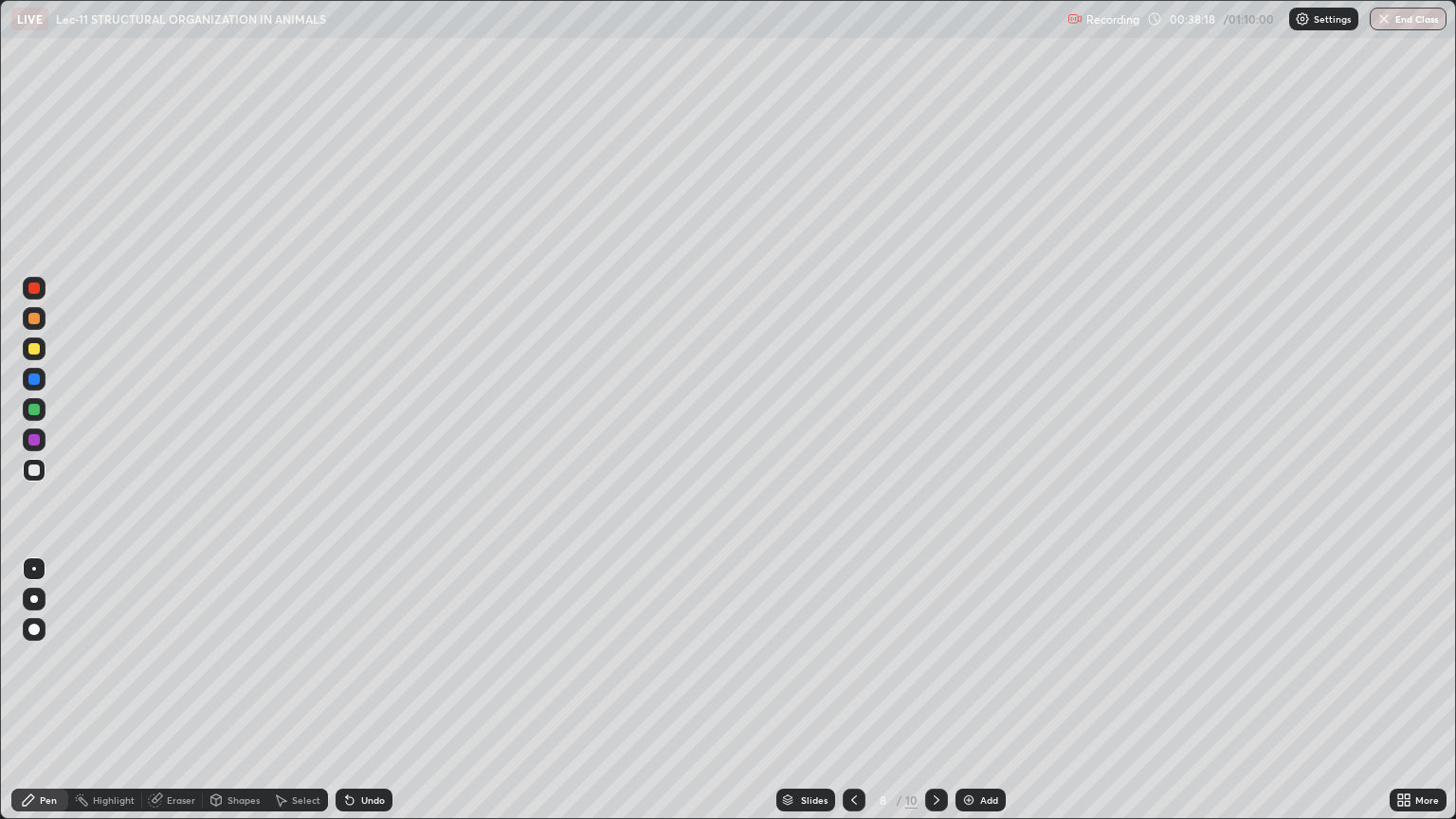click at bounding box center (34, 349) 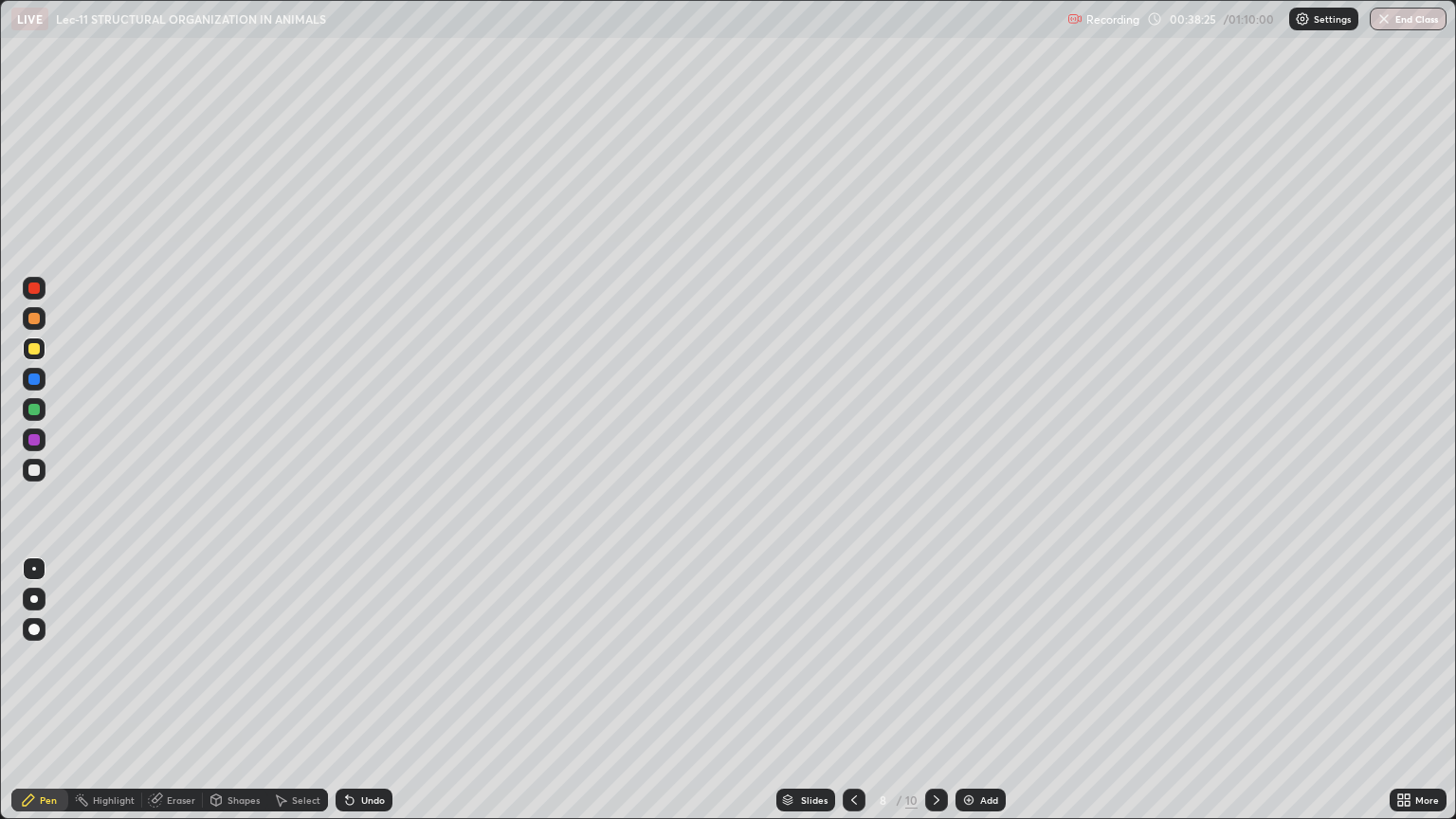 click on "Undo" at bounding box center [373, 800] 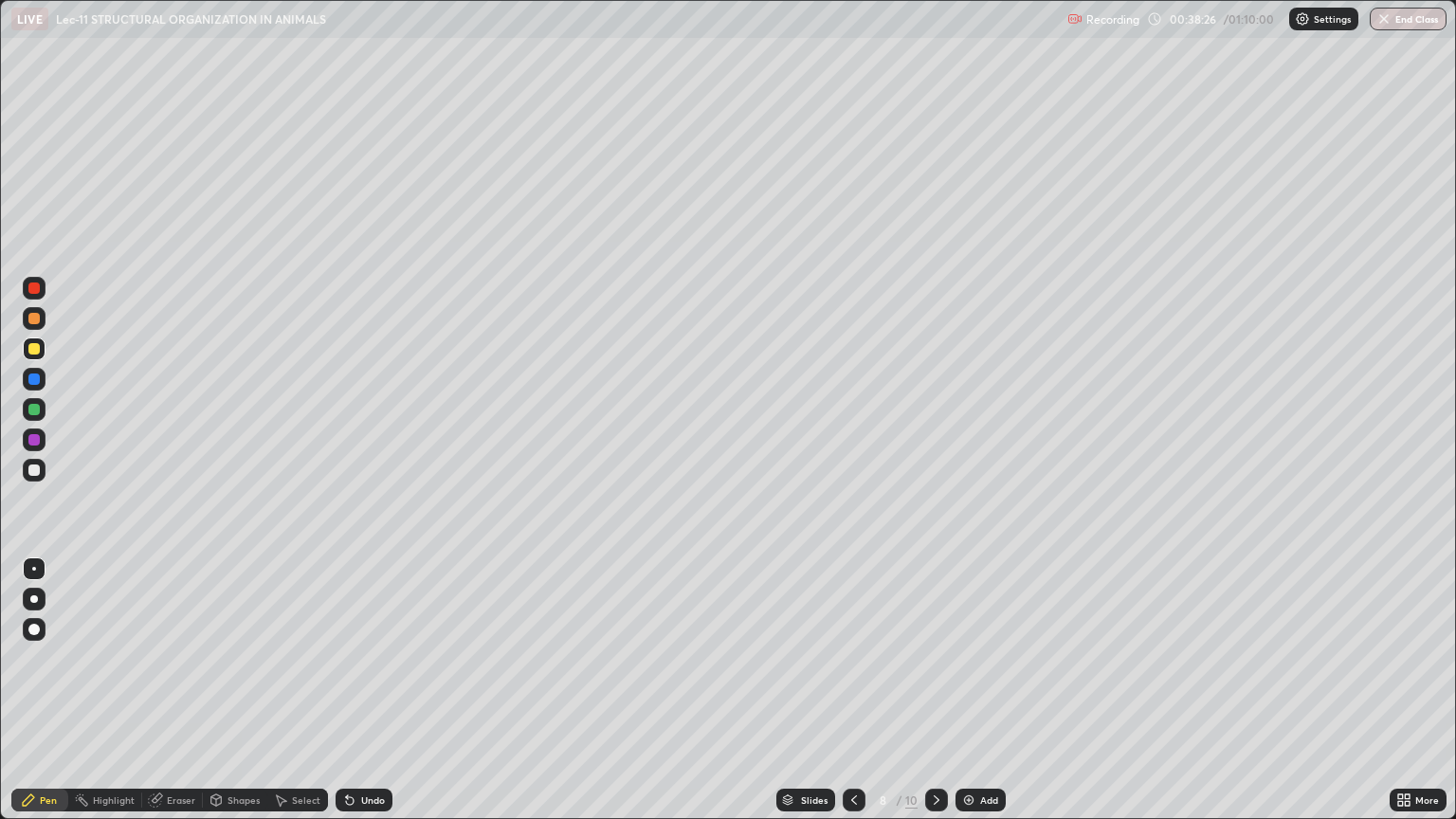 click at bounding box center (34, 470) 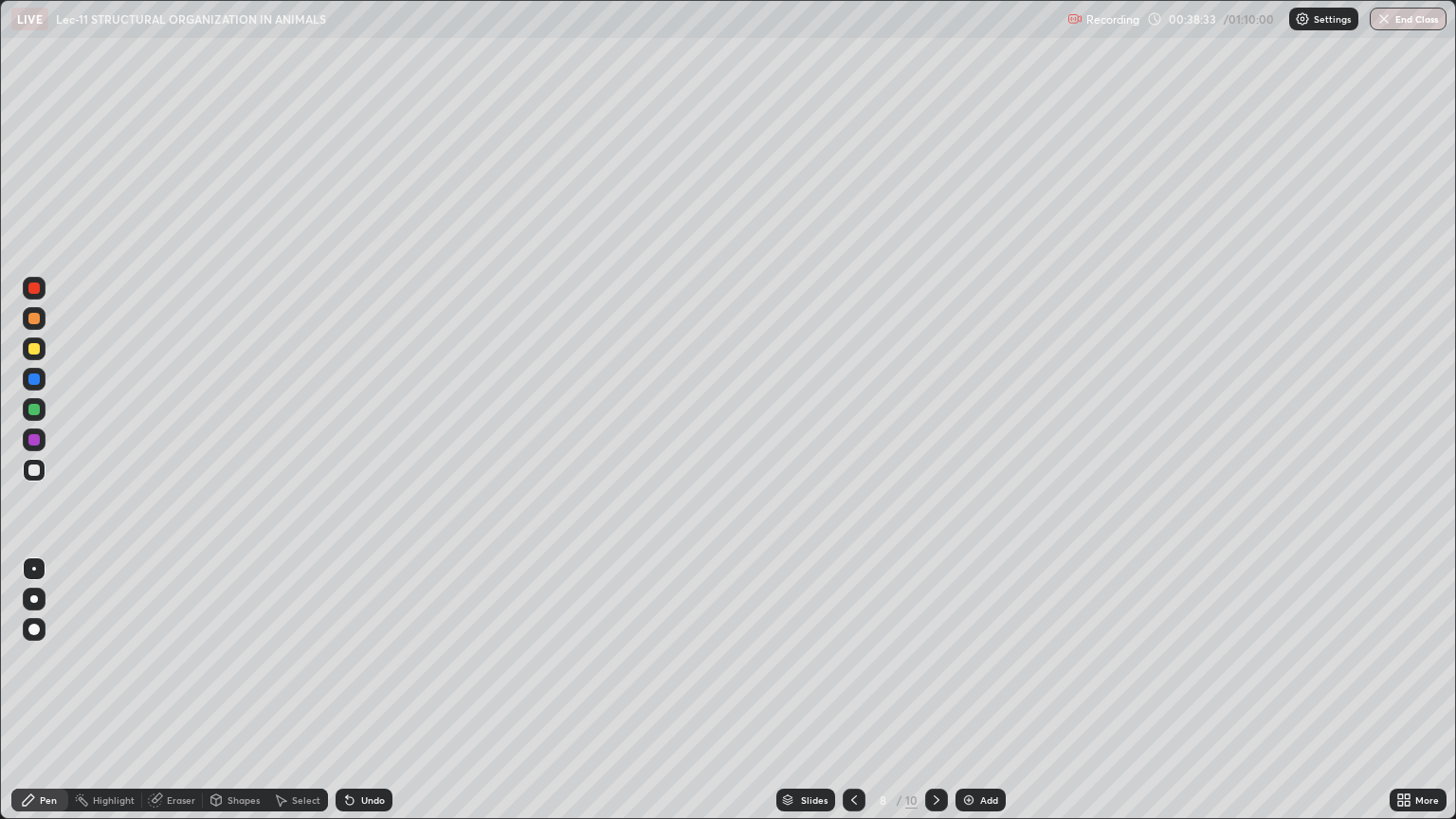 click on "Undo" at bounding box center (364, 800) 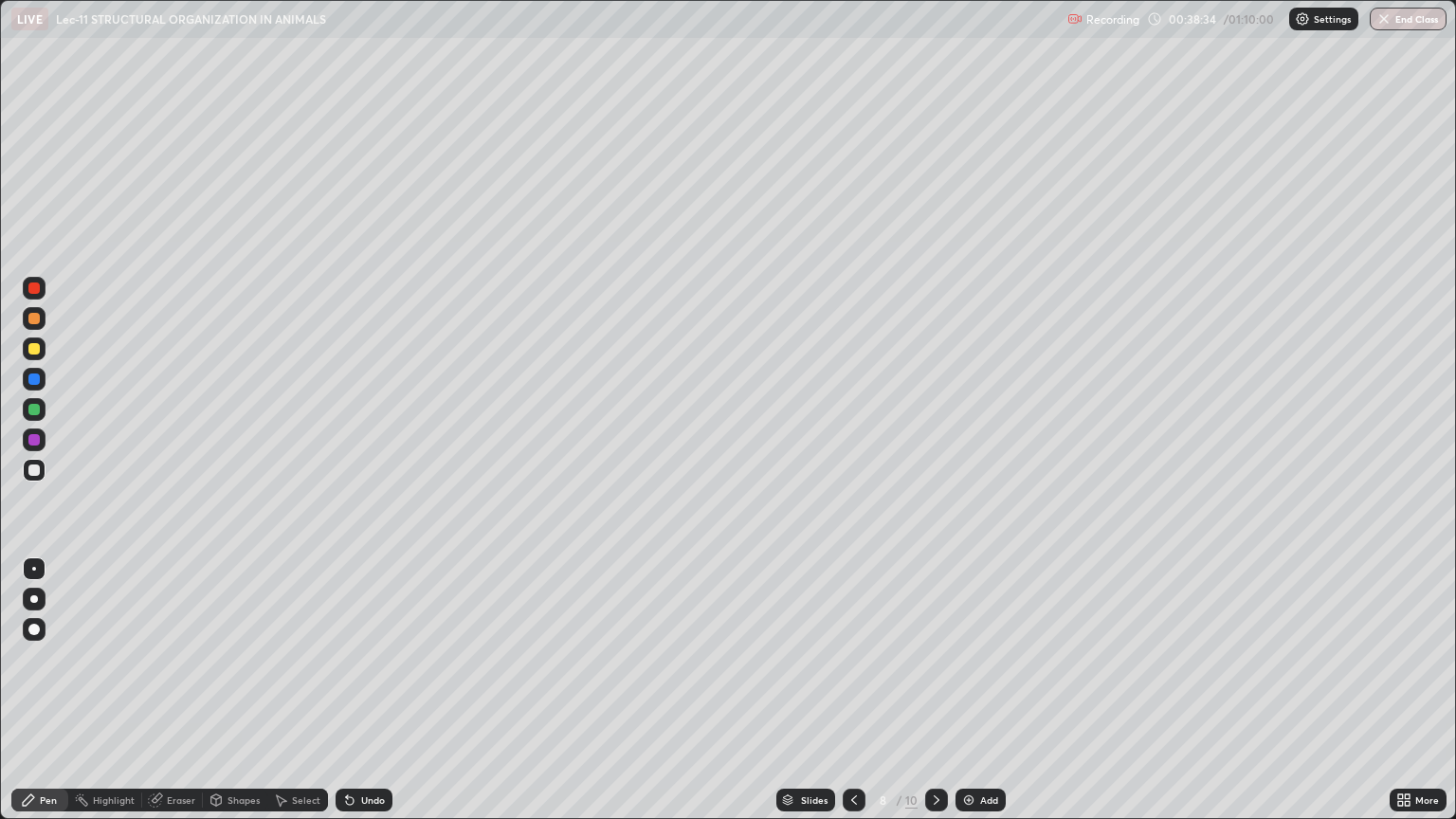 click at bounding box center [34, 349] 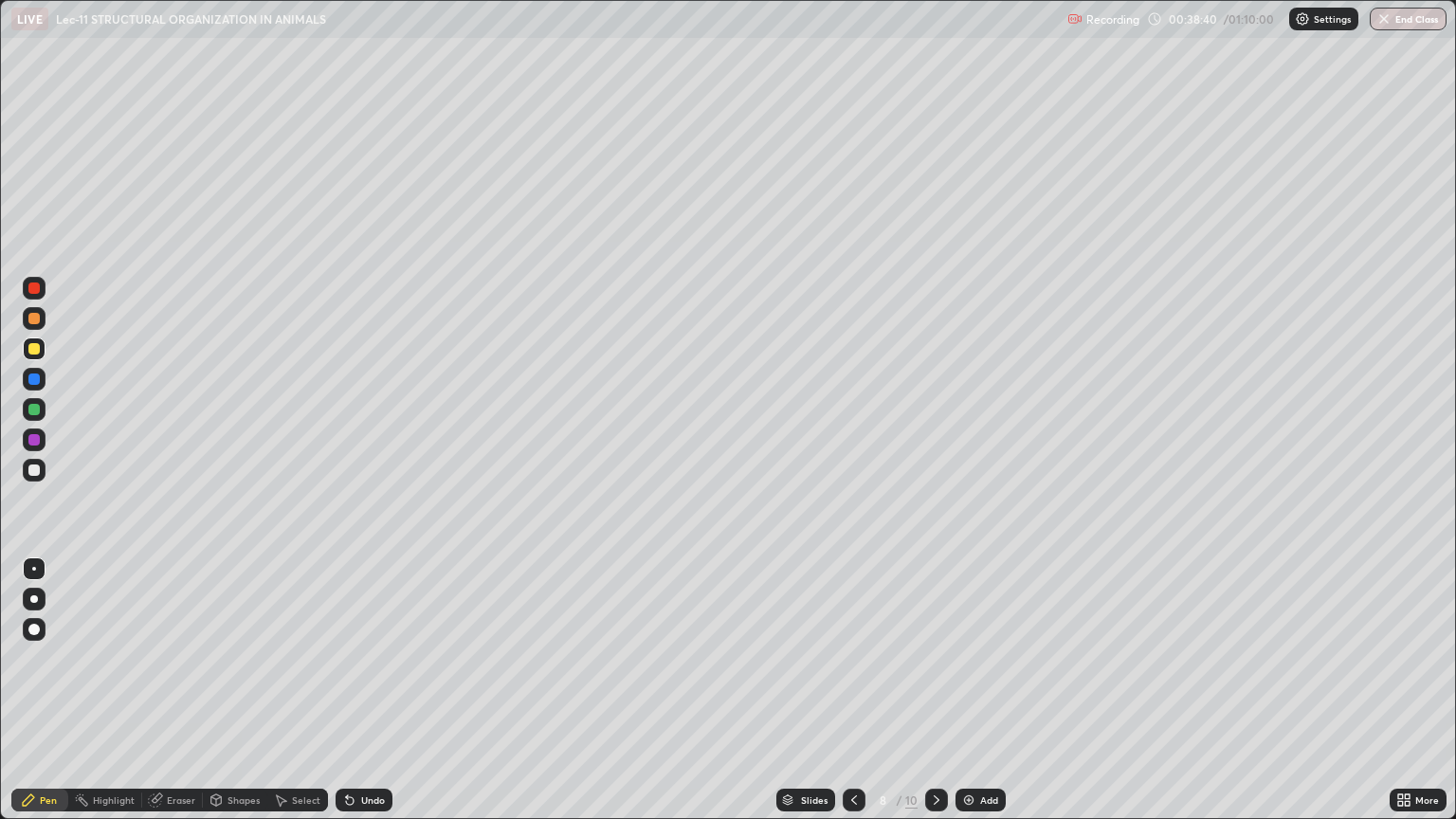 click at bounding box center (34, 470) 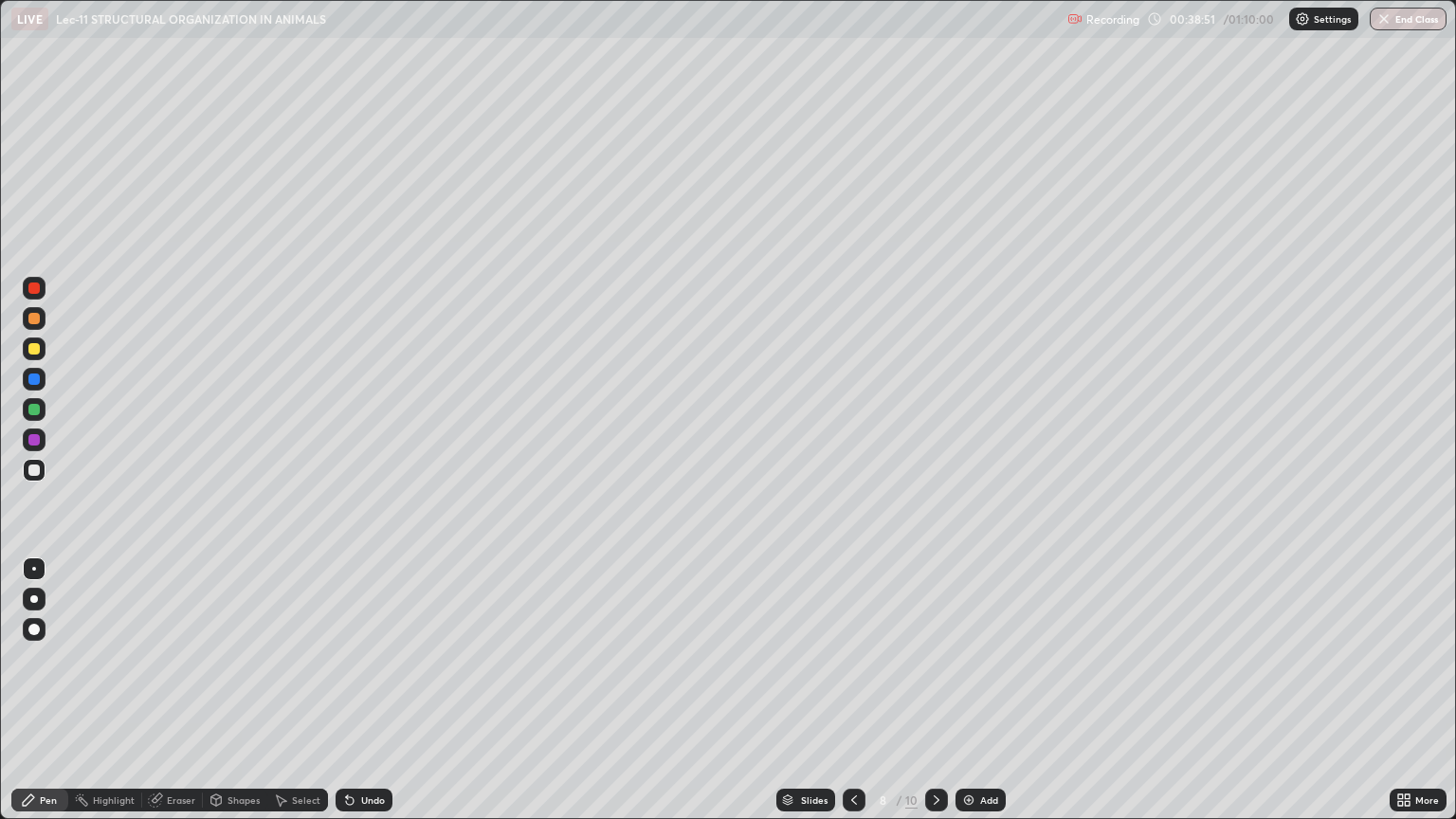 click at bounding box center (34, 349) 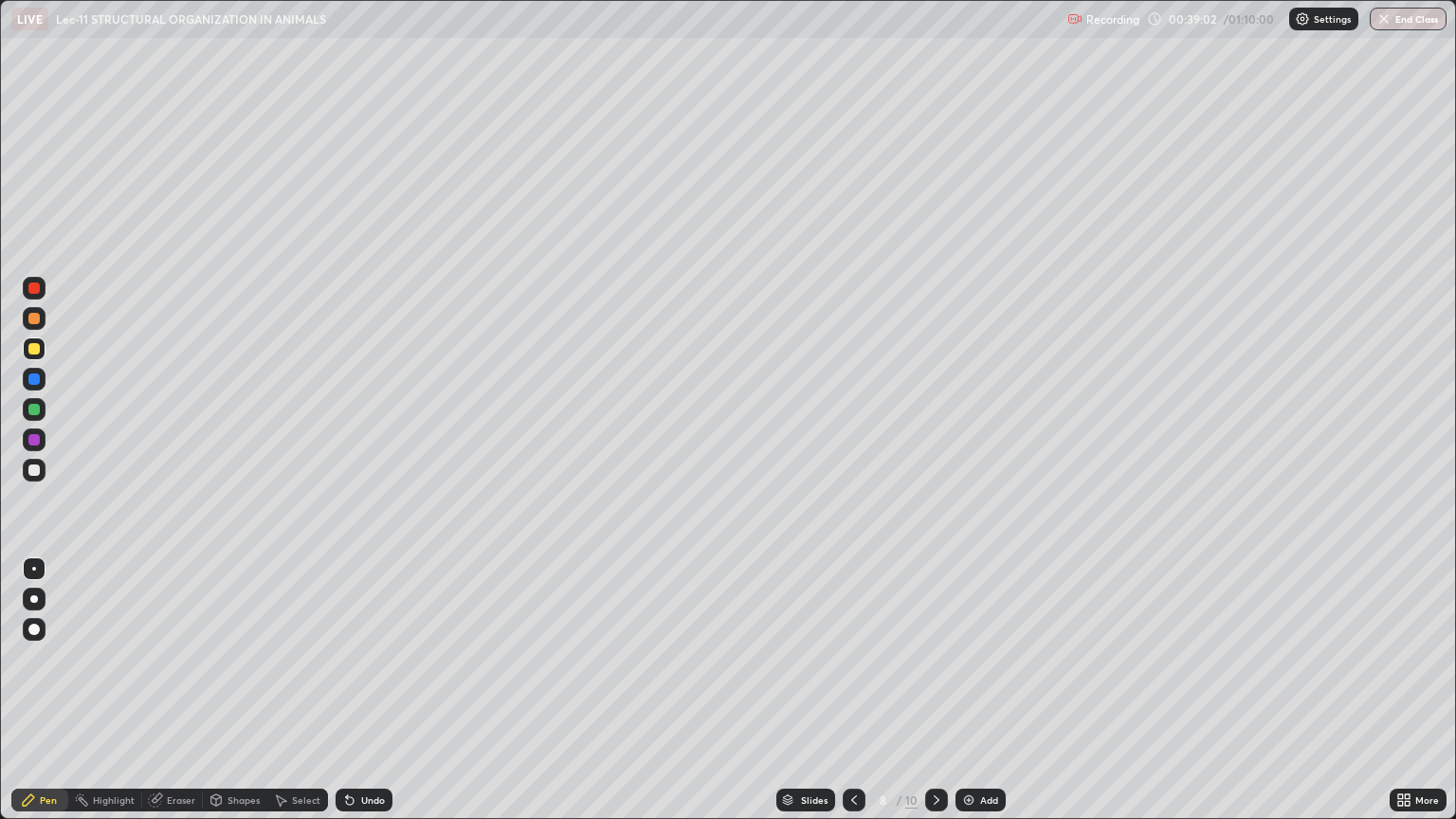 click on "Undo" at bounding box center (373, 800) 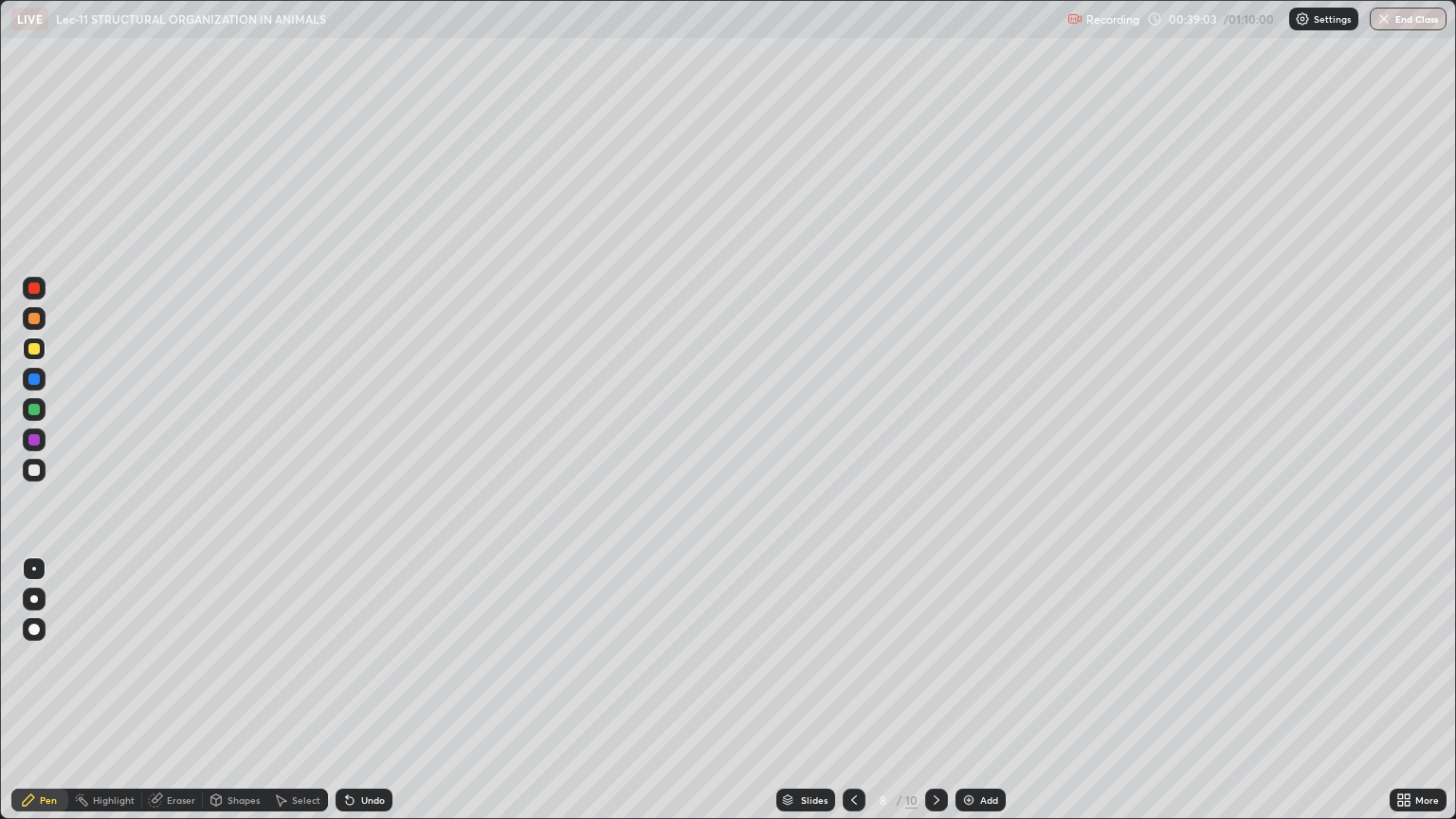 click on "Undo" at bounding box center [364, 800] 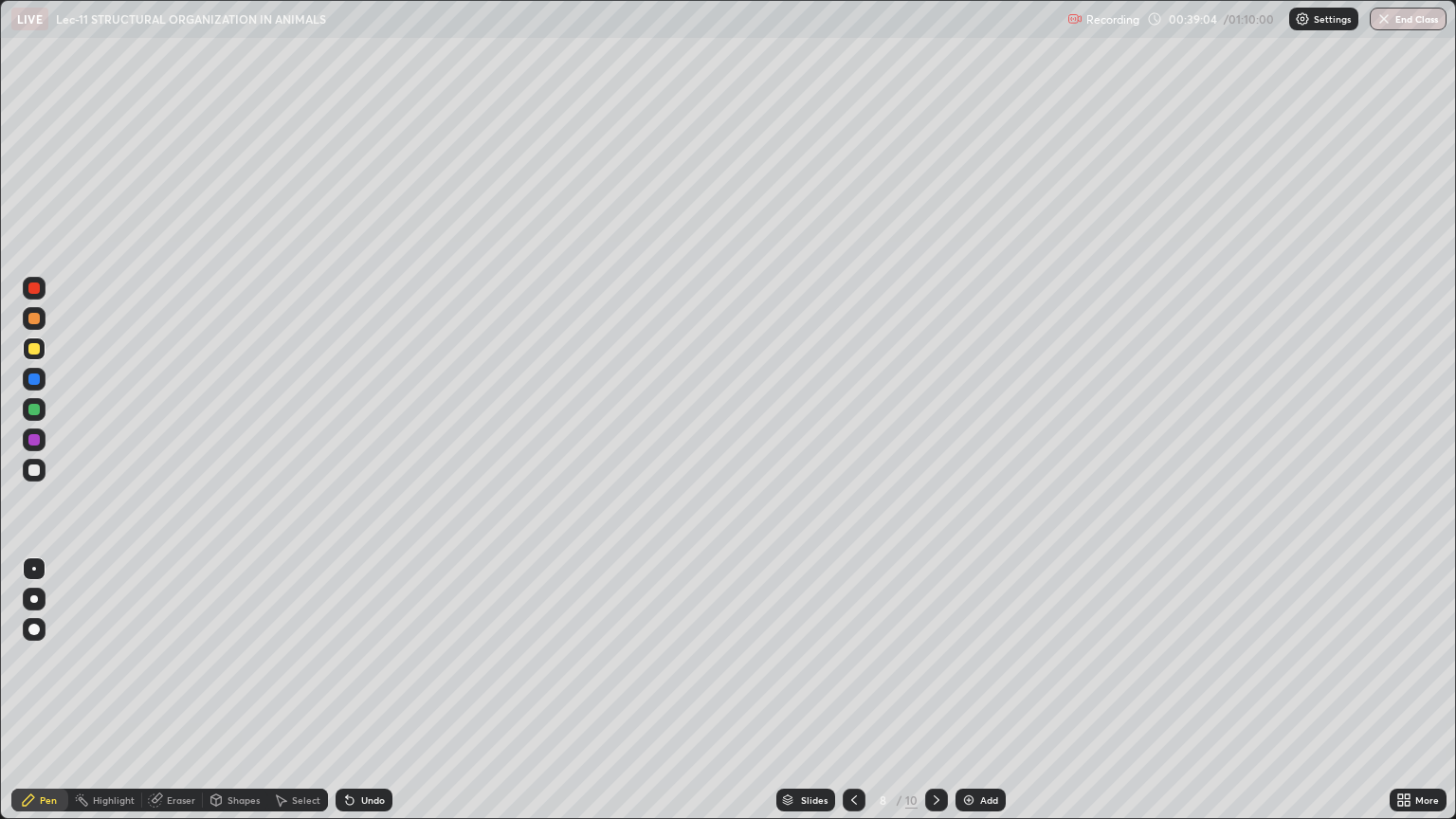 click on "Undo" at bounding box center [373, 800] 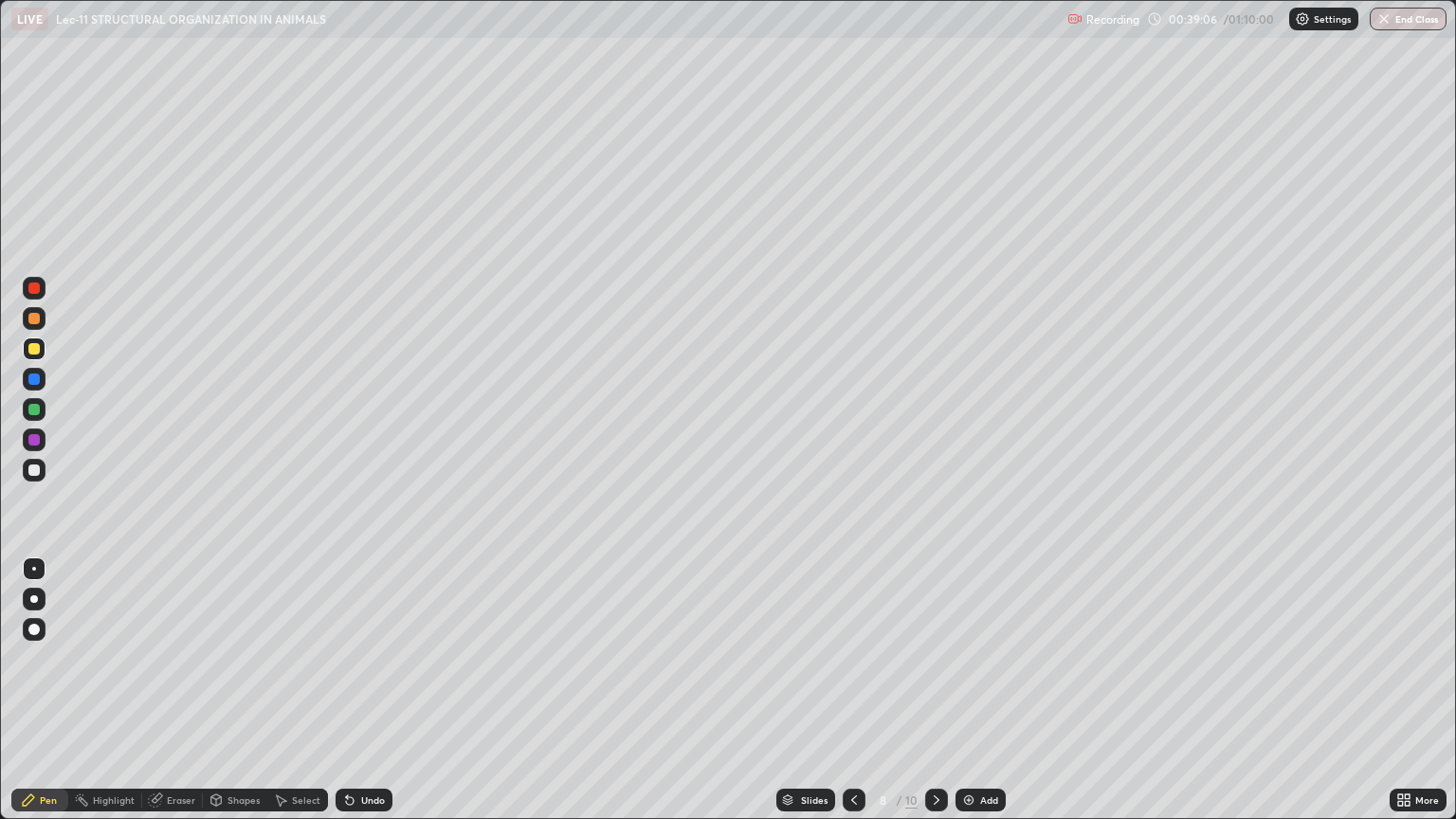 click at bounding box center (34, 470) 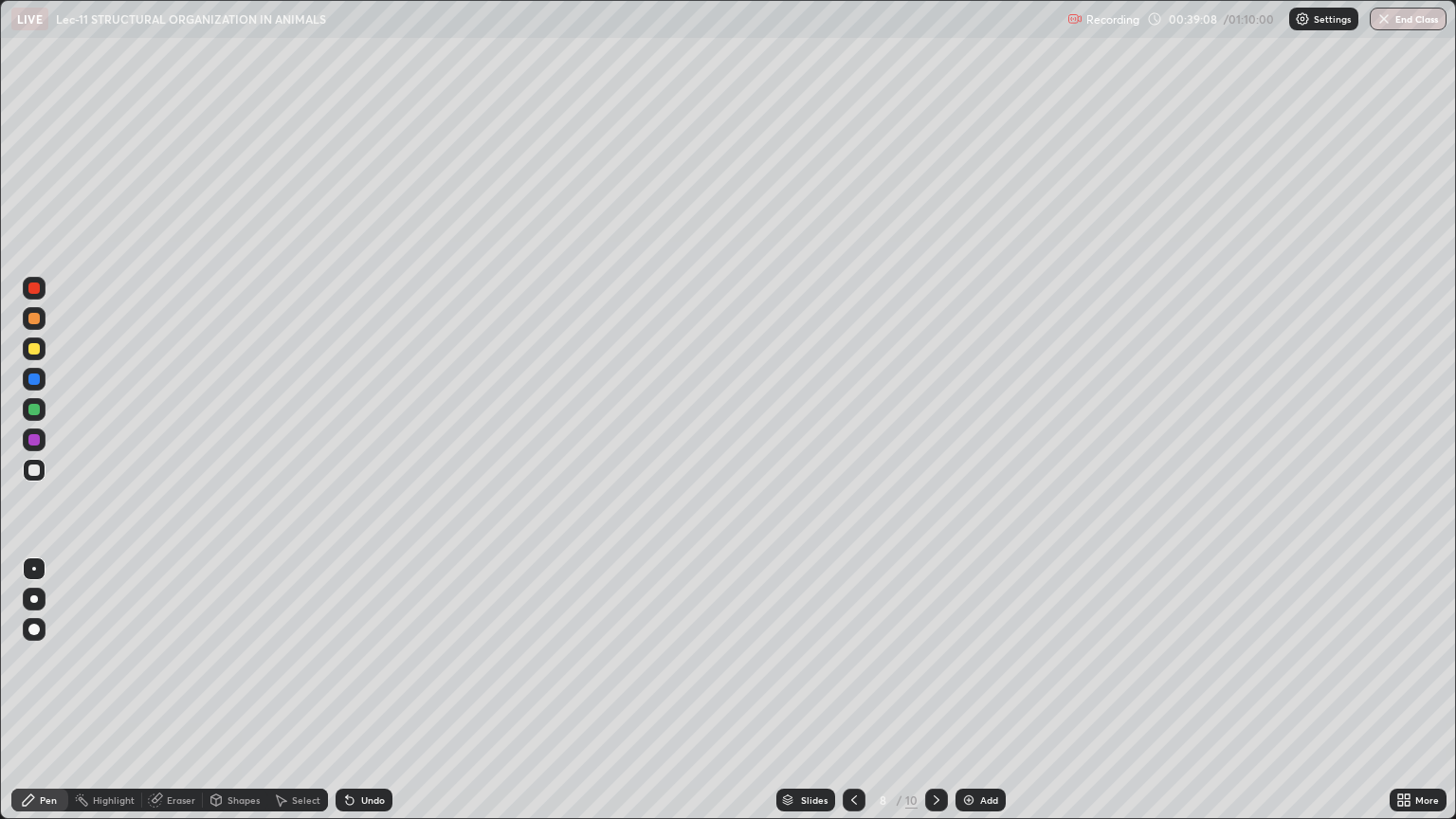click on "Select" at bounding box center [306, 800] 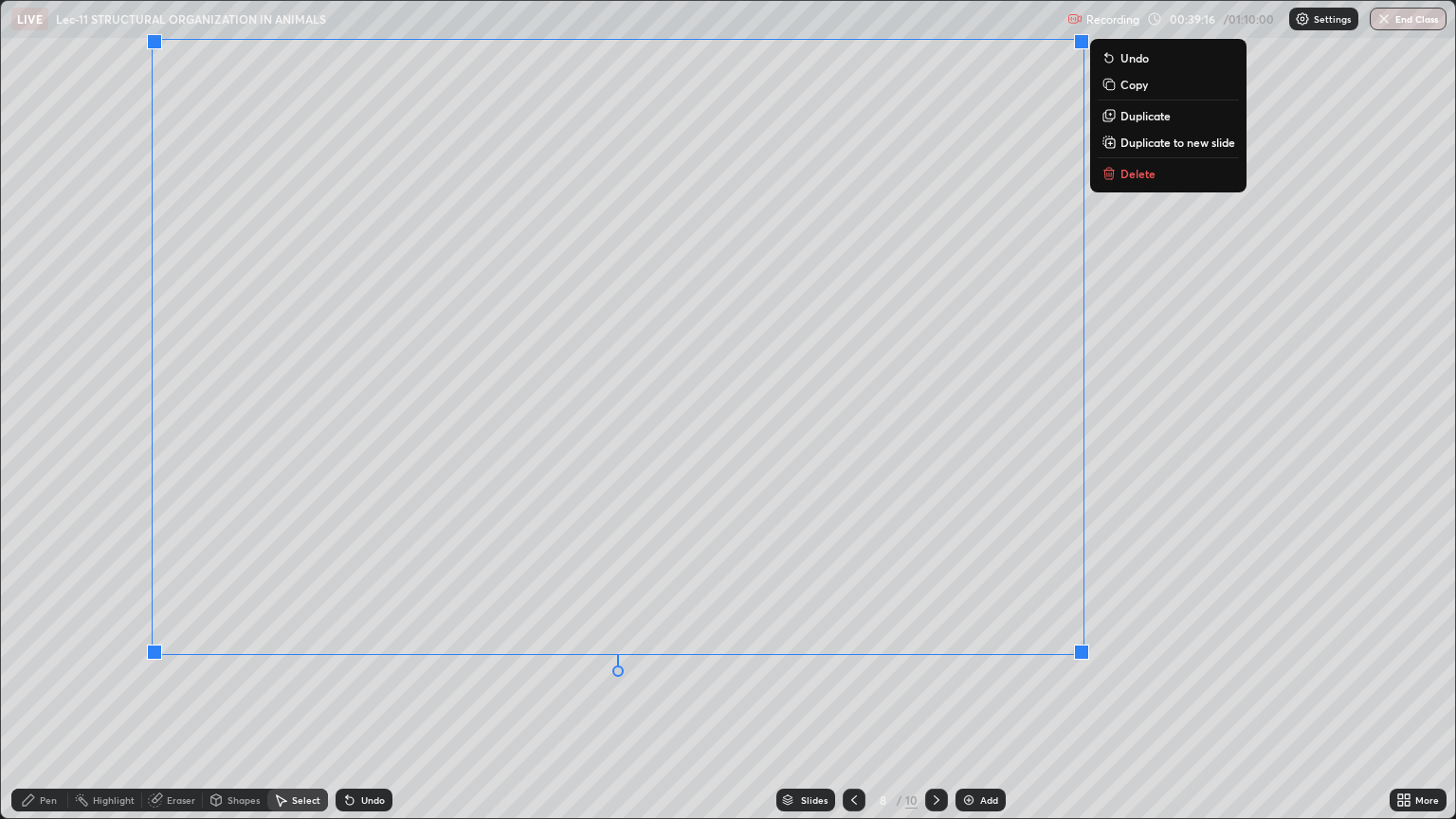 click on "Pen" at bounding box center (40, 800) 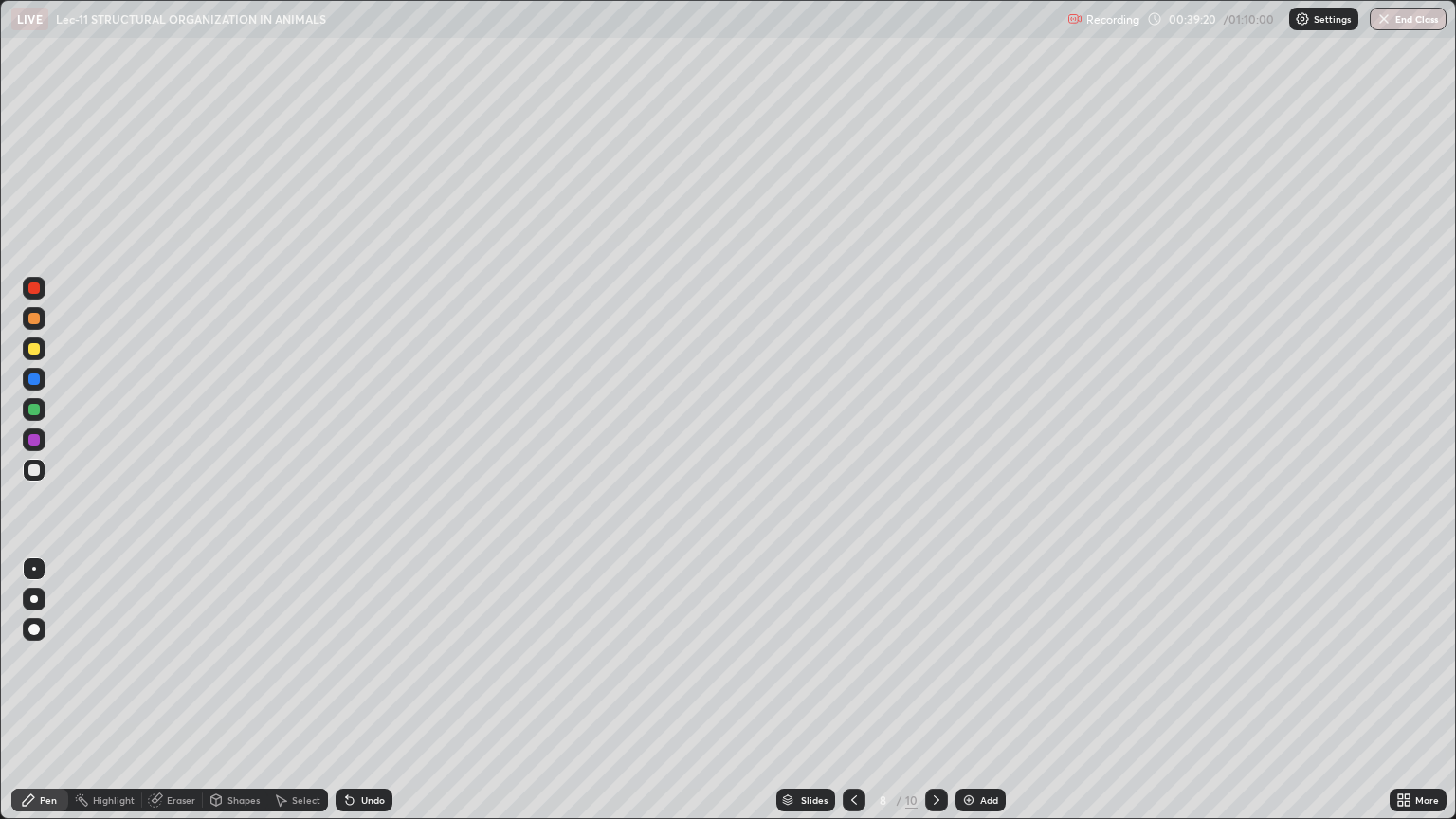click at bounding box center [34, 349] 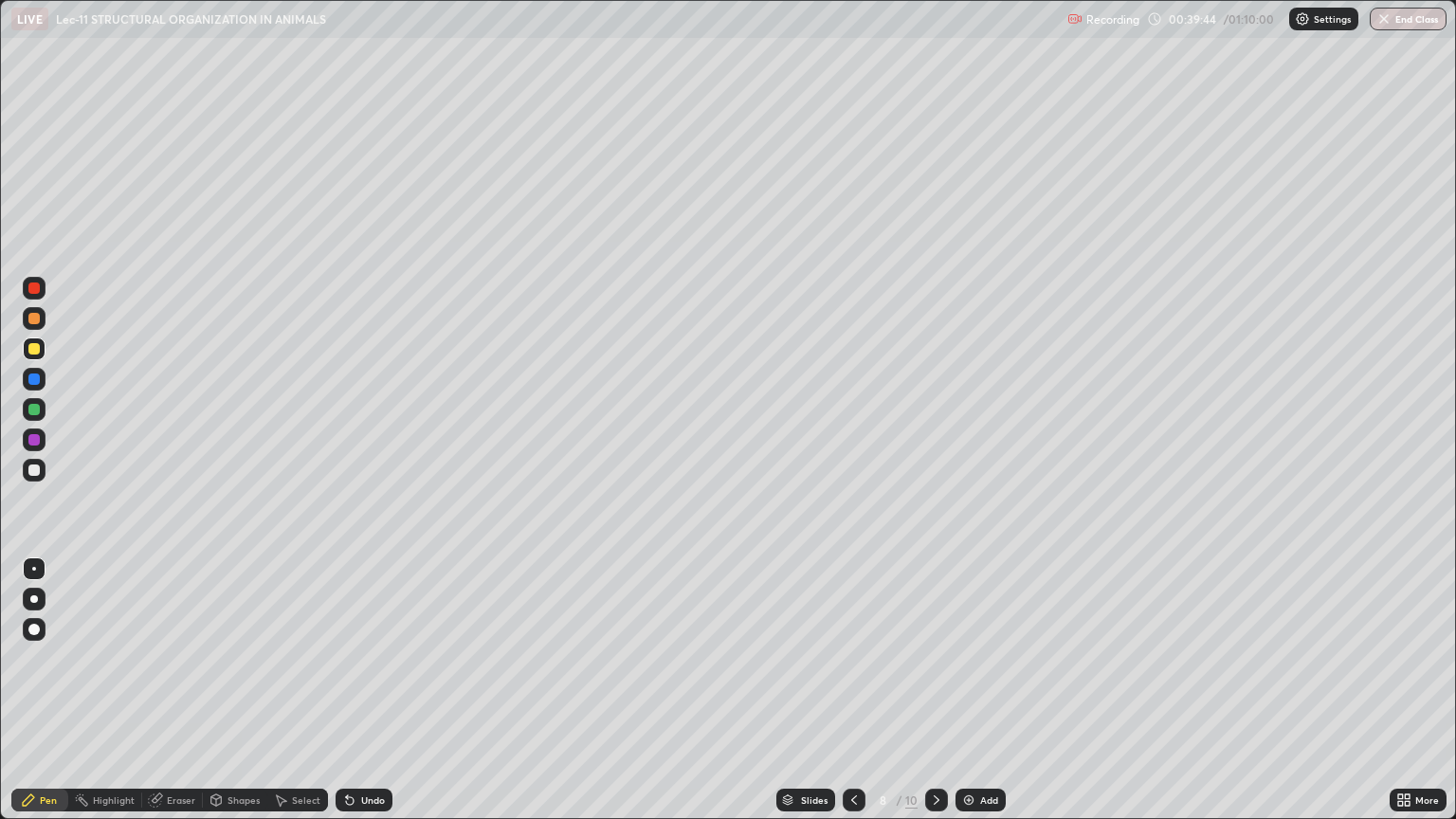 click at bounding box center (34, 470) 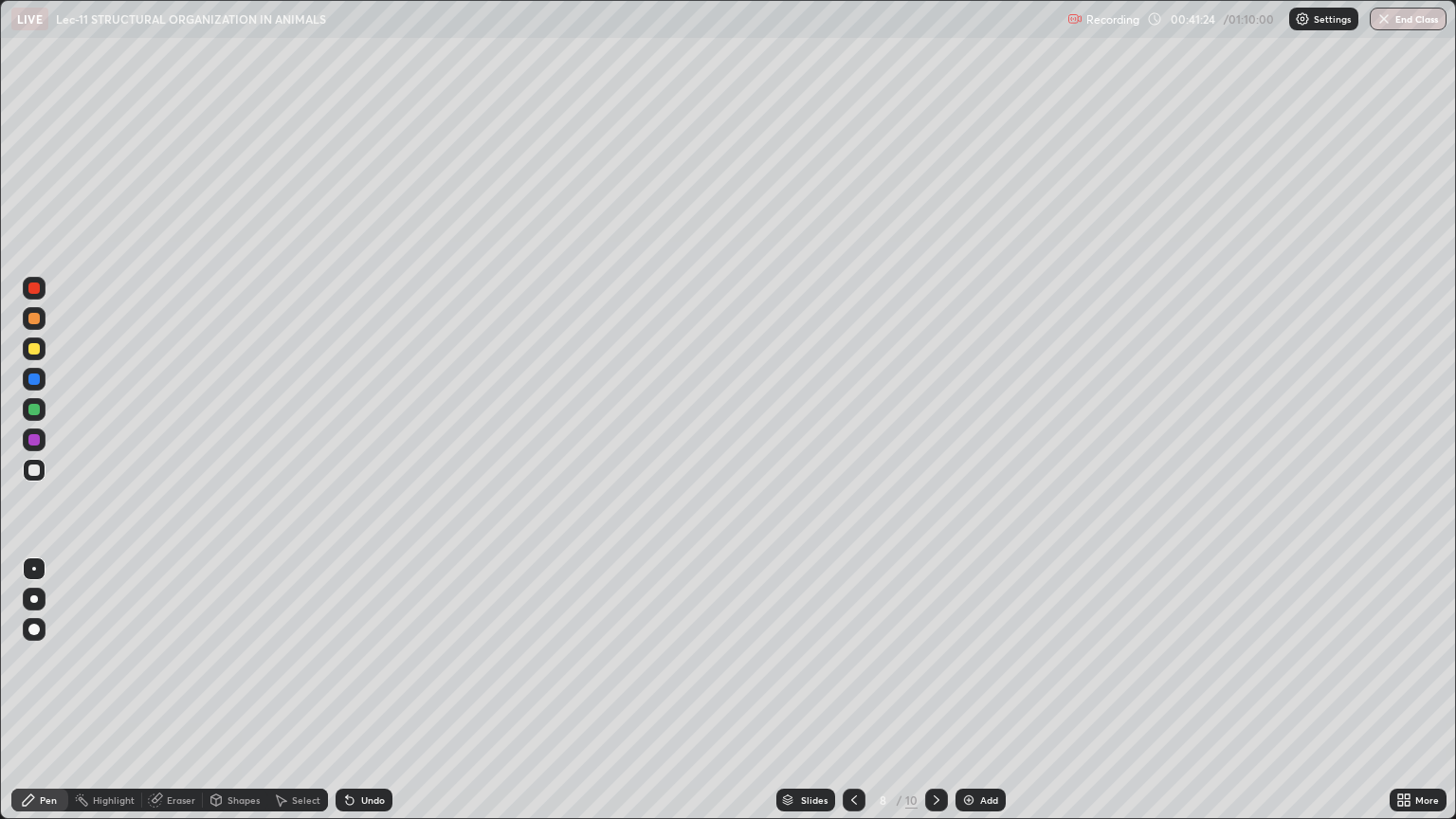 click 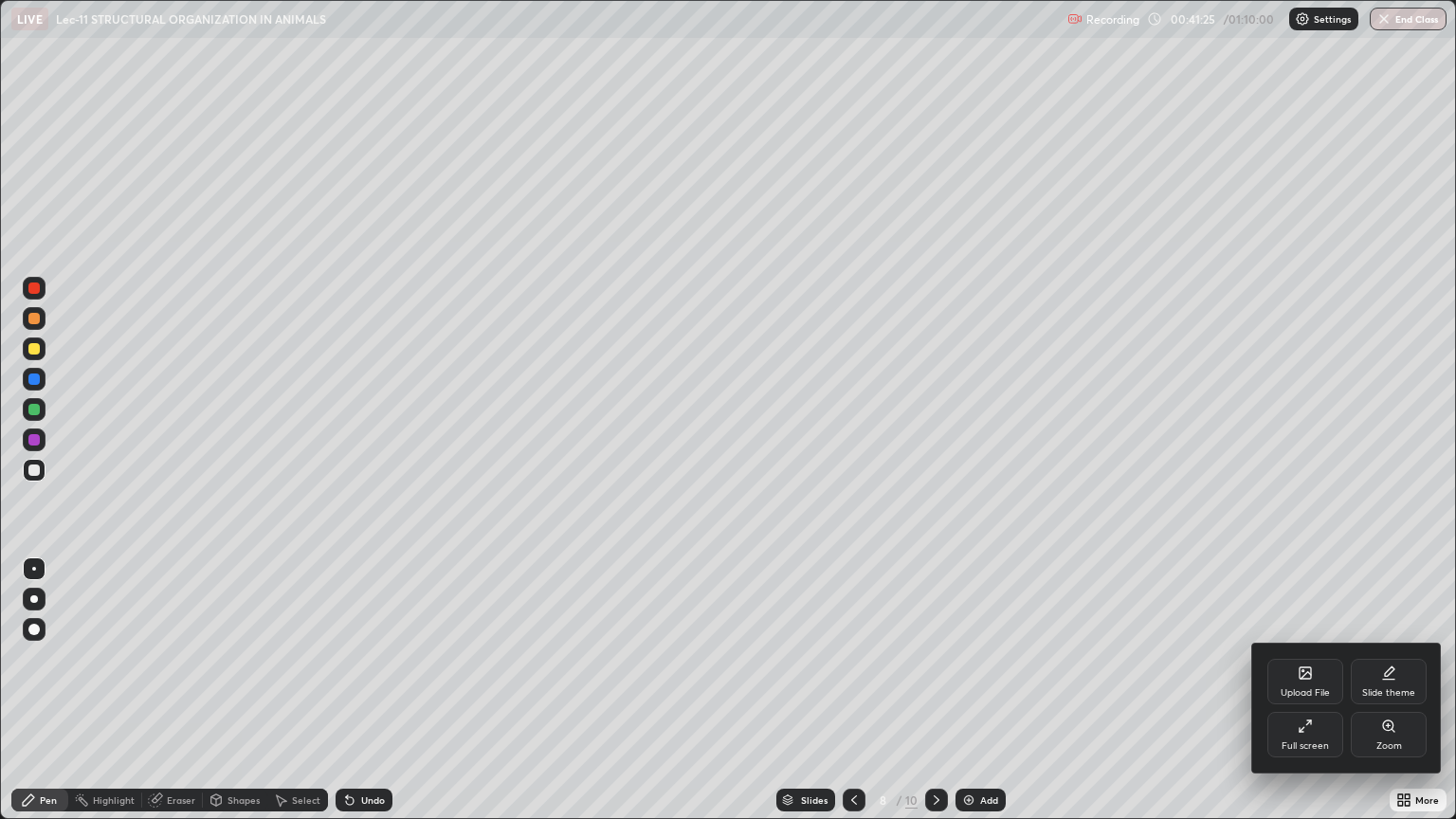 click on "Full screen" at bounding box center [1305, 735] 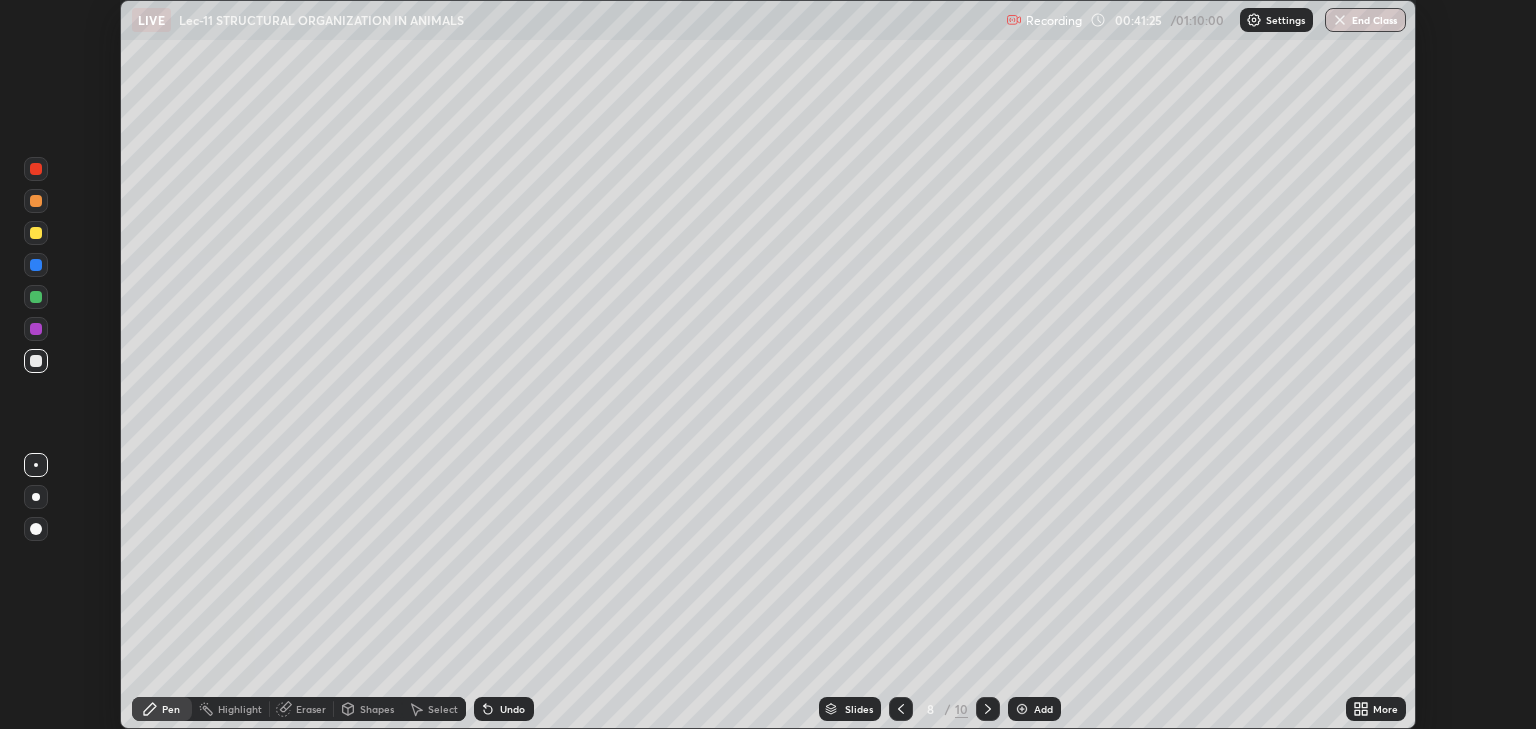 scroll, scrollTop: 729, scrollLeft: 1536, axis: both 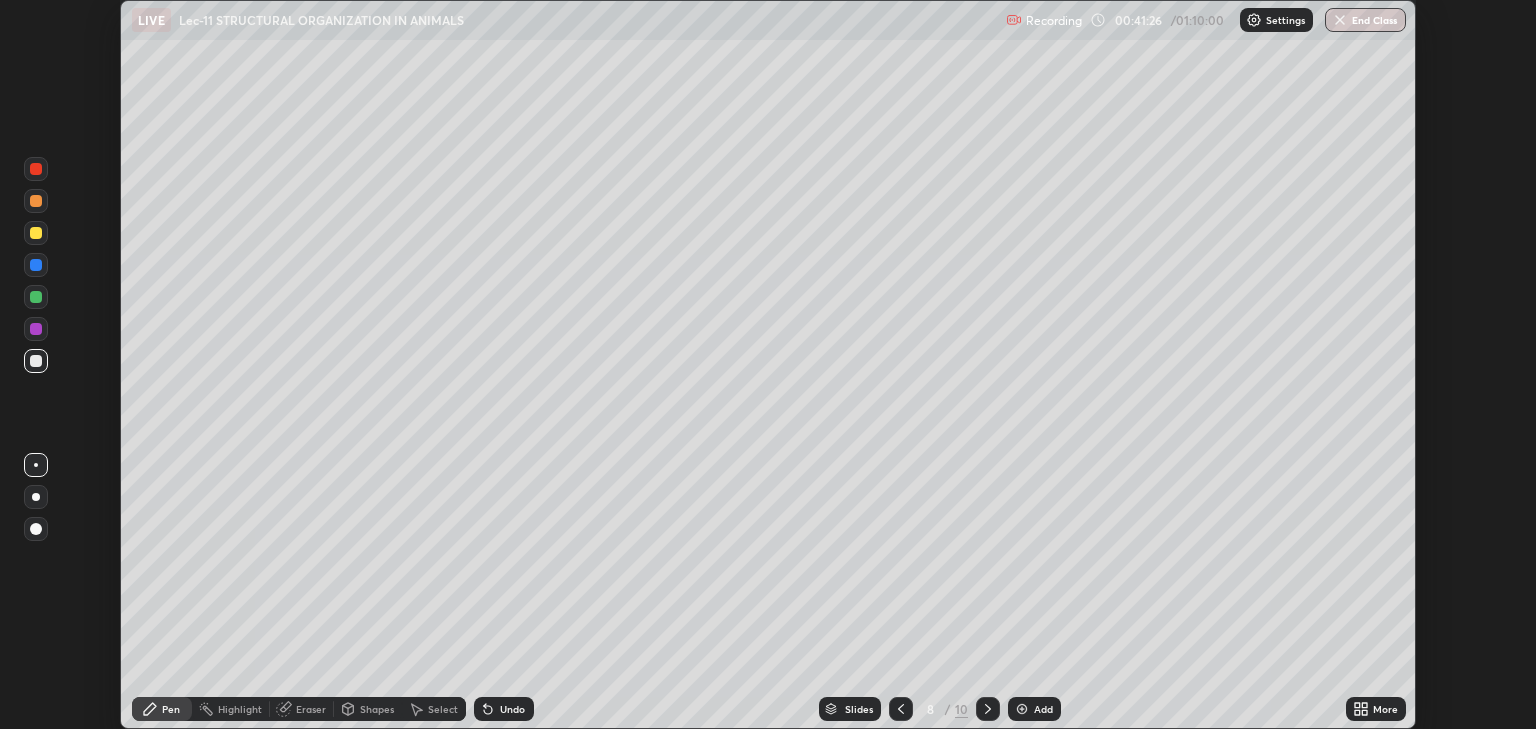 click 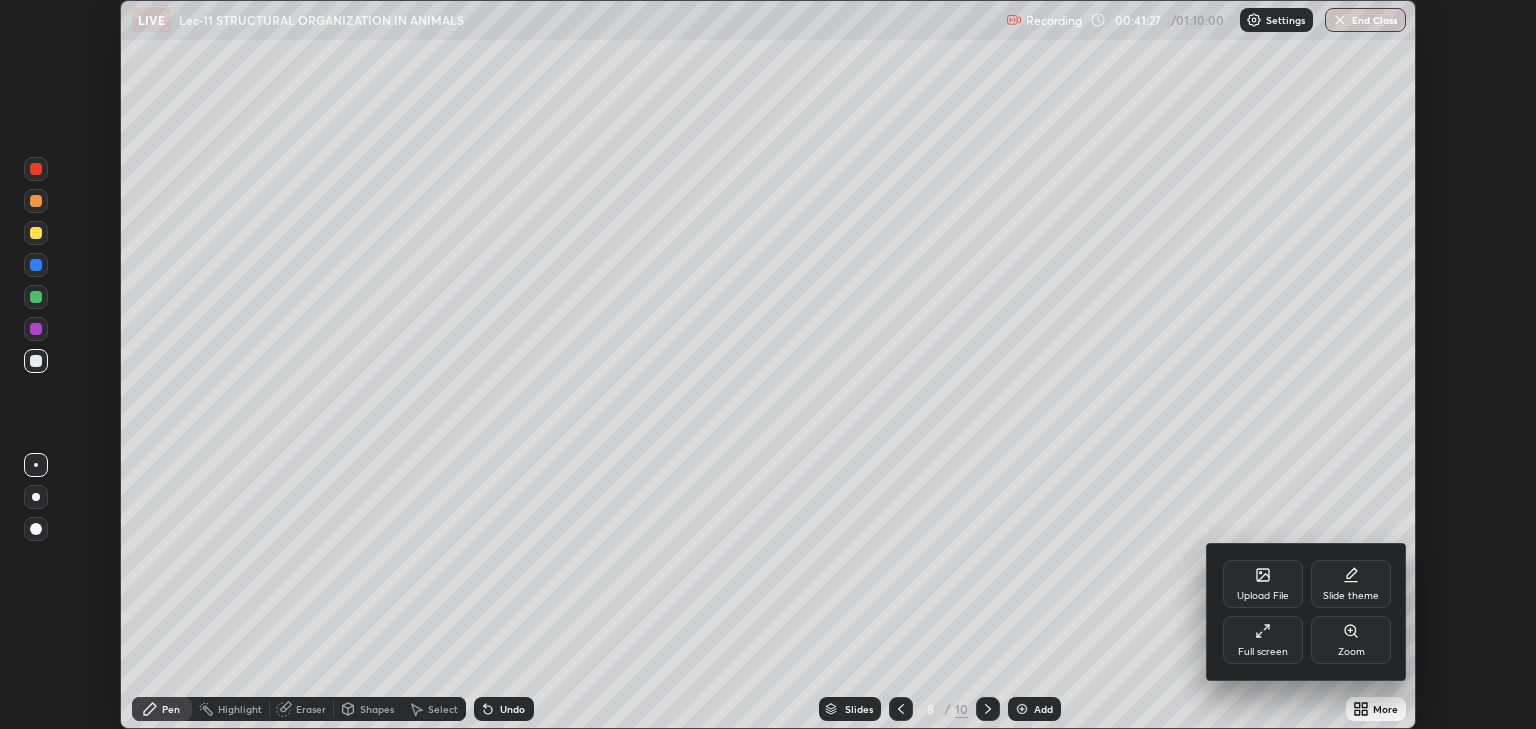 click on "Full screen" at bounding box center (1263, 652) 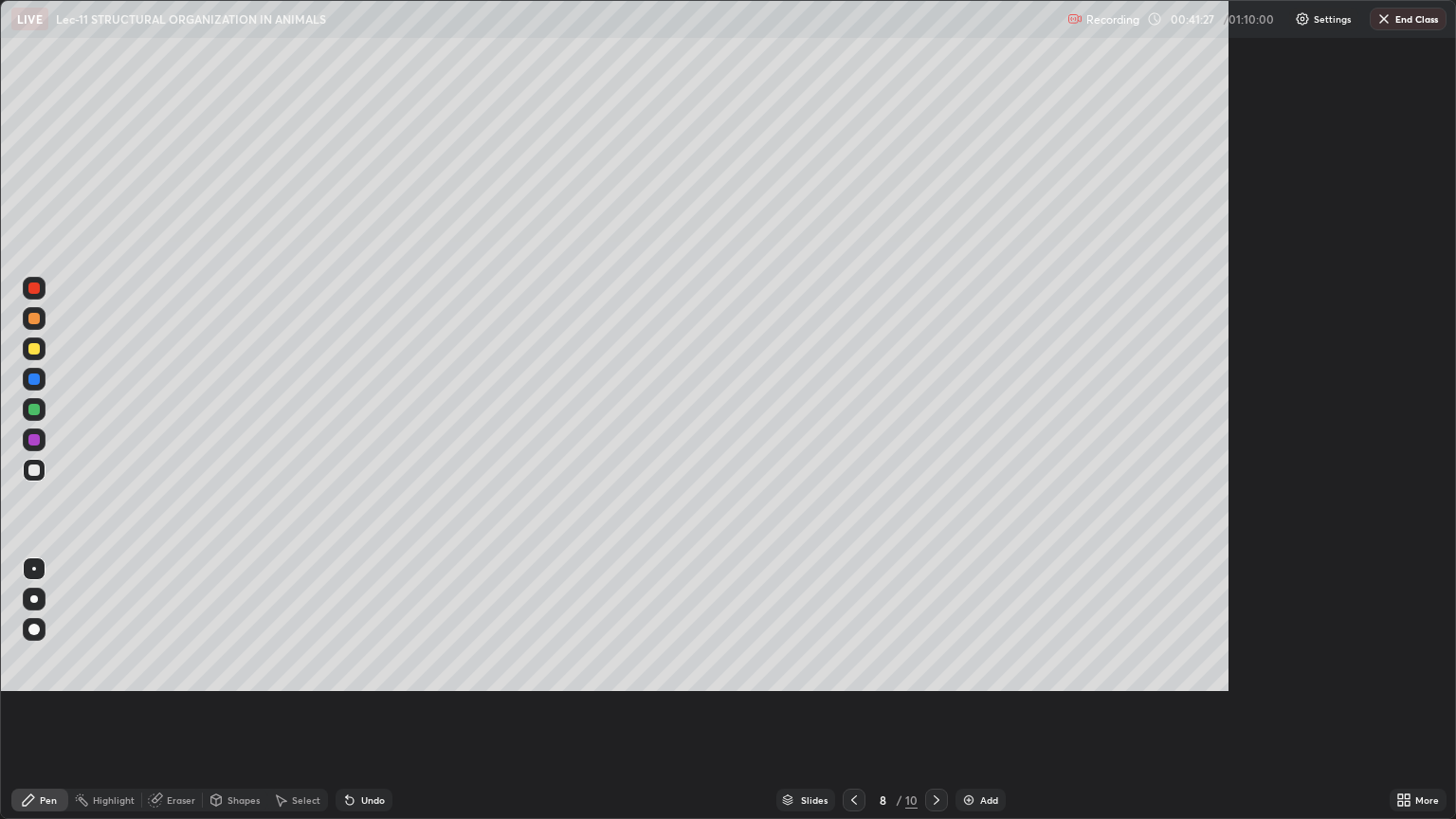 scroll, scrollTop: 93973, scrollLeft: 93336, axis: both 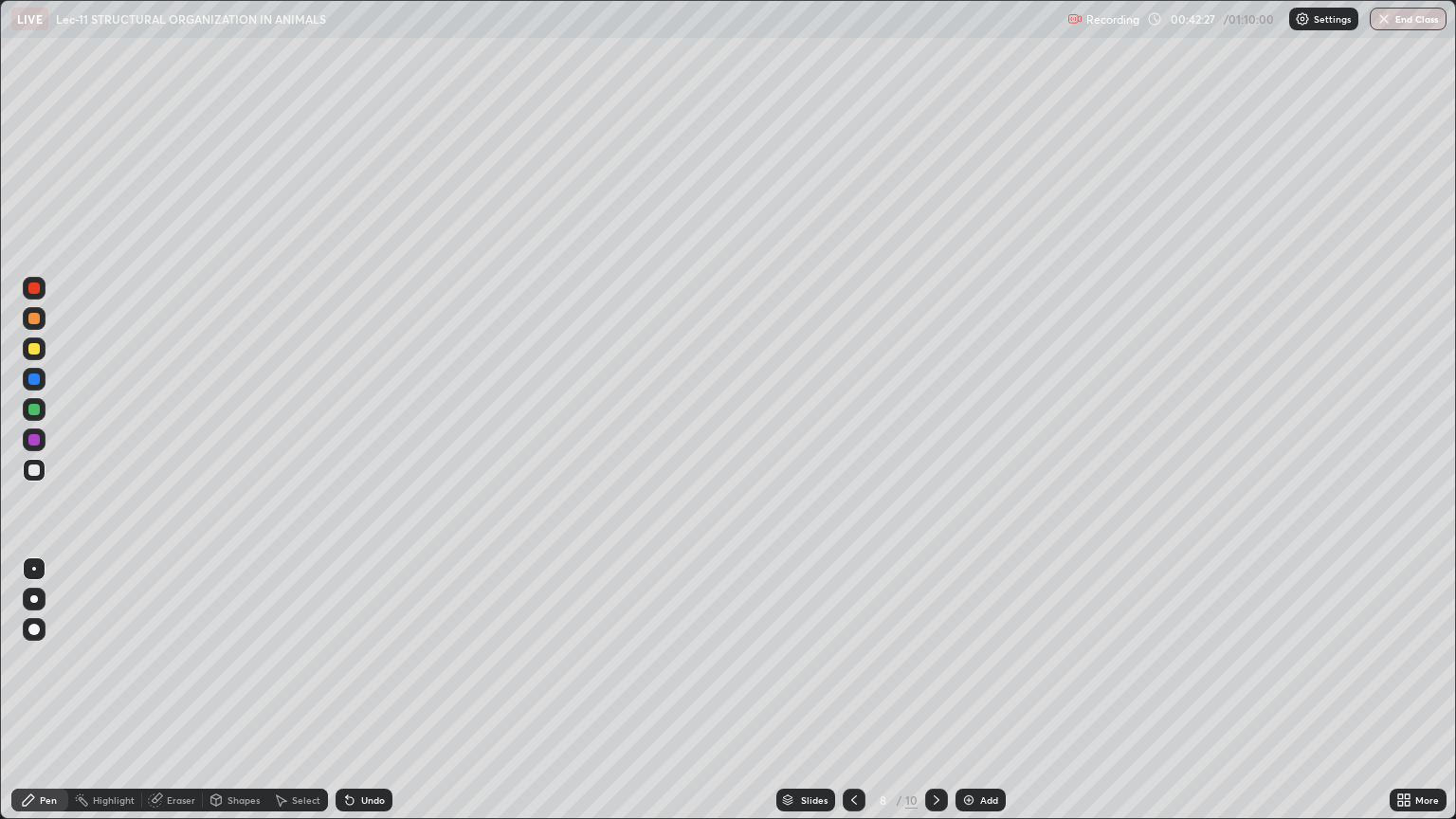 click at bounding box center (34, 288) 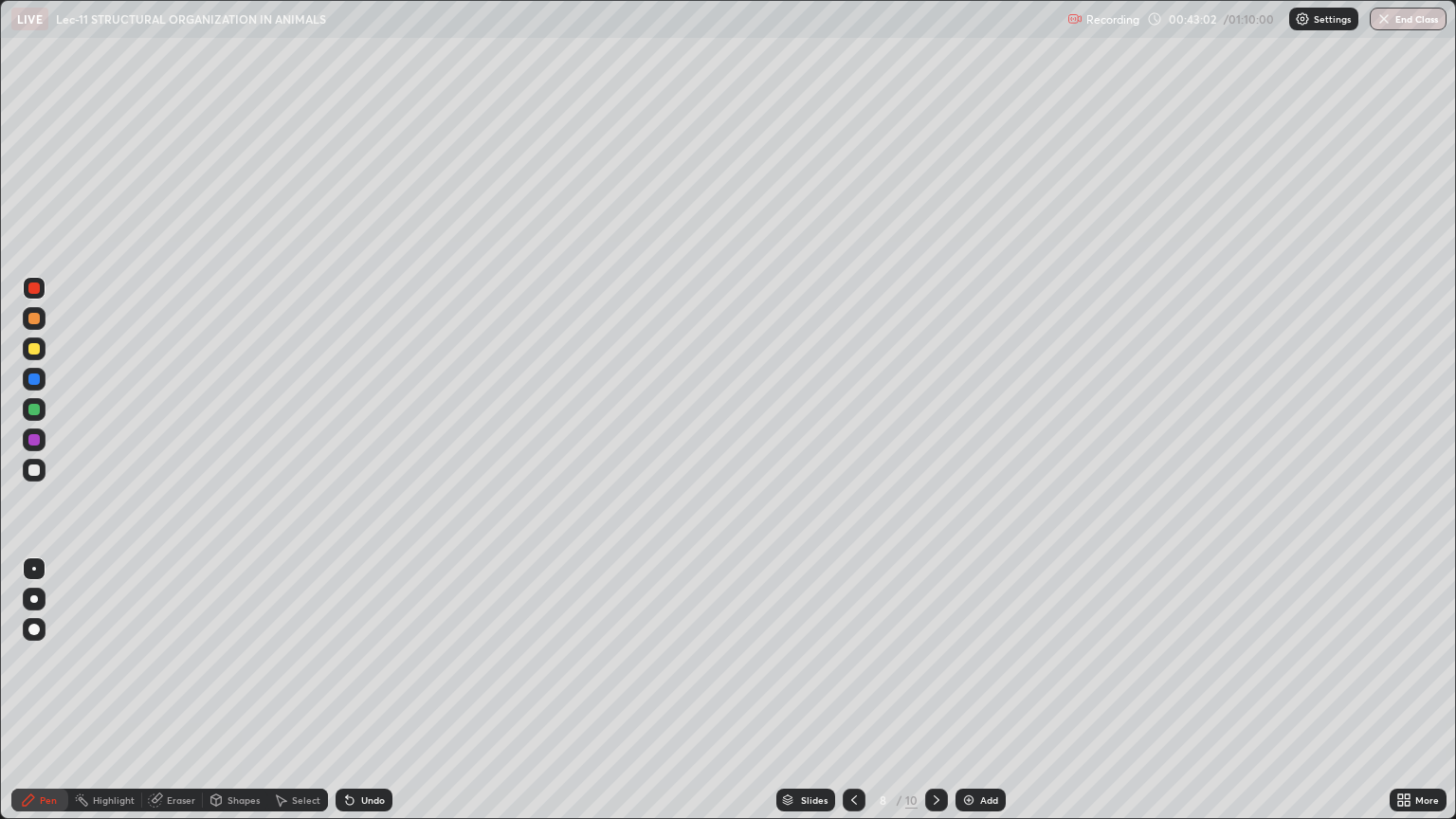 click at bounding box center (34, 349) 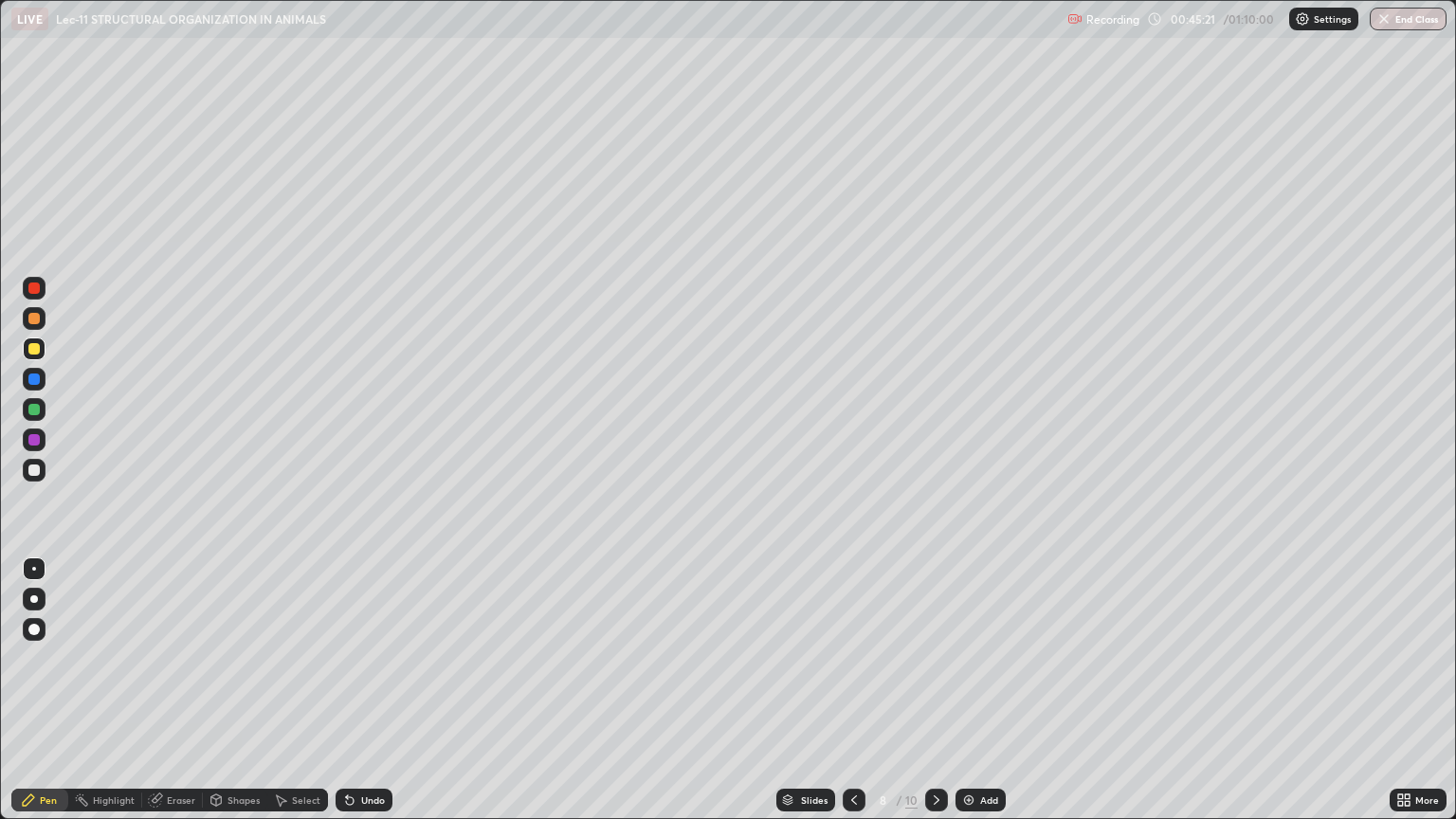click on "Add" at bounding box center [989, 800] 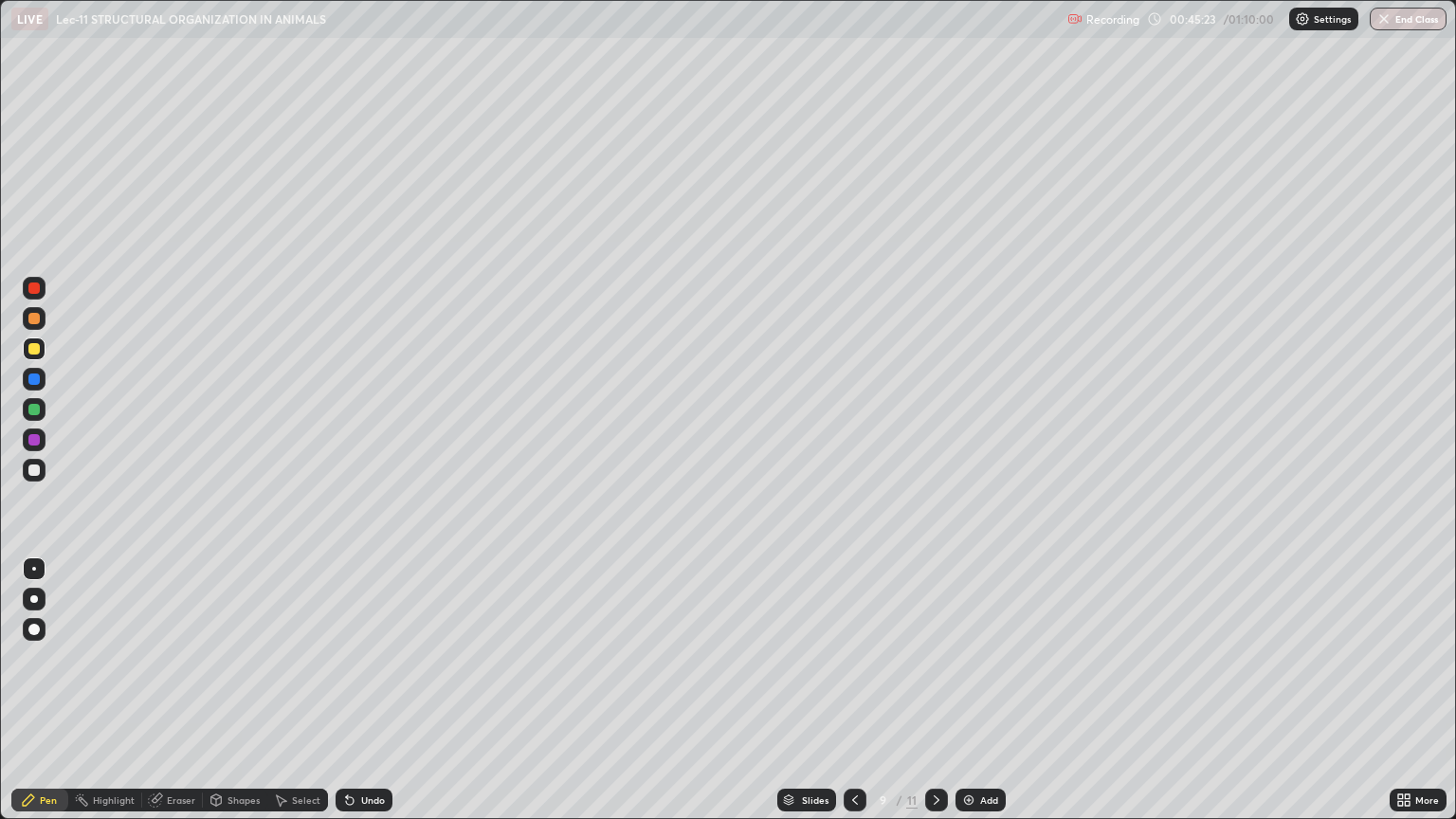 click at bounding box center [34, 318] 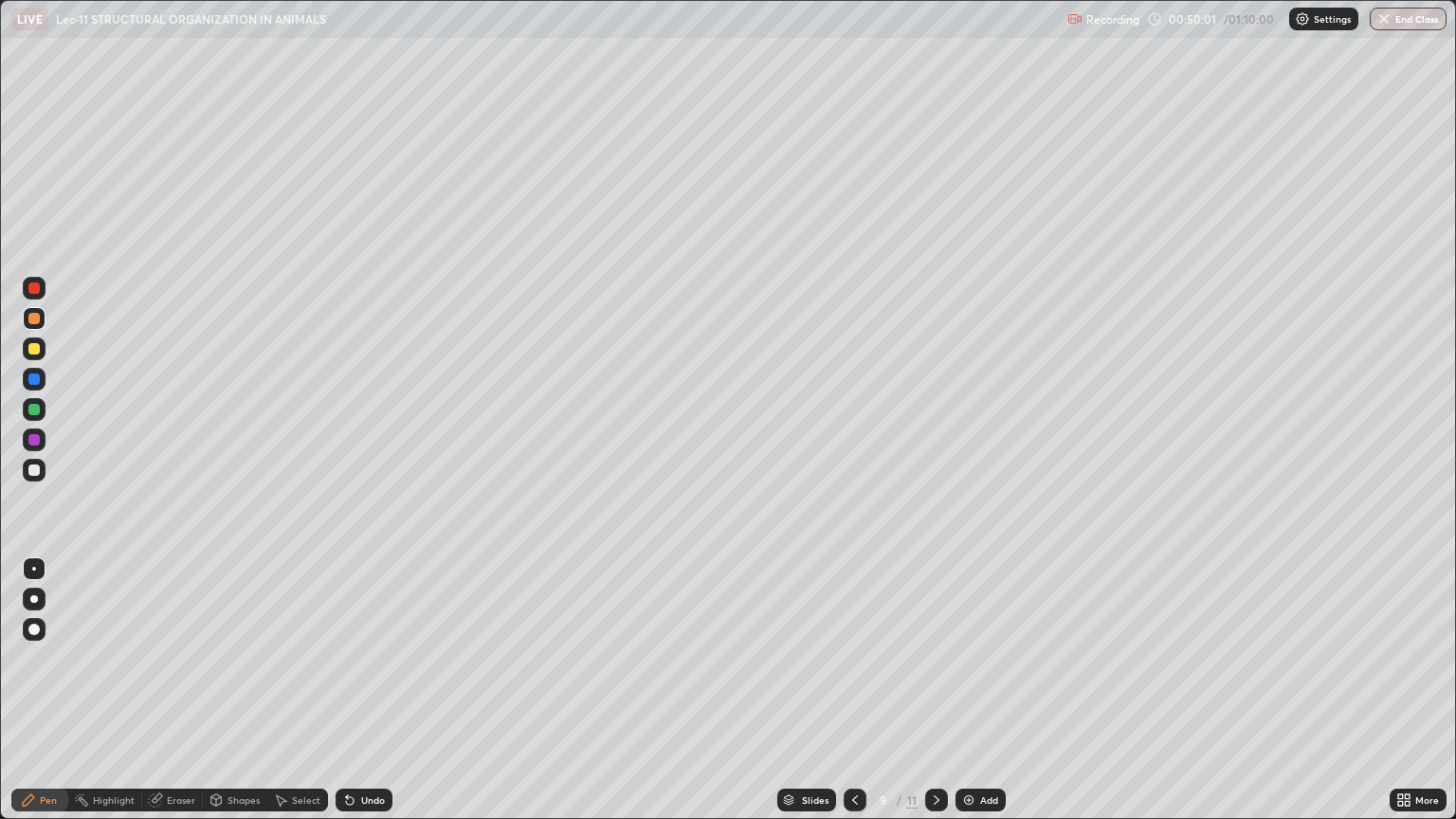 click at bounding box center [34, 470] 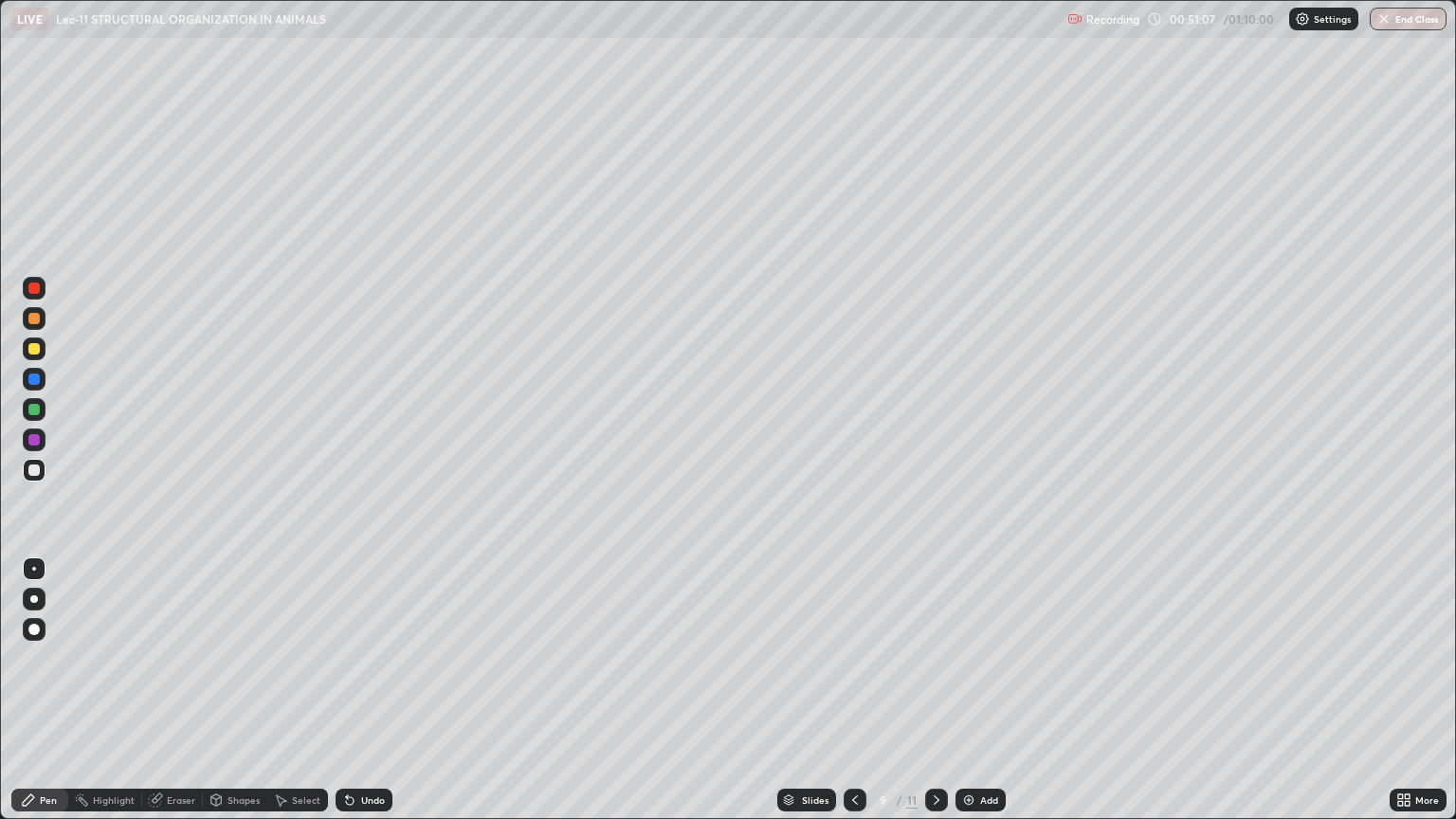 click on "Shapes" at bounding box center [244, 800] 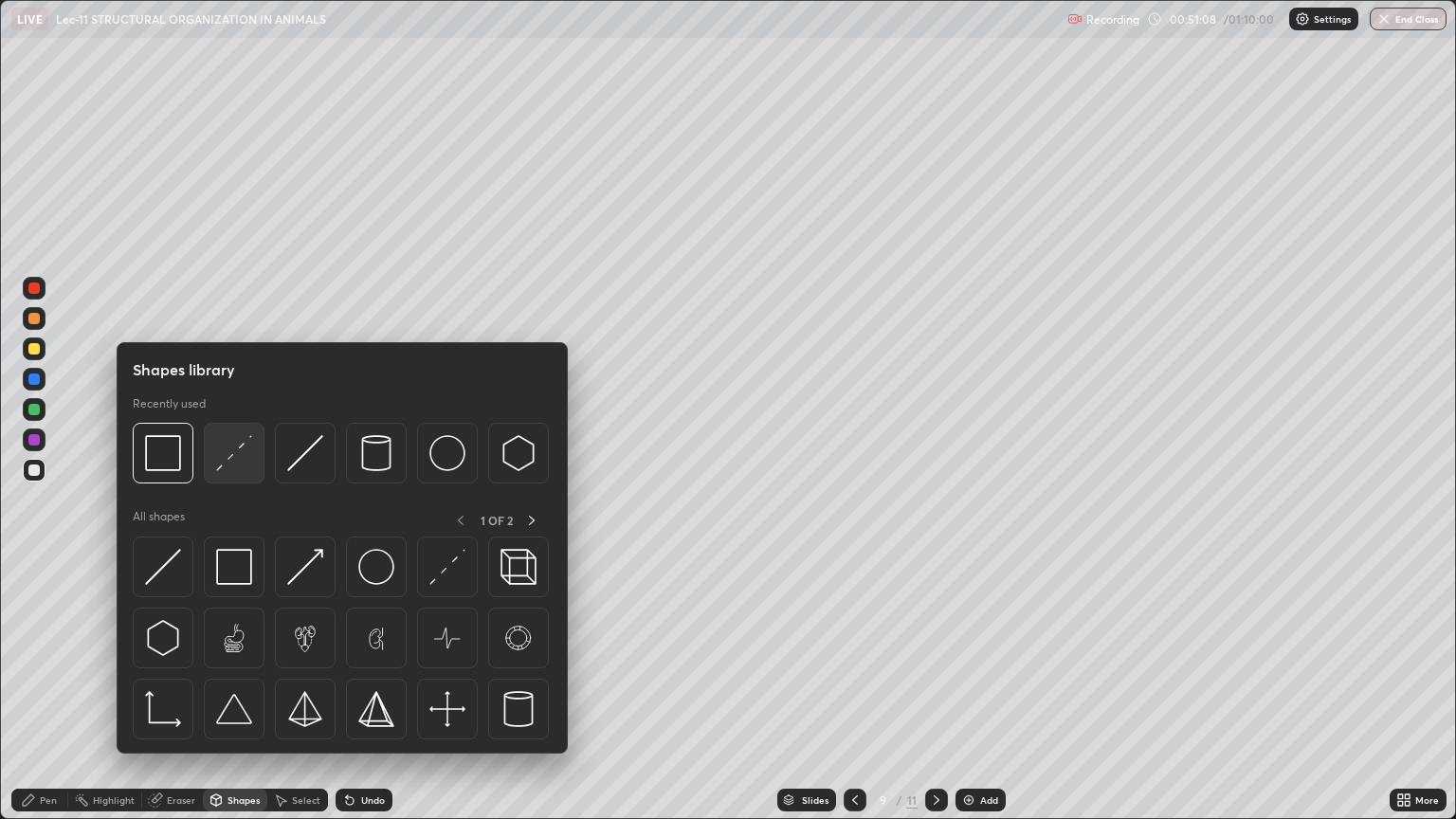 click at bounding box center (234, 453) 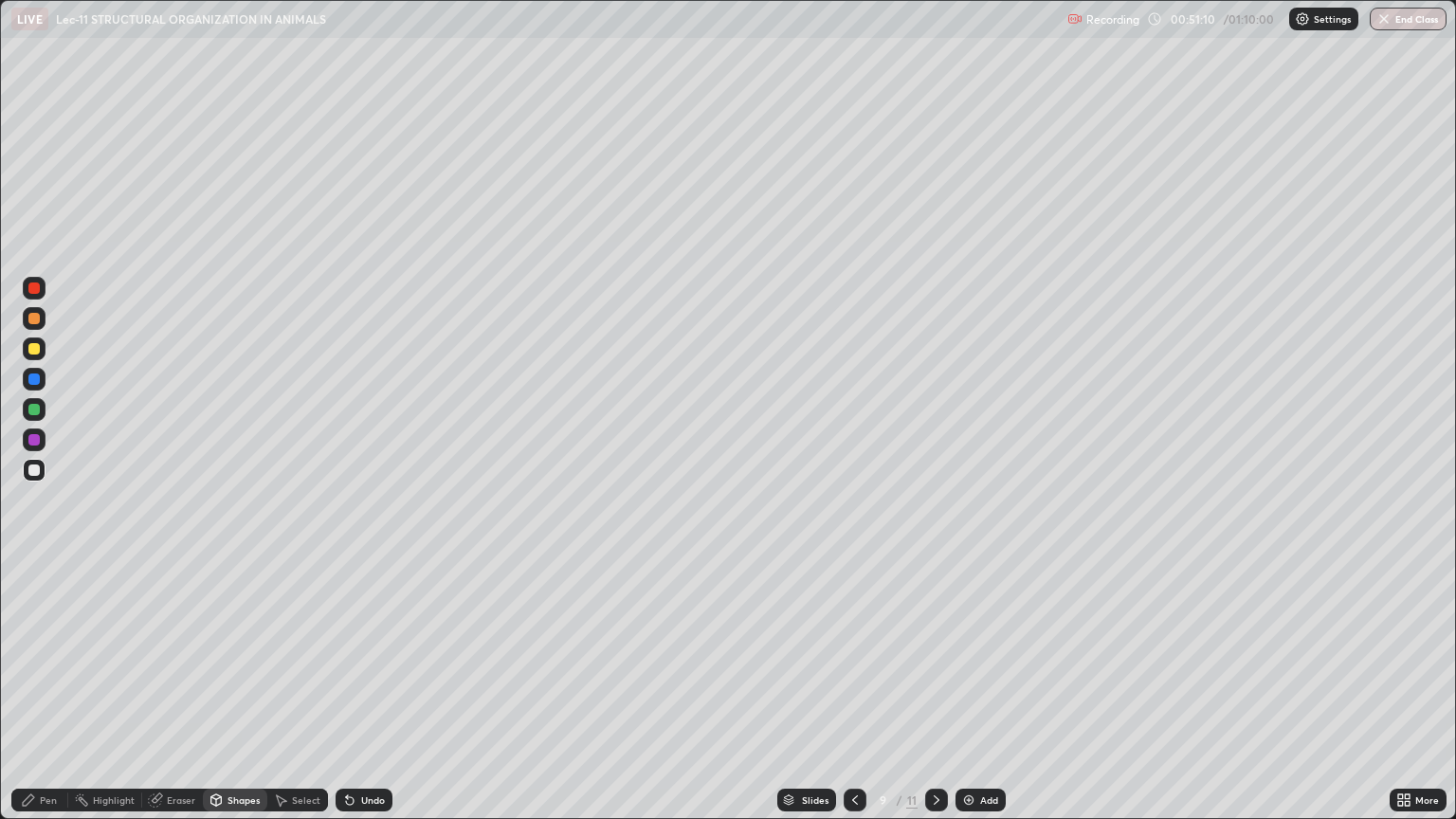 click at bounding box center [34, 349] 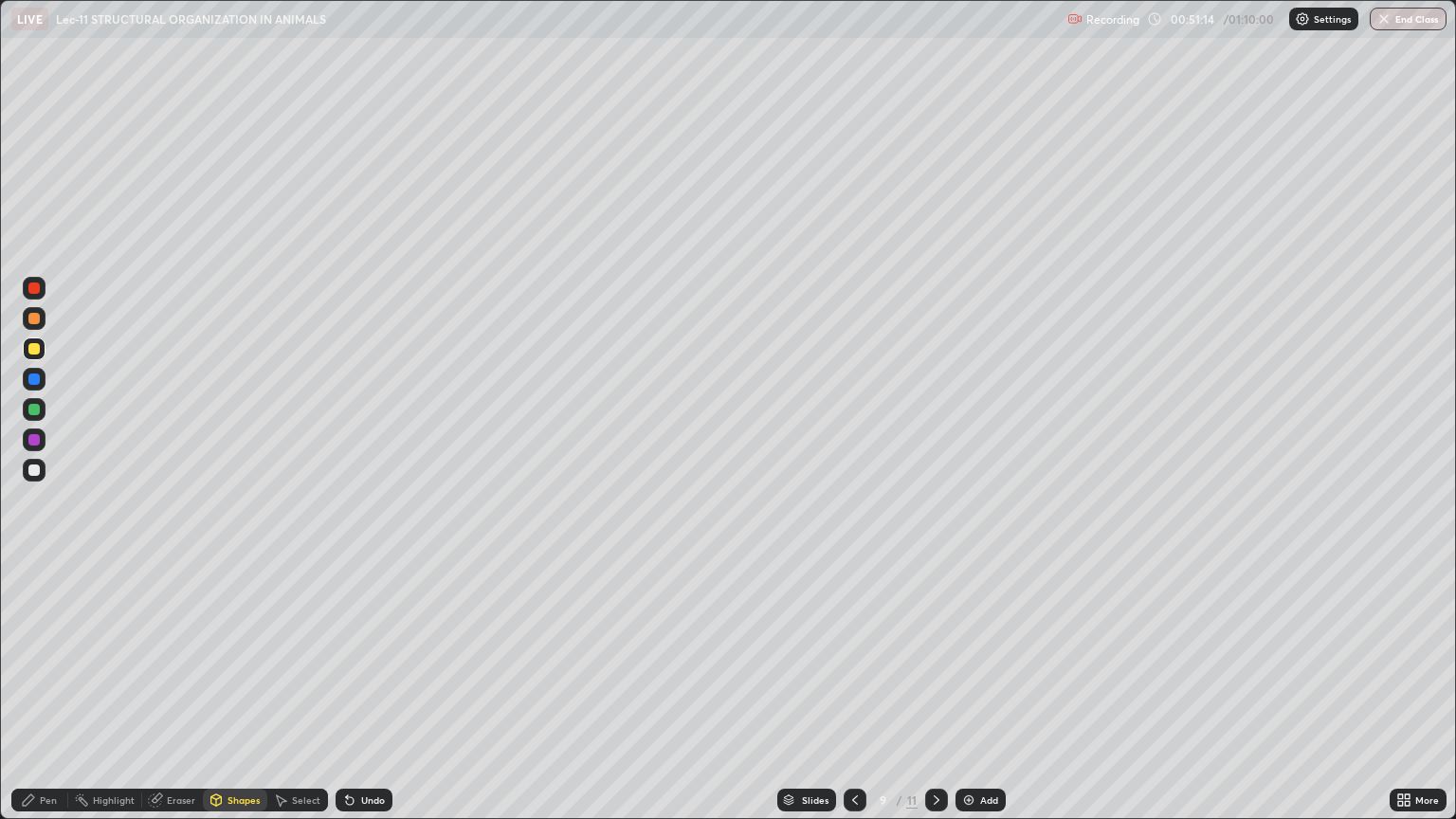 click on "Pen" at bounding box center [48, 800] 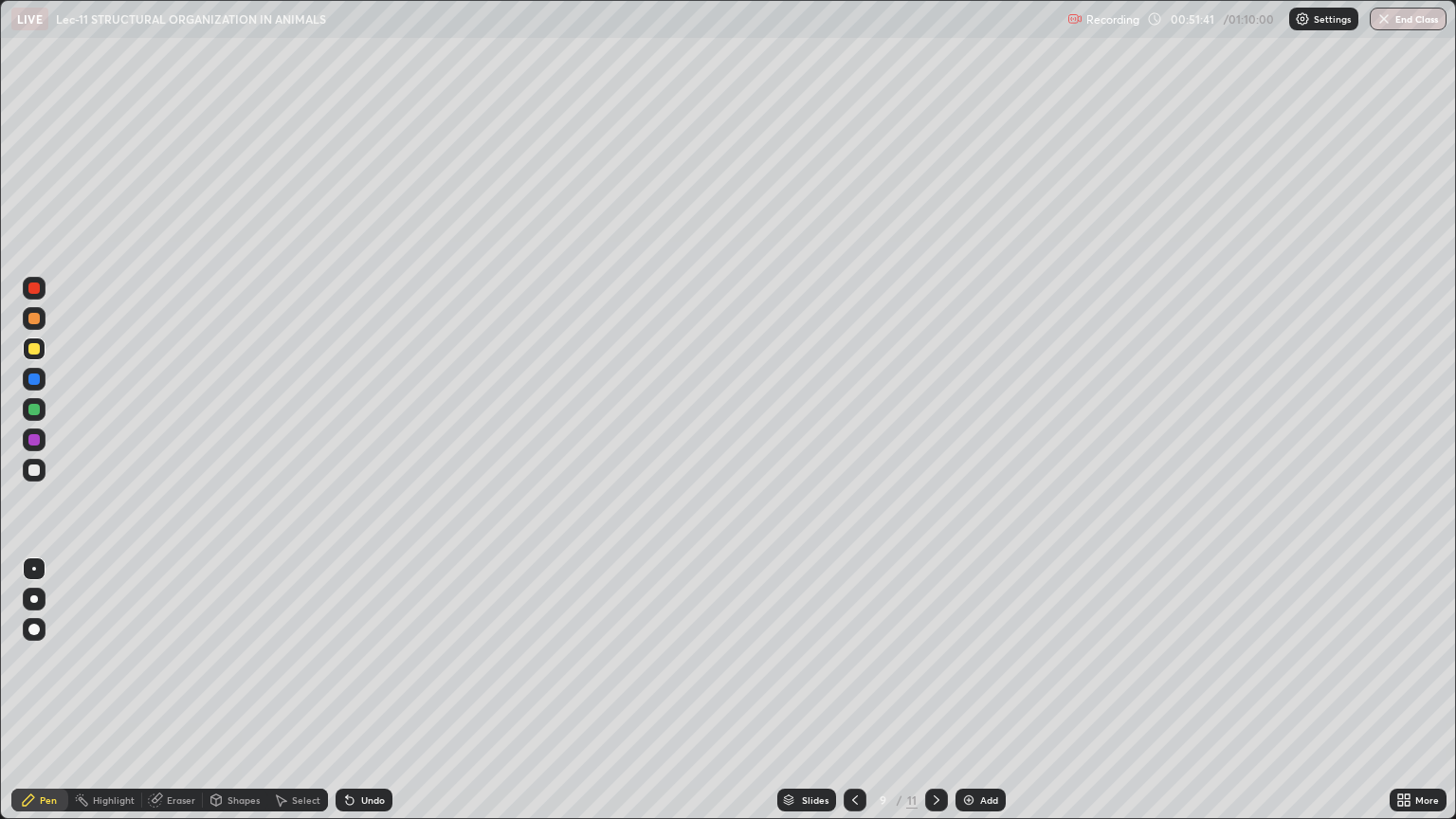 click at bounding box center (34, 470) 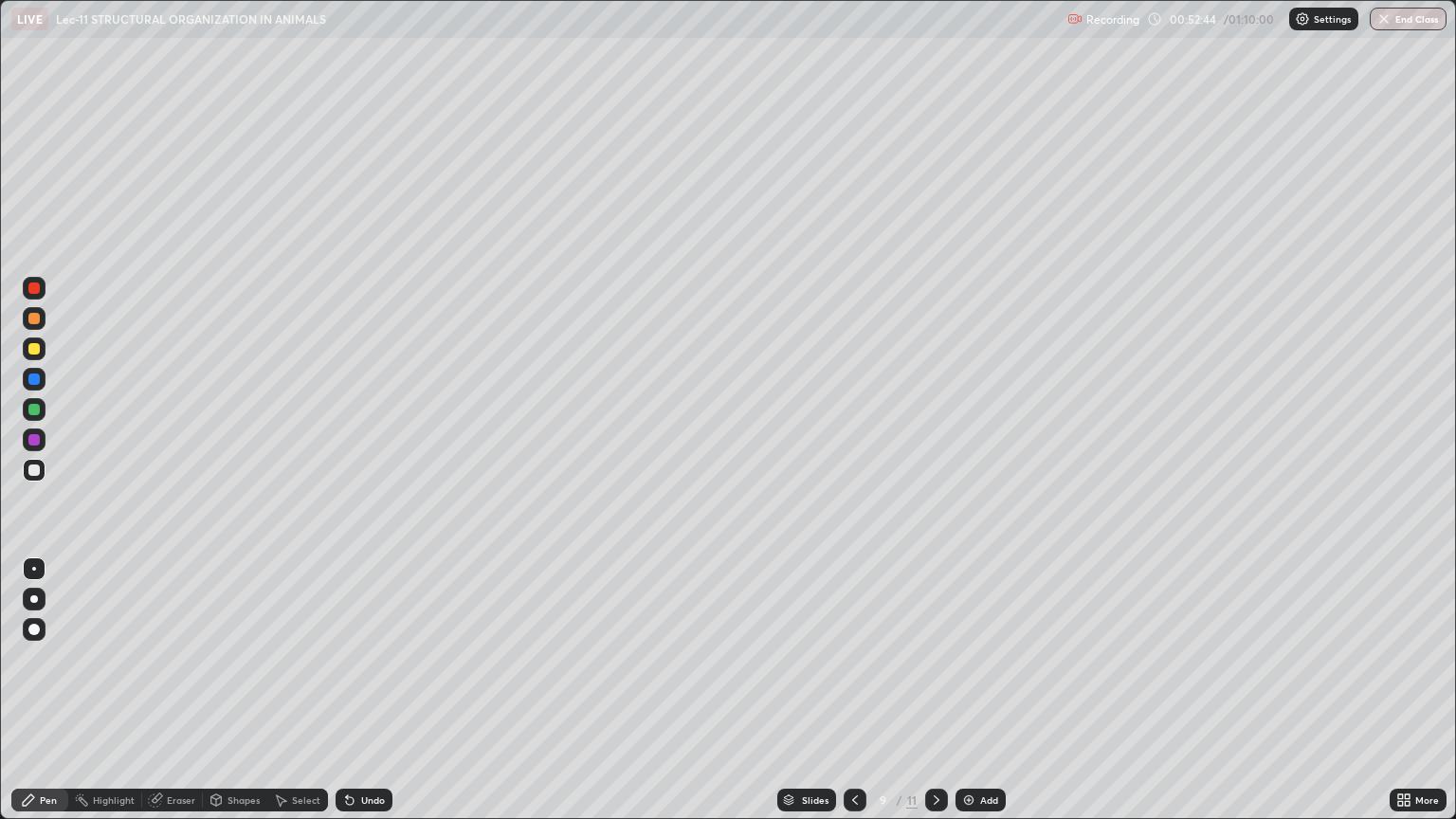 click on "Eraser" at bounding box center [181, 800] 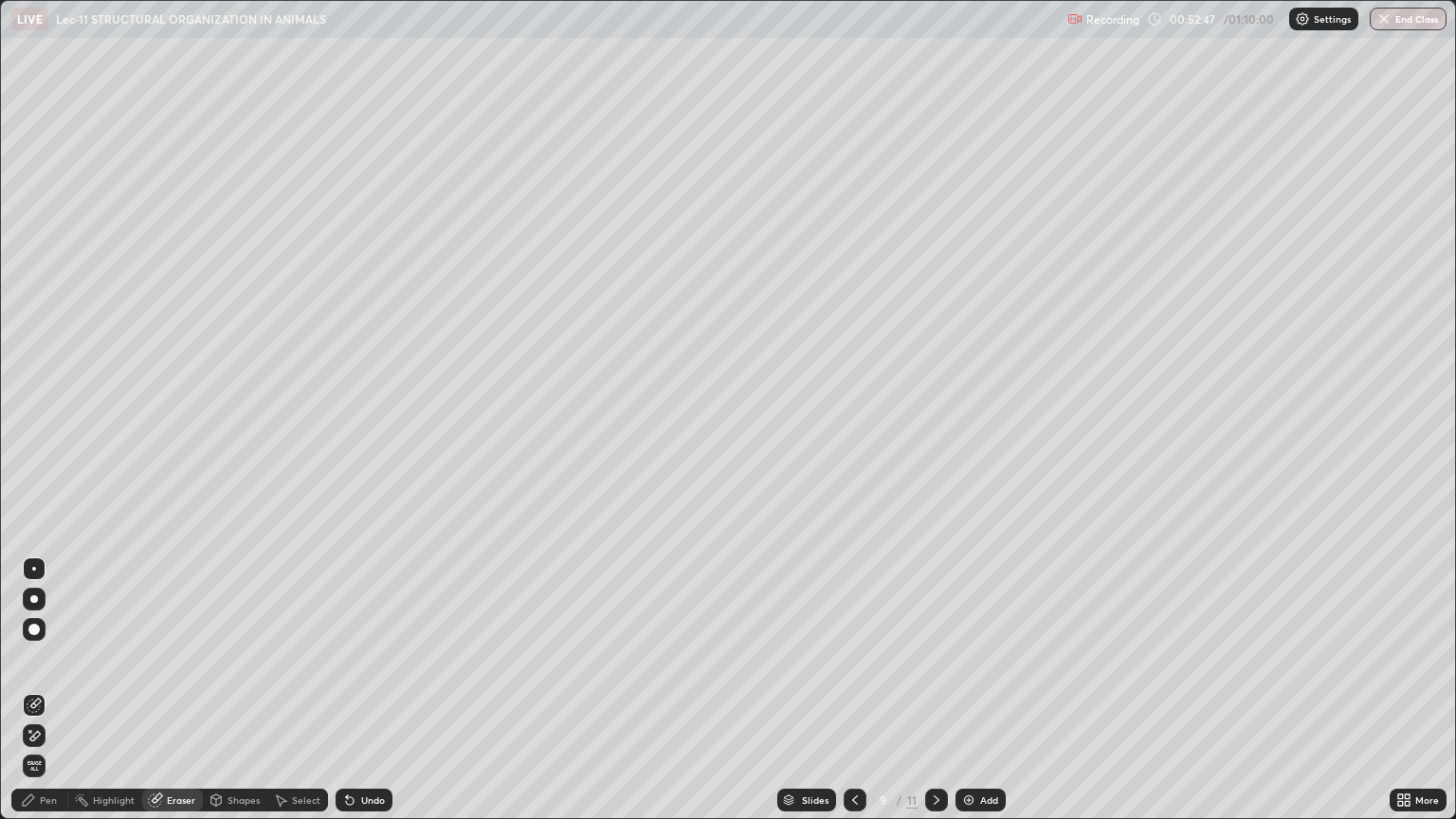 click on "Pen" at bounding box center [48, 800] 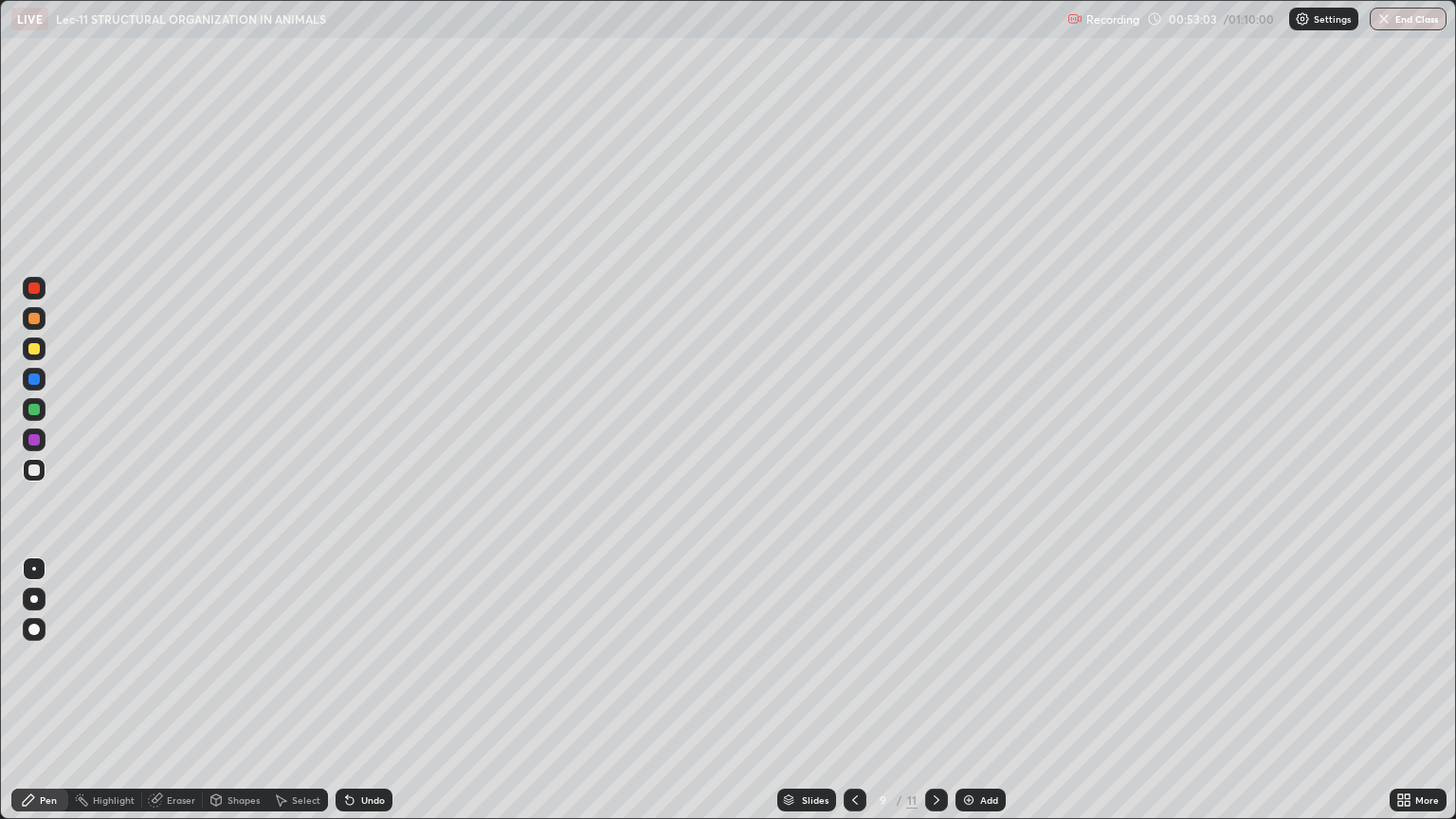 click at bounding box center (34, 379) 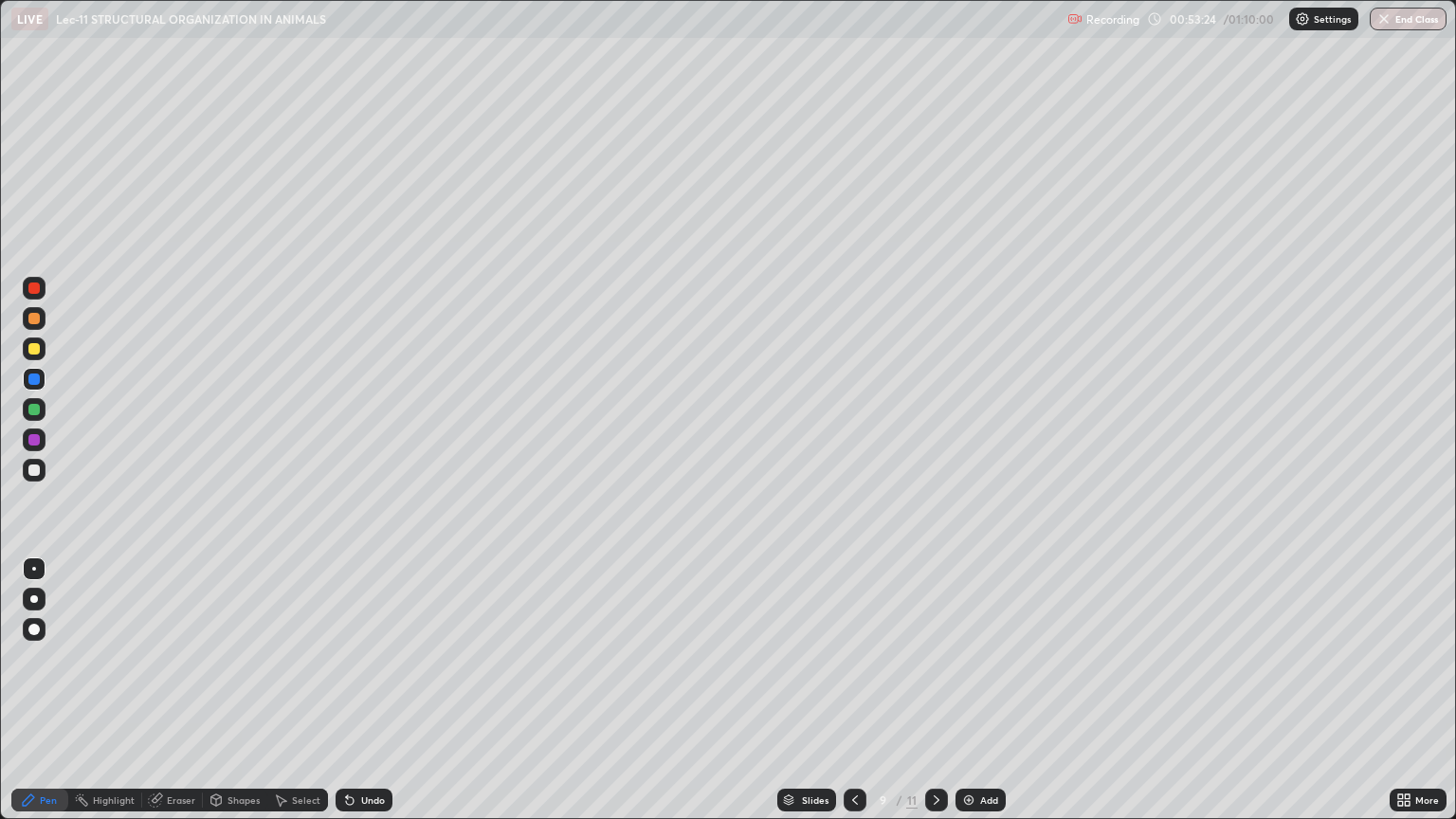 click at bounding box center [34, 470] 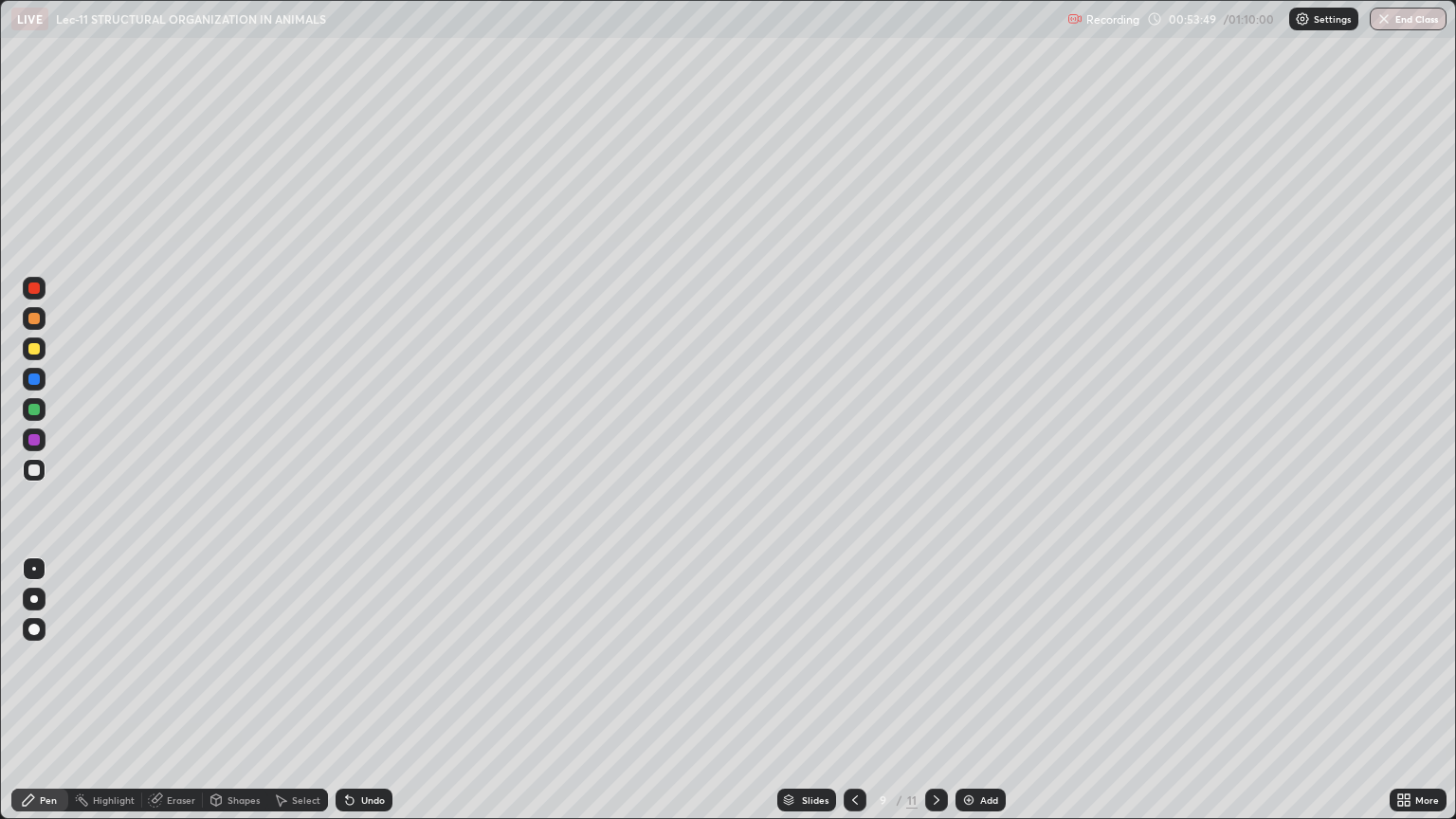 click on "Undo" at bounding box center [373, 800] 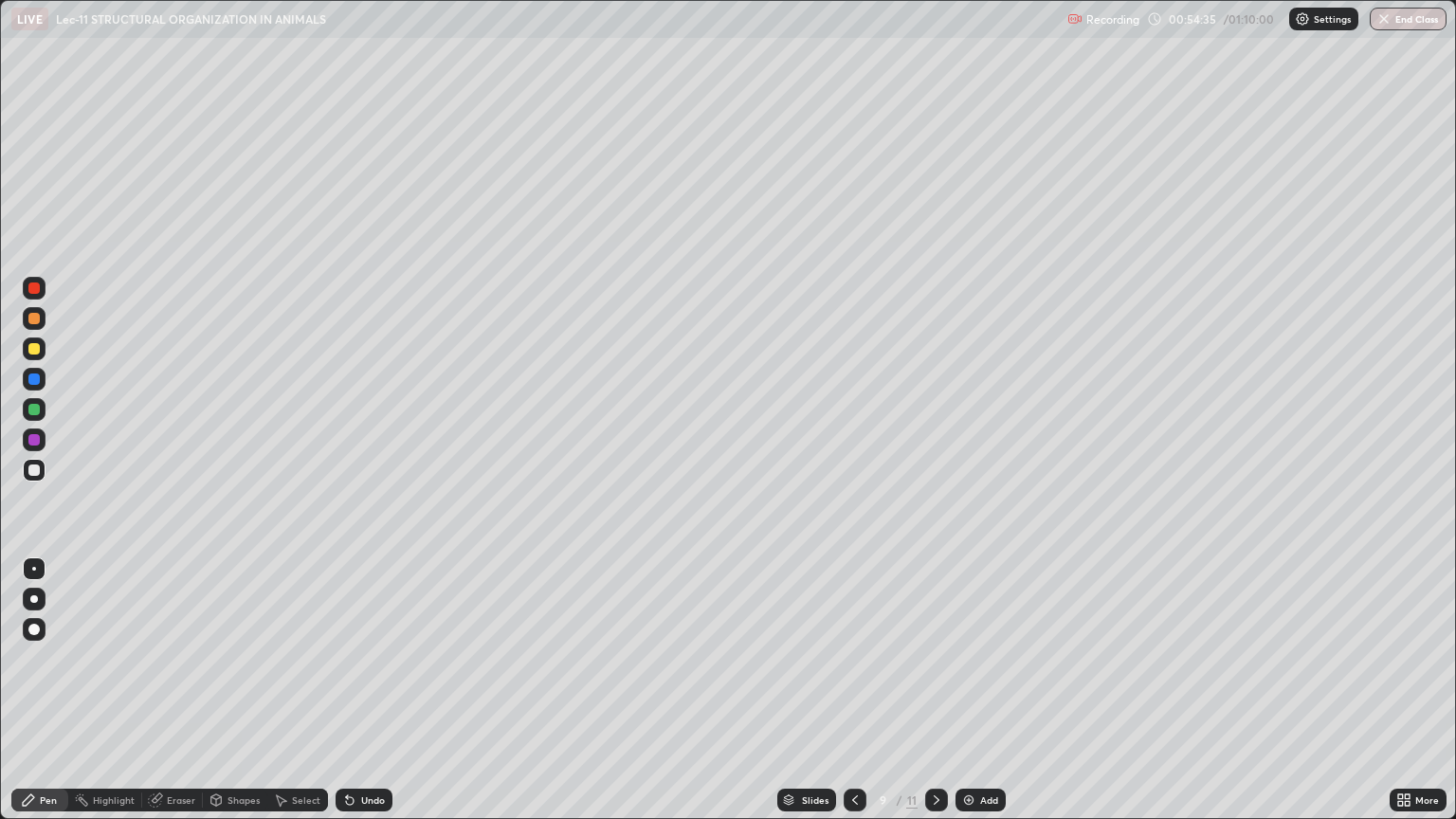 click at bounding box center (34, 379) 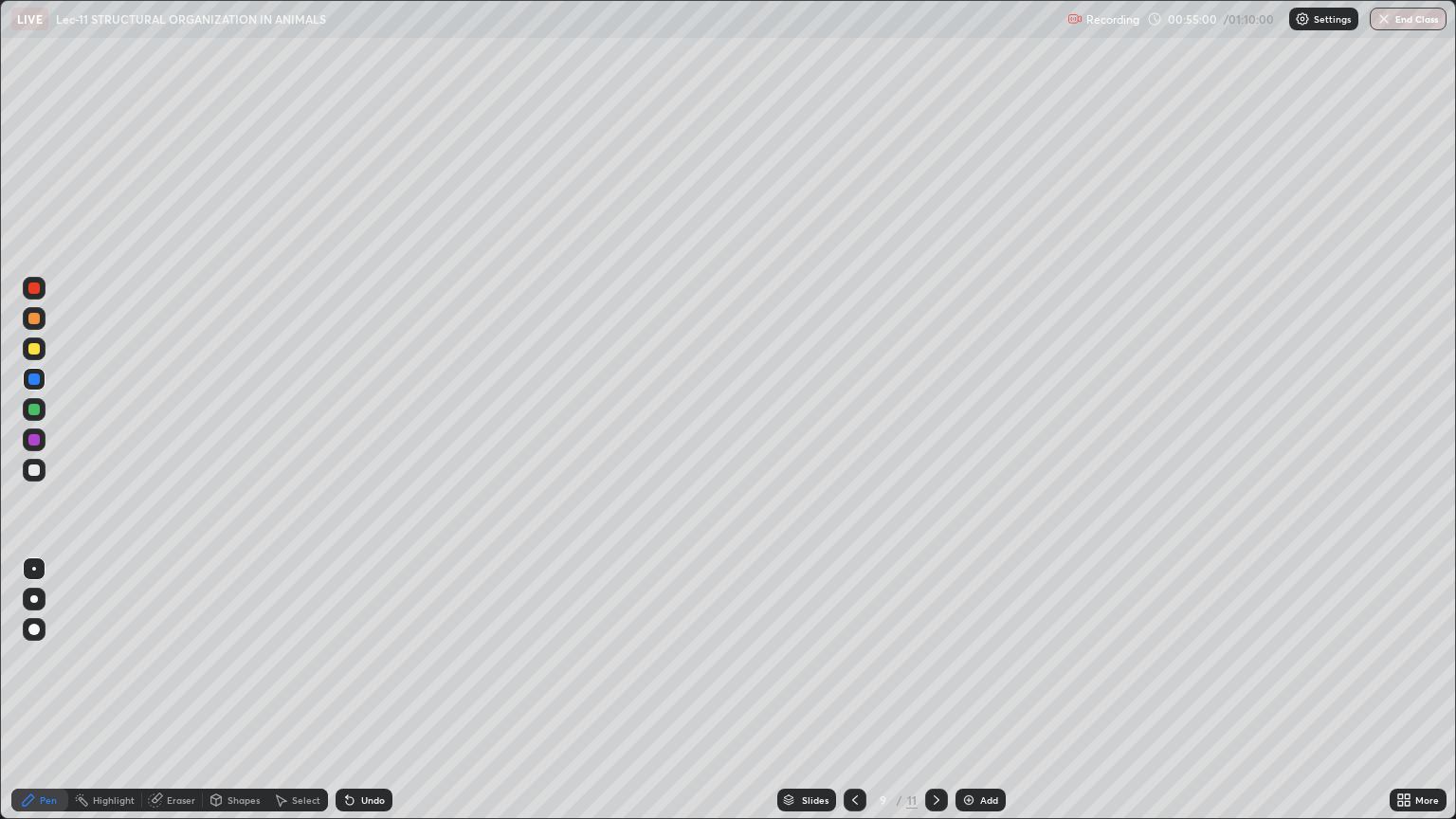click at bounding box center [34, 470] 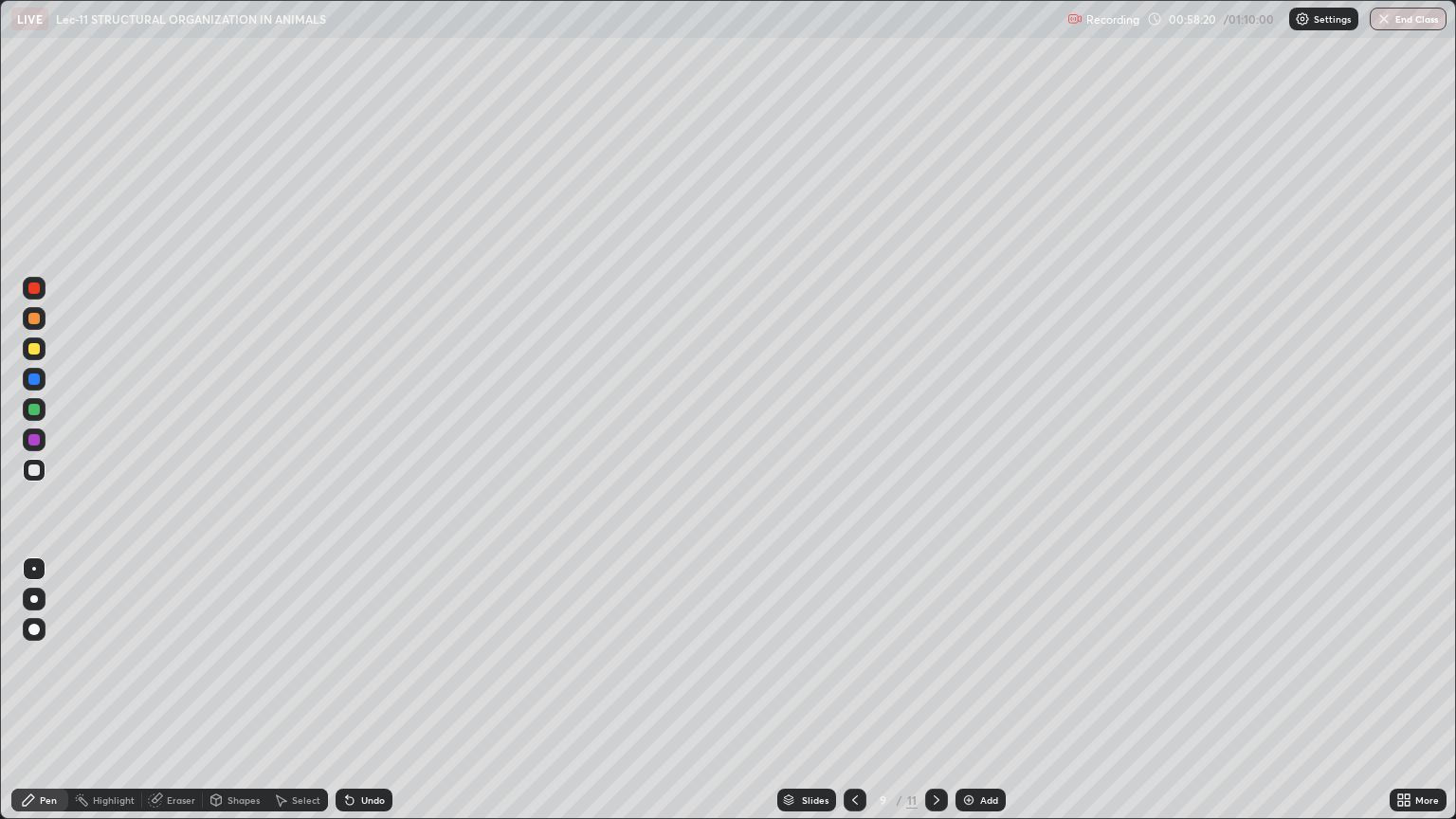 click on "Add" at bounding box center (989, 800) 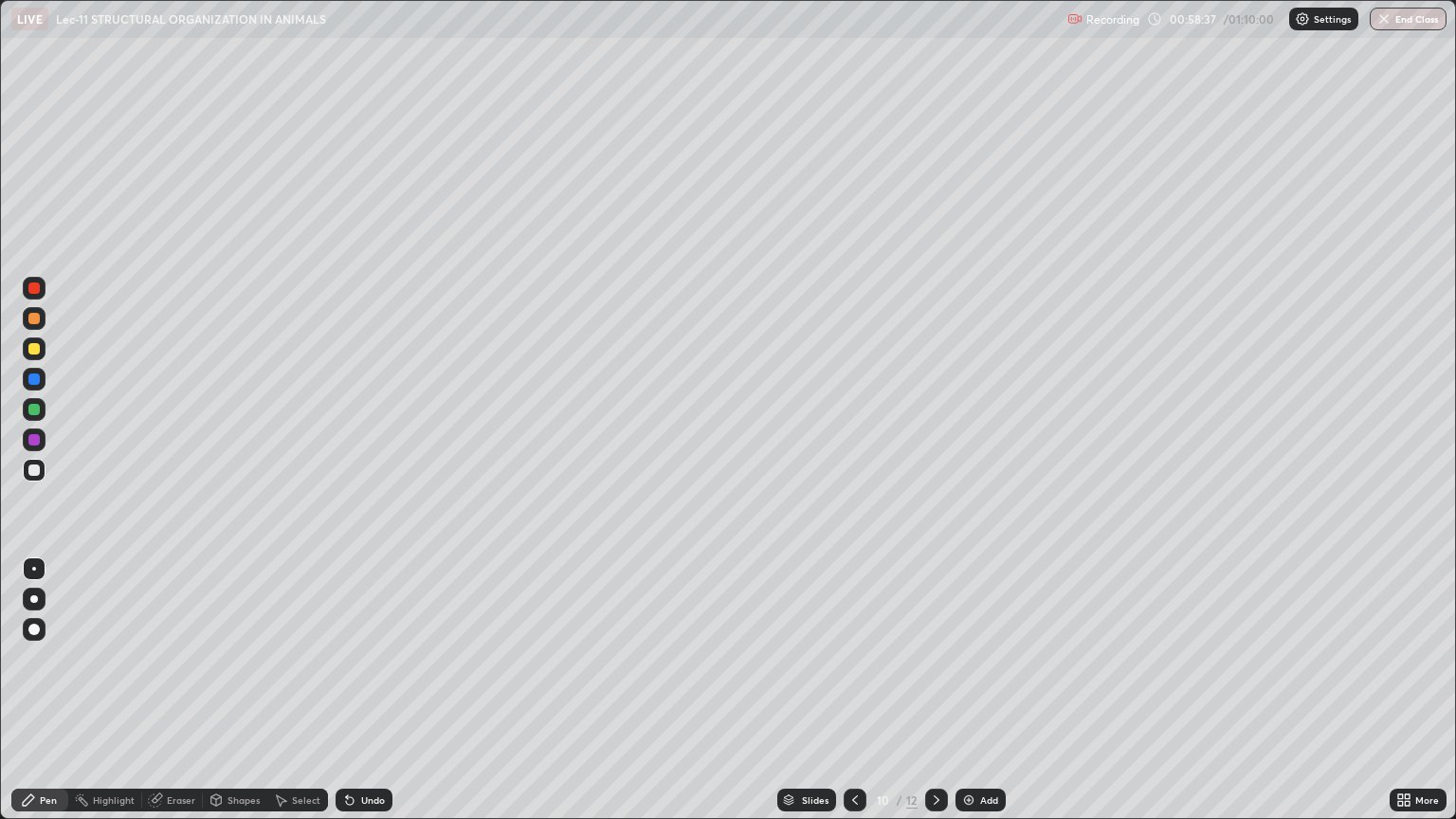 click on "Undo" at bounding box center (364, 800) 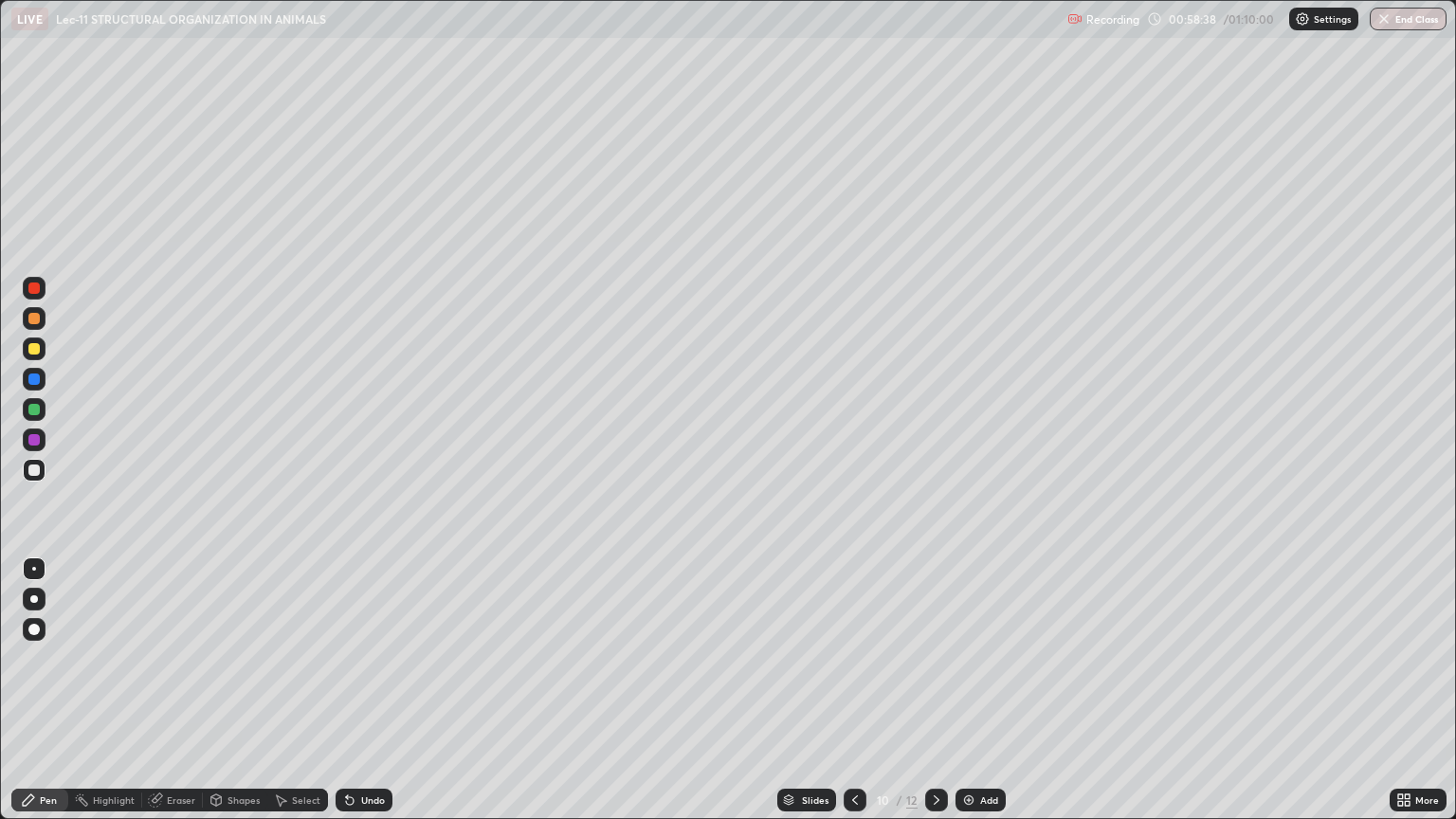 click on "Undo" at bounding box center [373, 800] 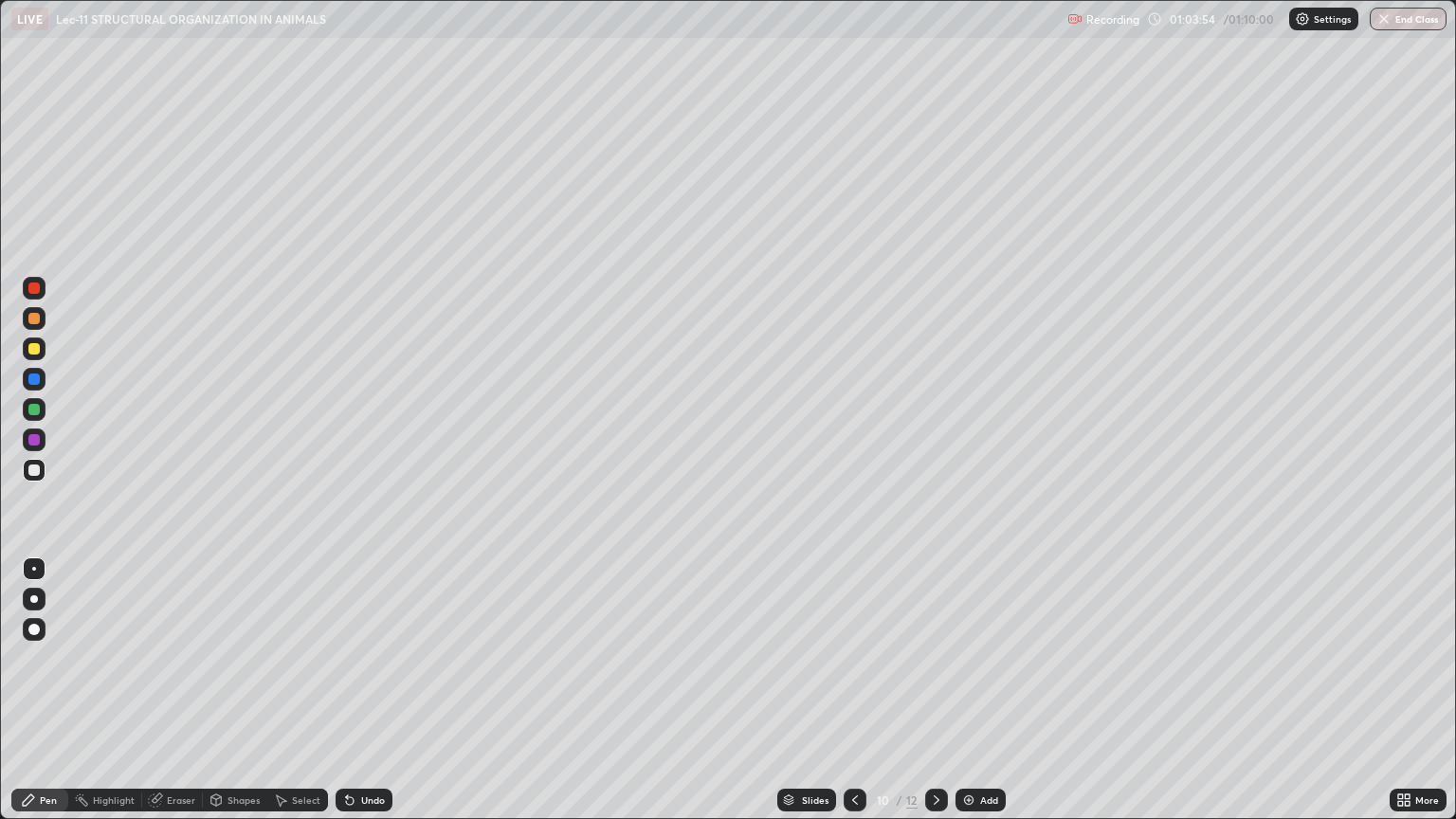 click on "Add" at bounding box center [989, 800] 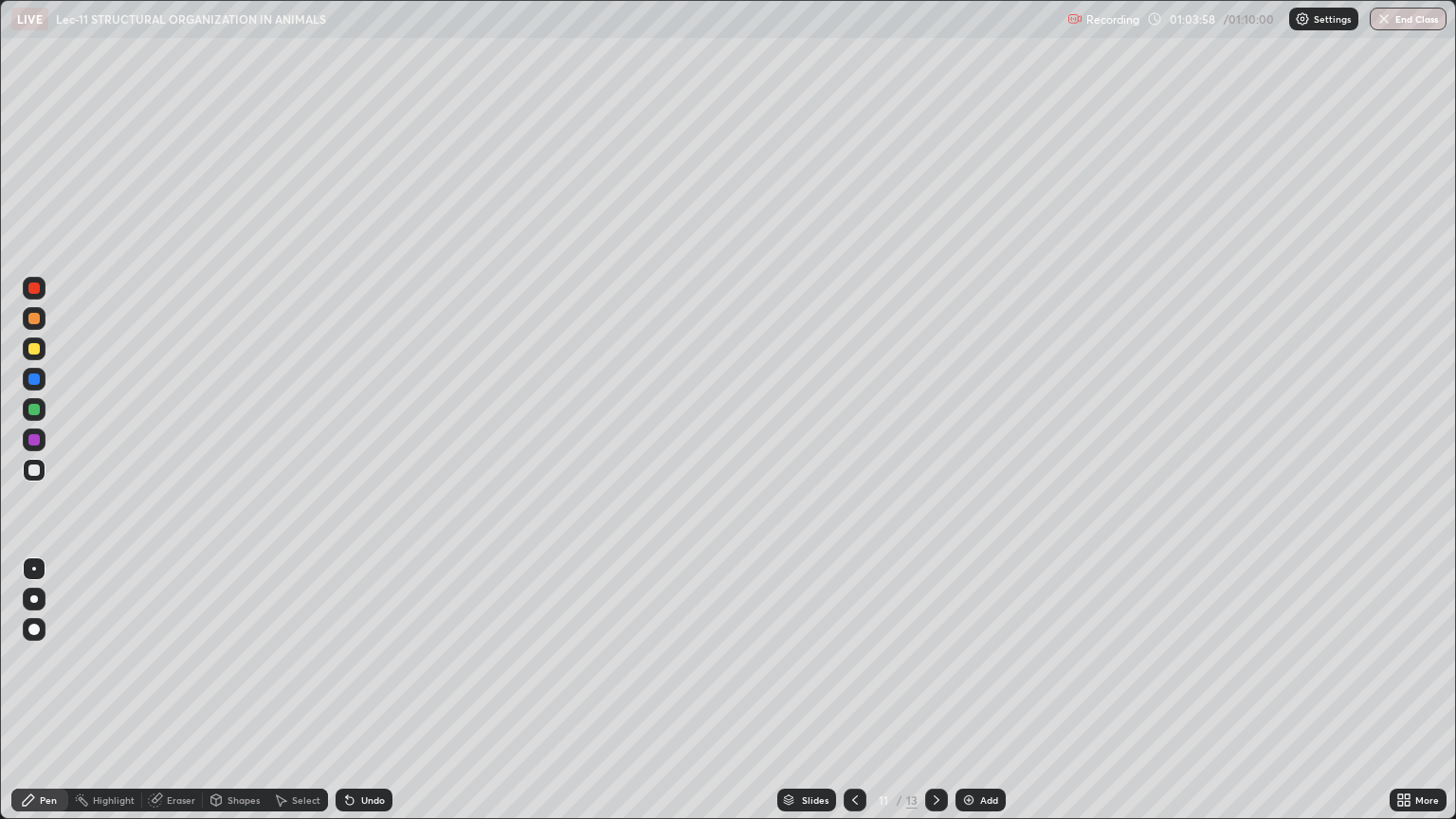 click at bounding box center [34, 318] 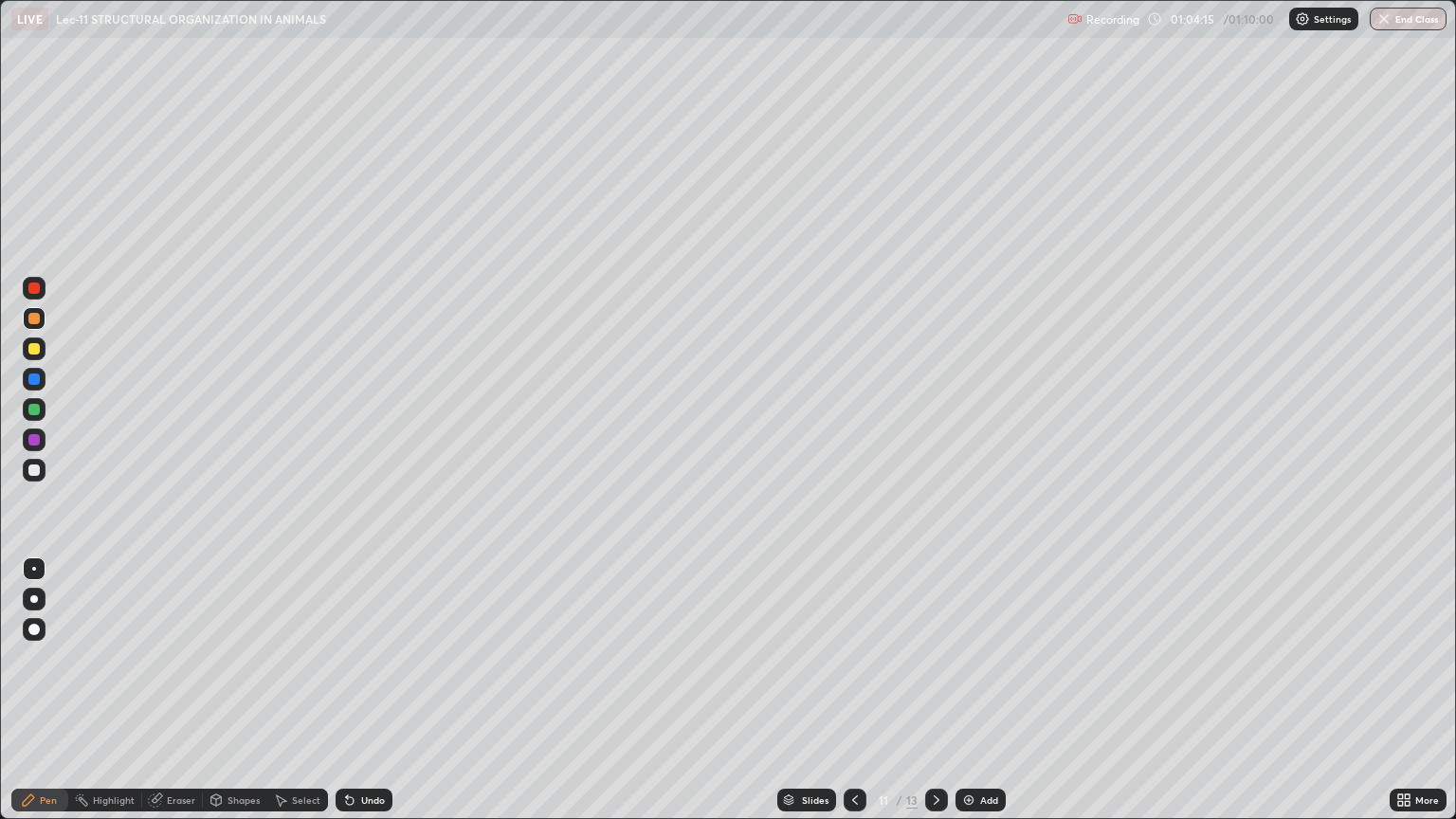 click at bounding box center [34, 470] 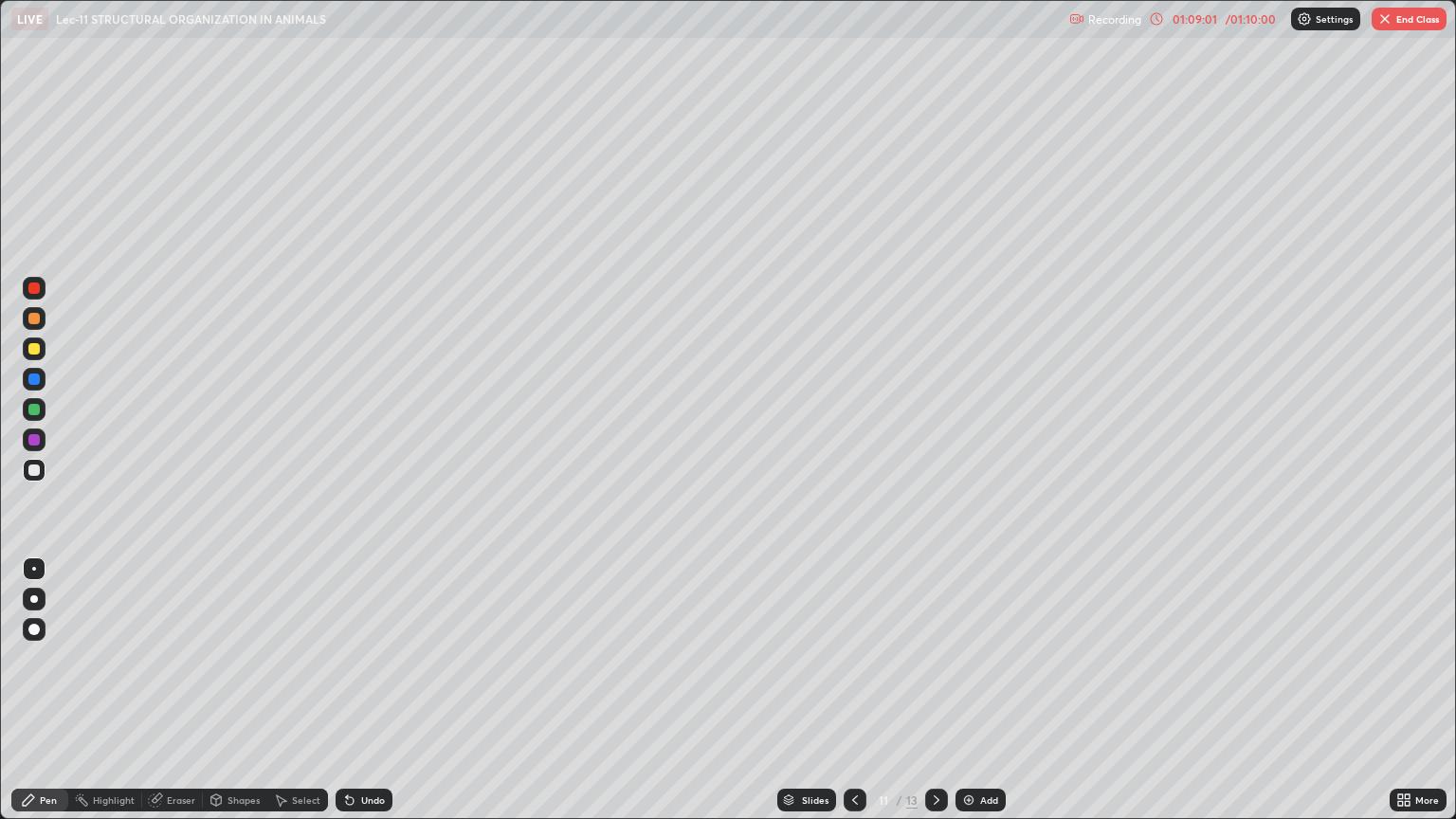 click on "Undo" at bounding box center [364, 800] 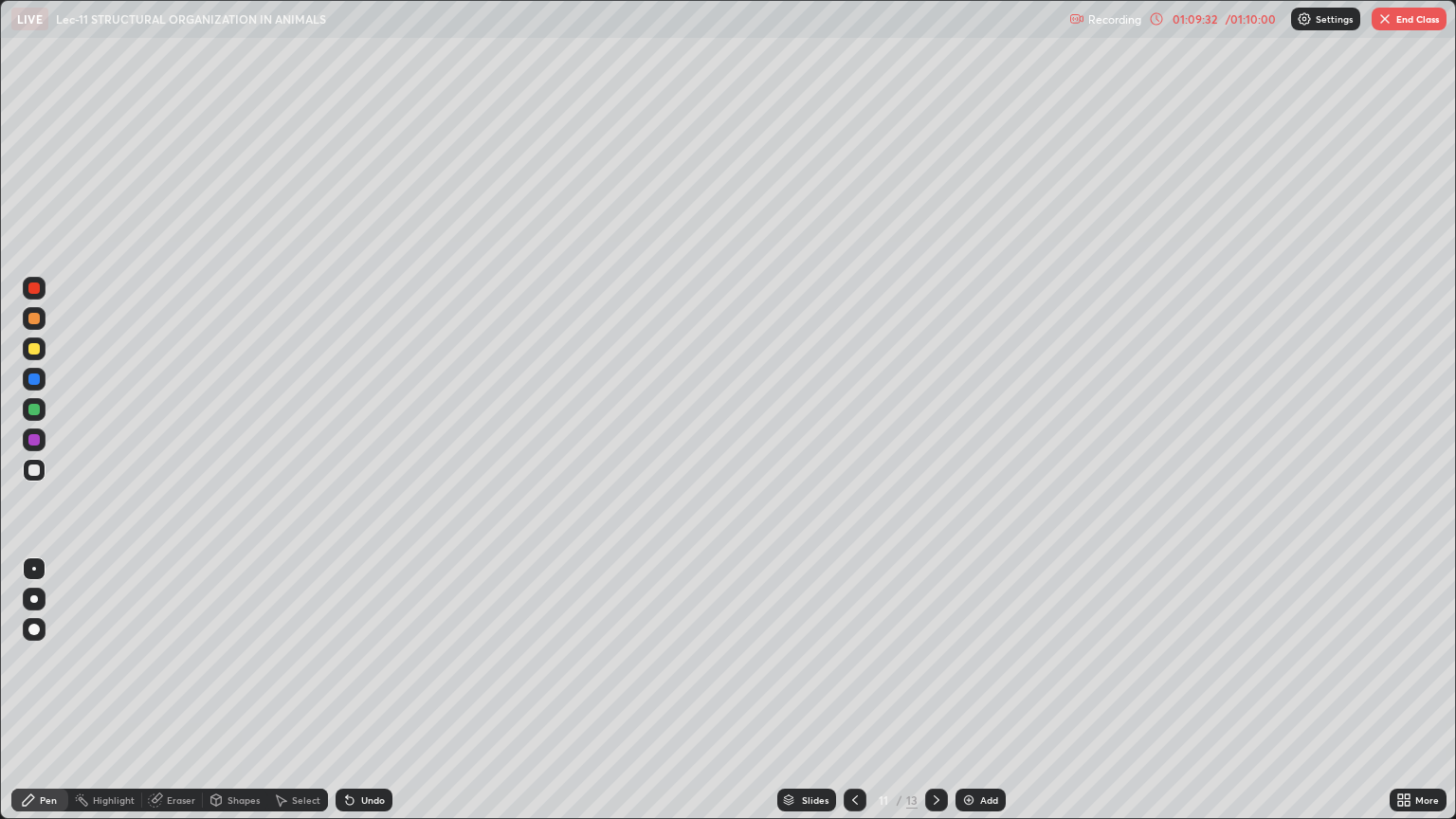 click on "Eraser" at bounding box center (181, 800) 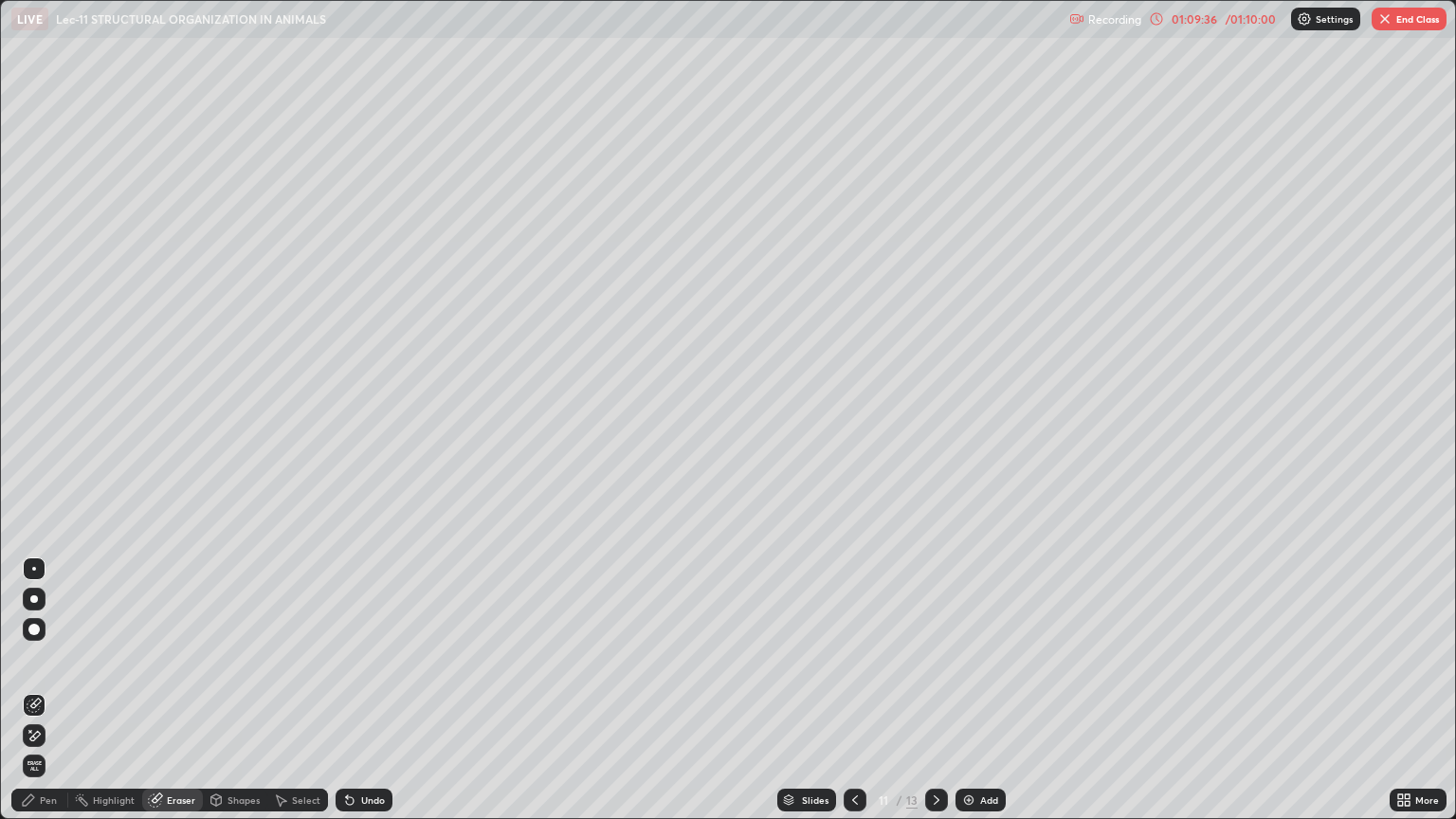 click on "Pen" at bounding box center (40, 800) 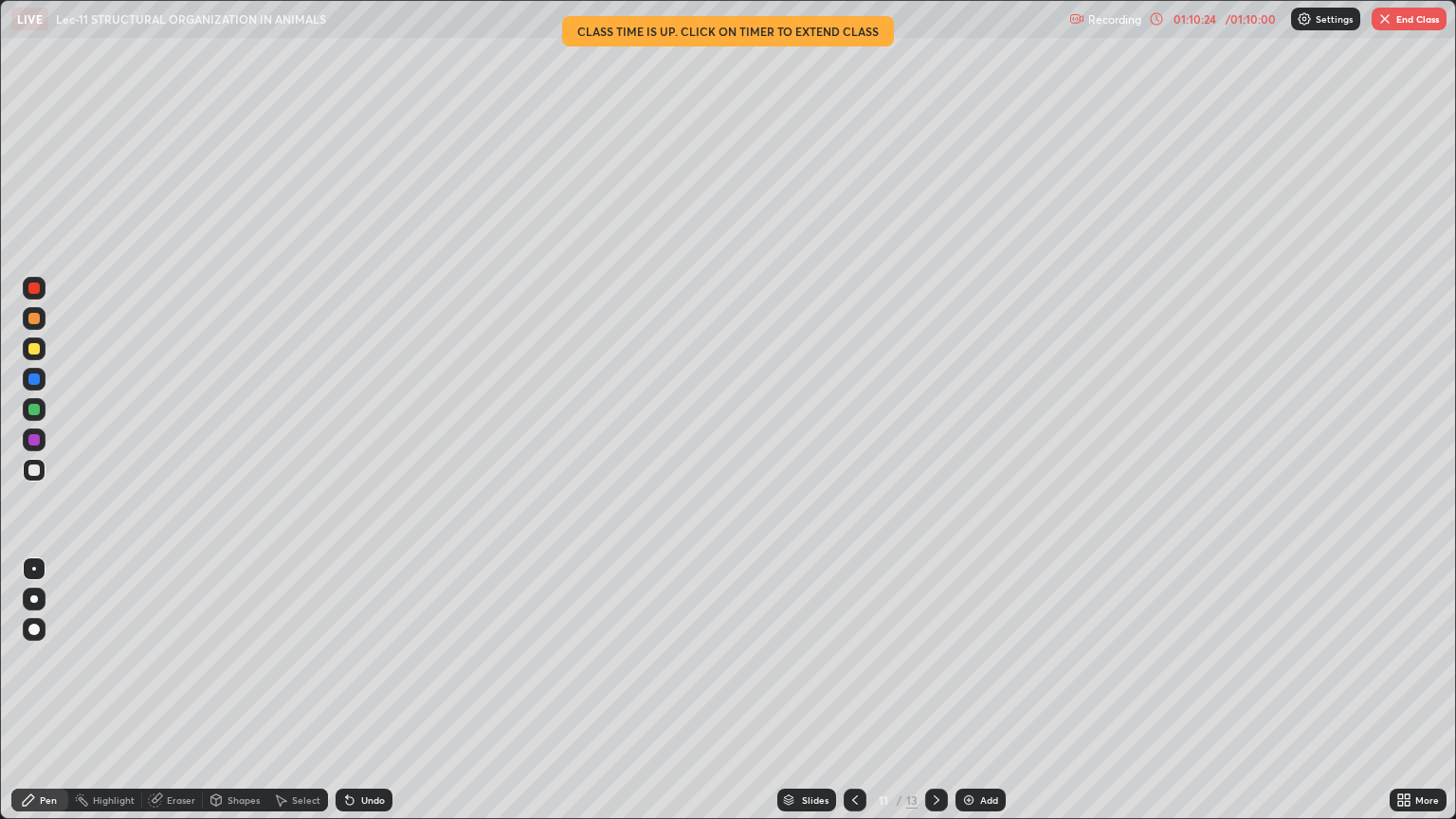 click 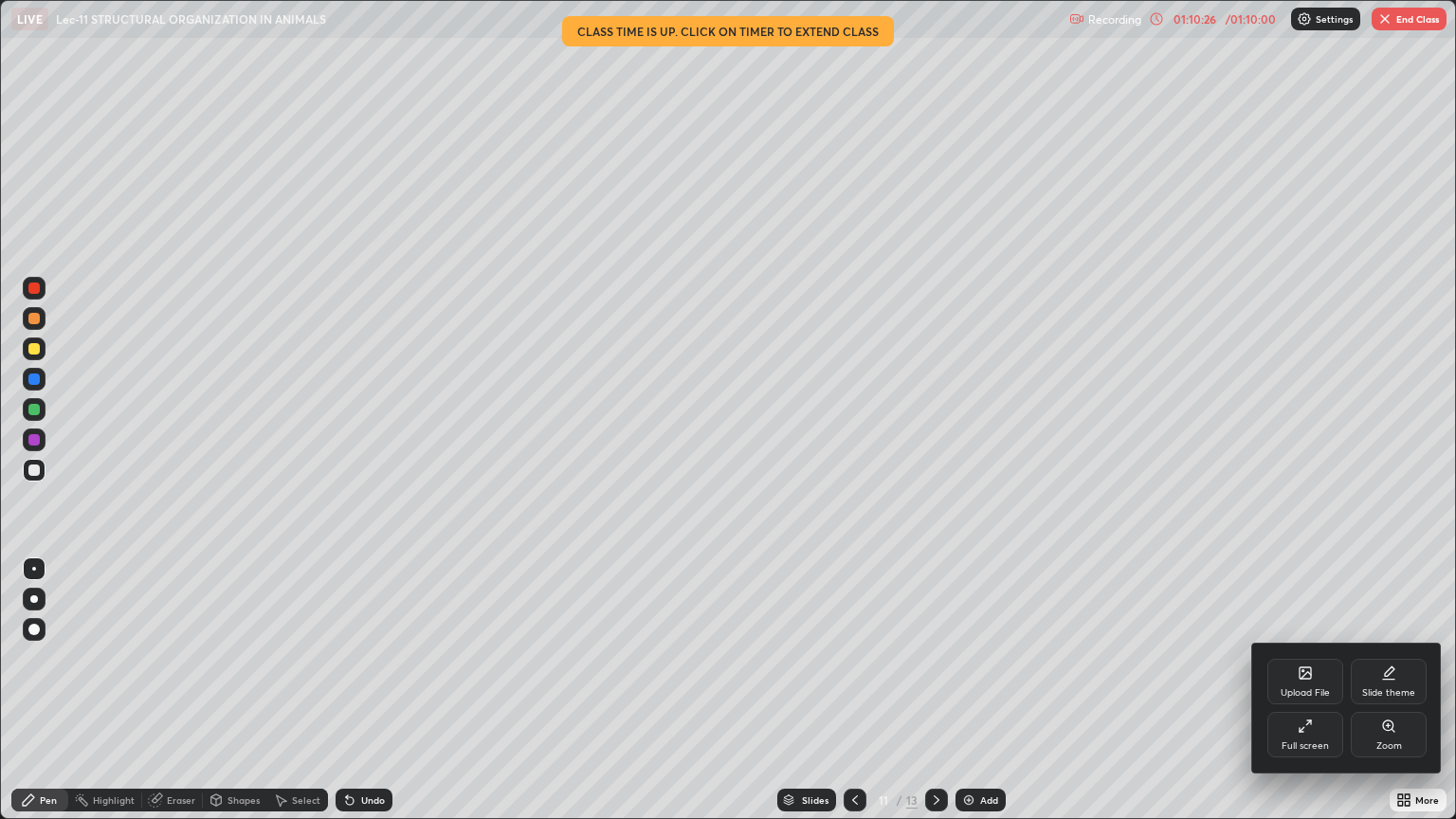 click on "Full screen" at bounding box center [1305, 735] 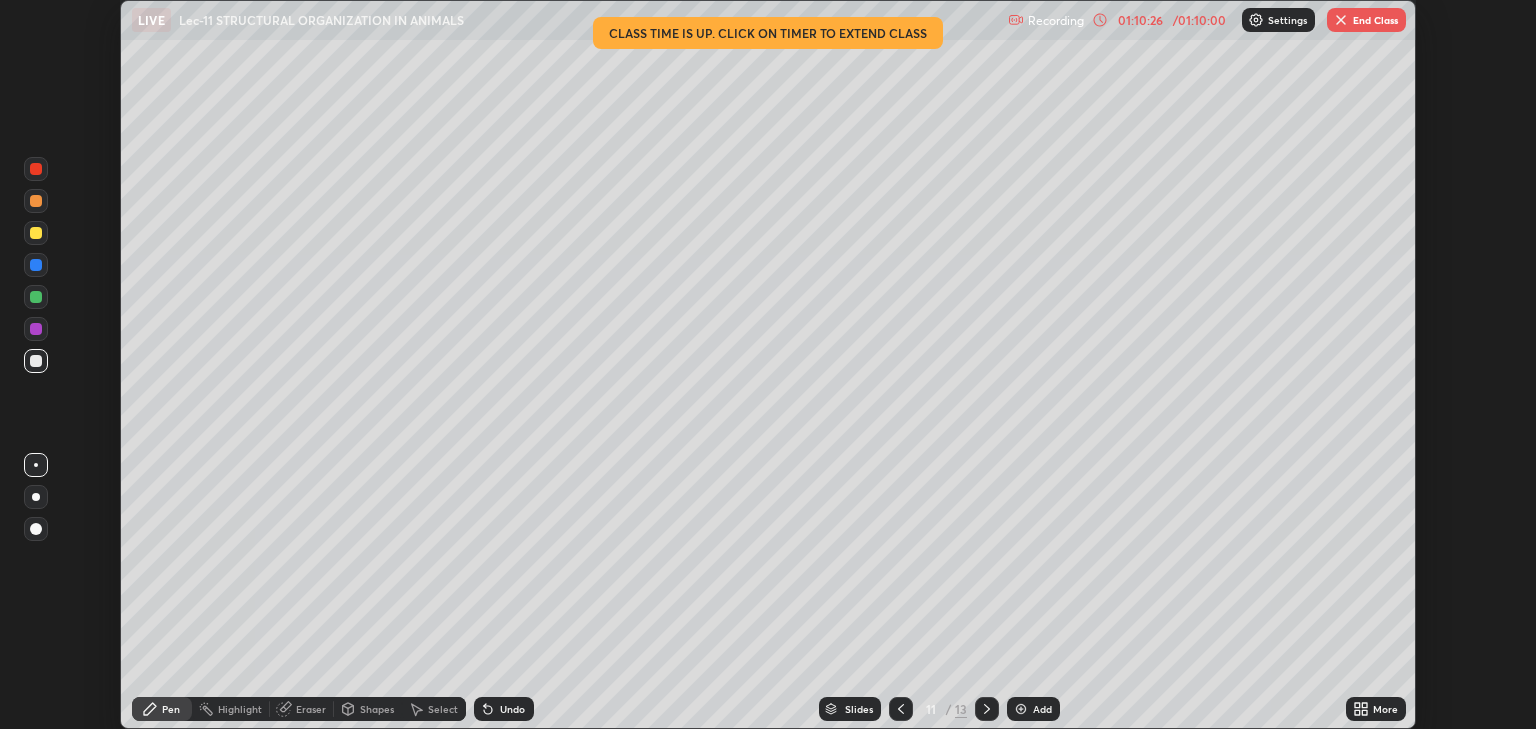scroll, scrollTop: 729, scrollLeft: 1536, axis: both 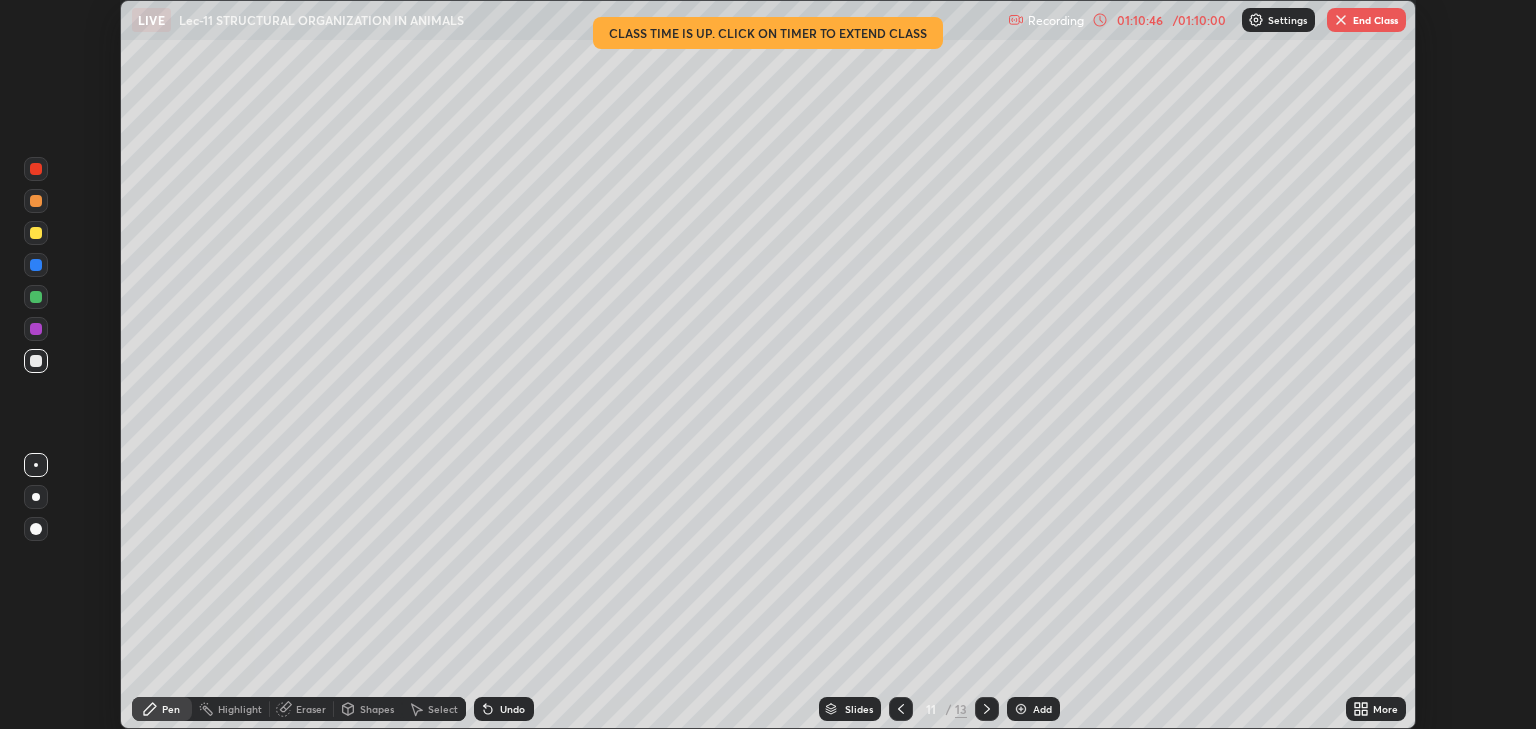 click on "End Class" at bounding box center (1366, 20) 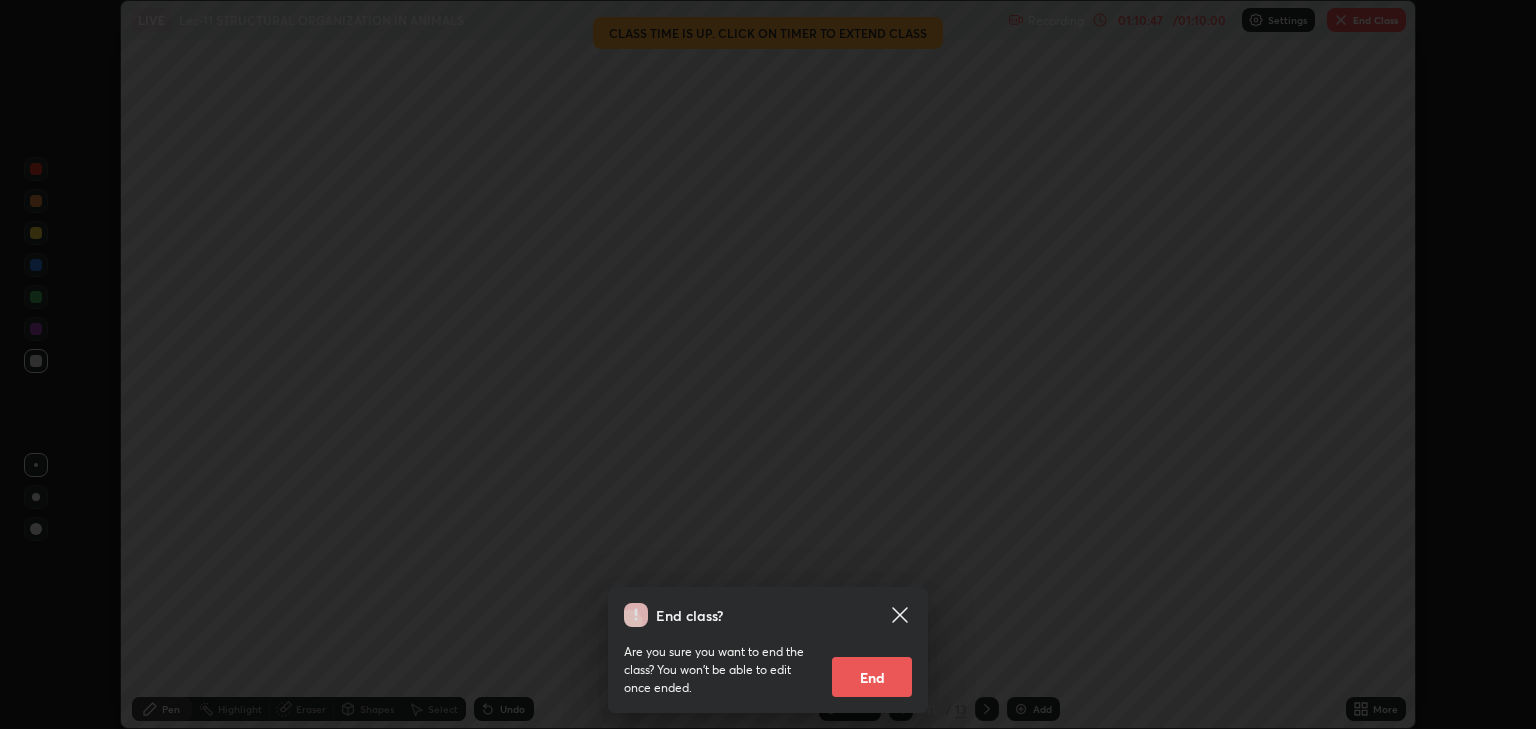 click on "End" at bounding box center (872, 677) 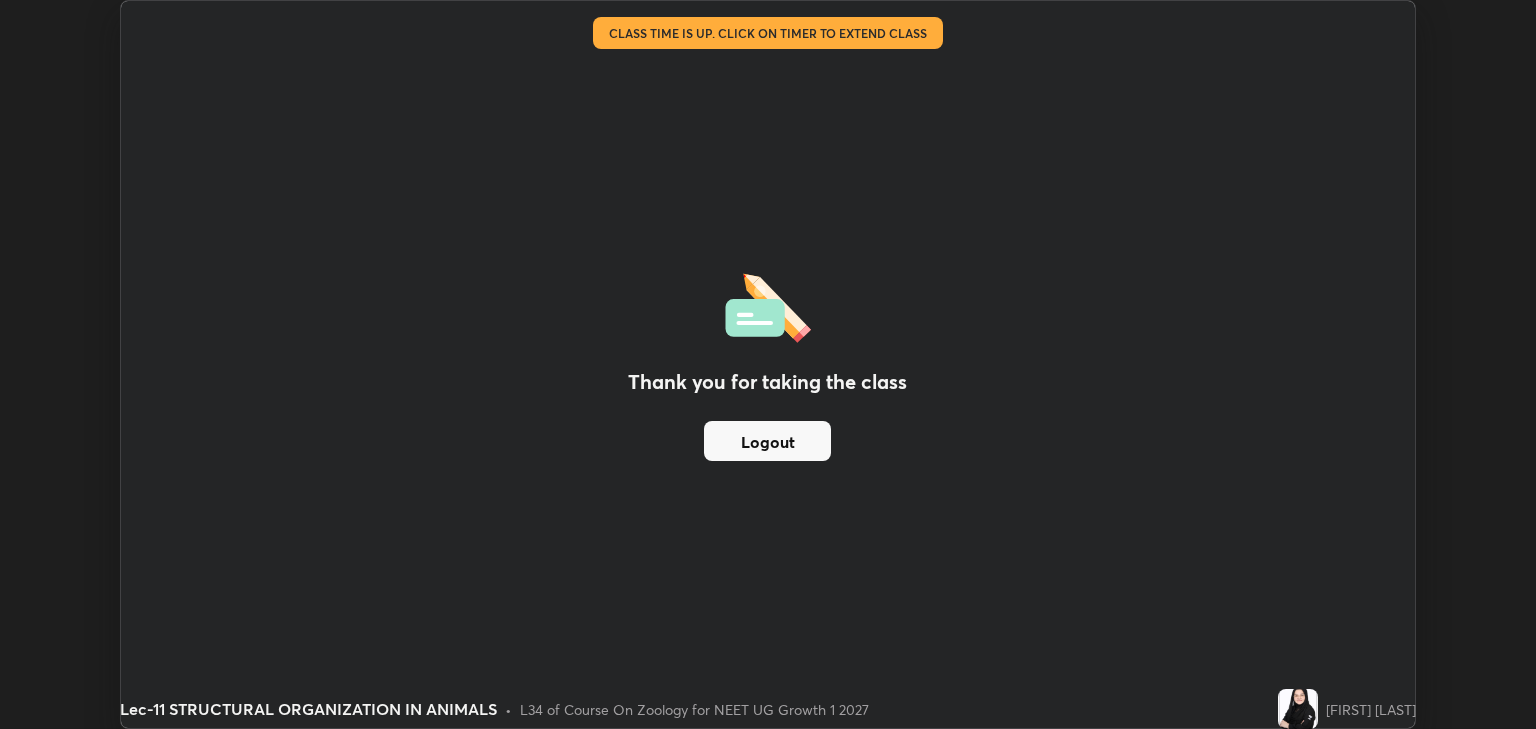 click on "Logout" at bounding box center [767, 441] 